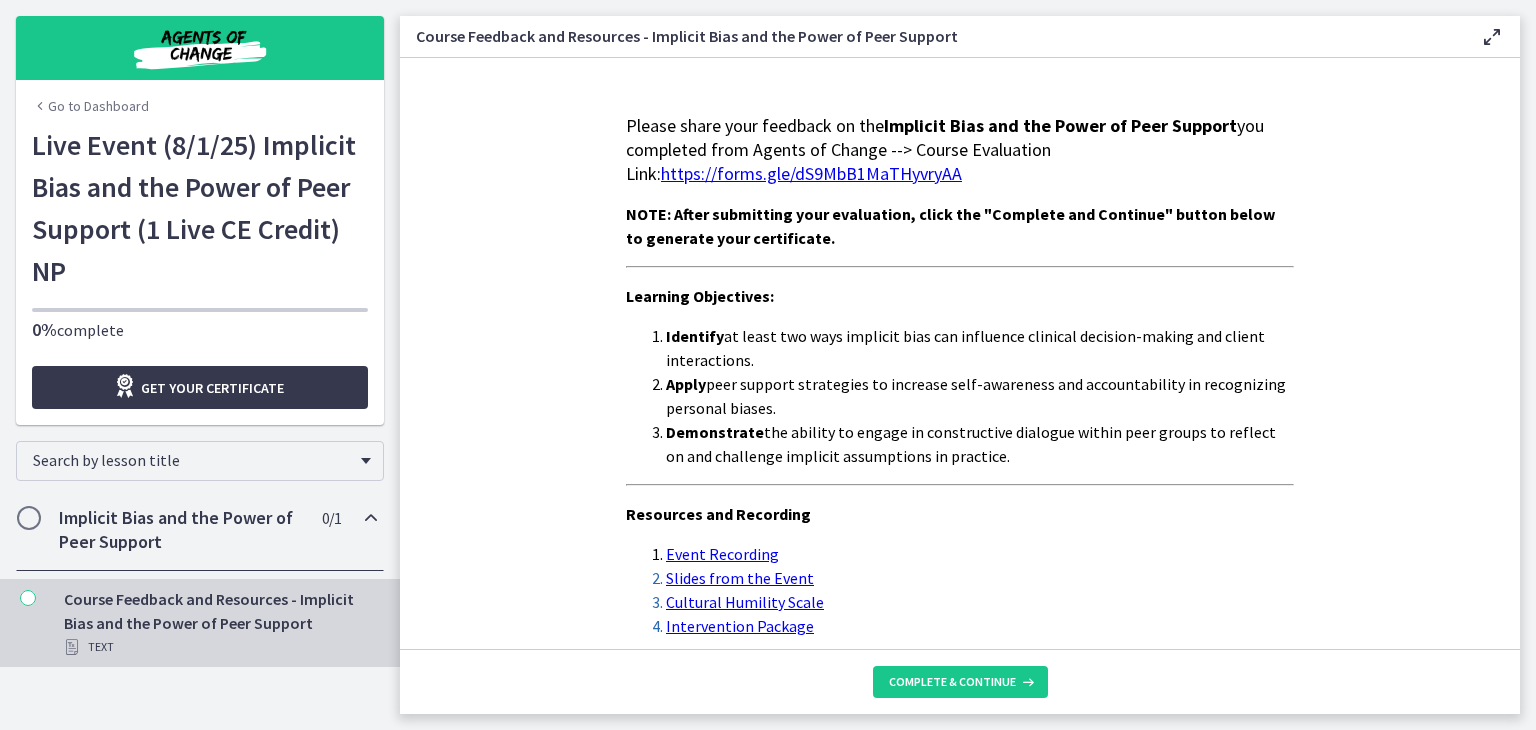 scroll, scrollTop: 0, scrollLeft: 0, axis: both 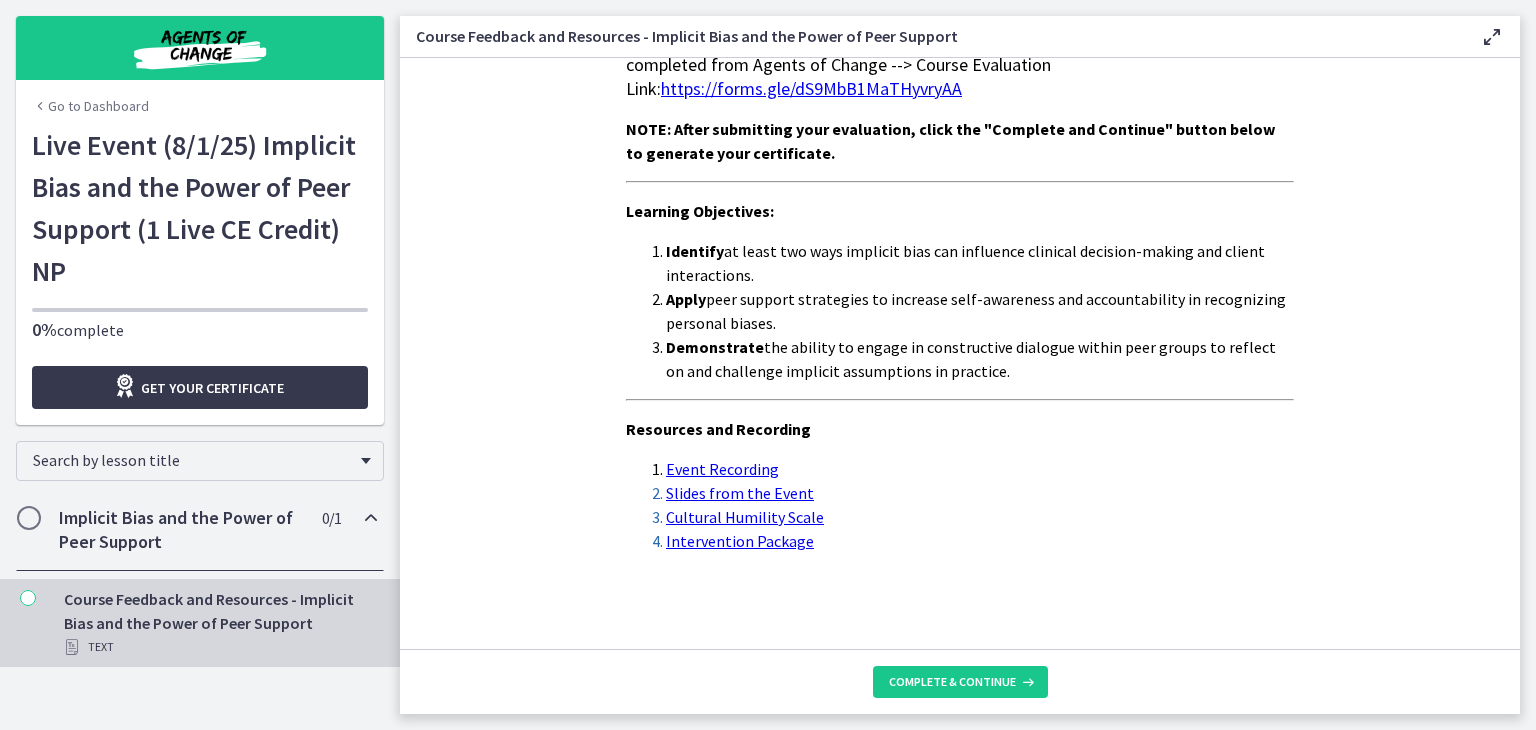 click on "Slides from the Event" at bounding box center [740, 493] 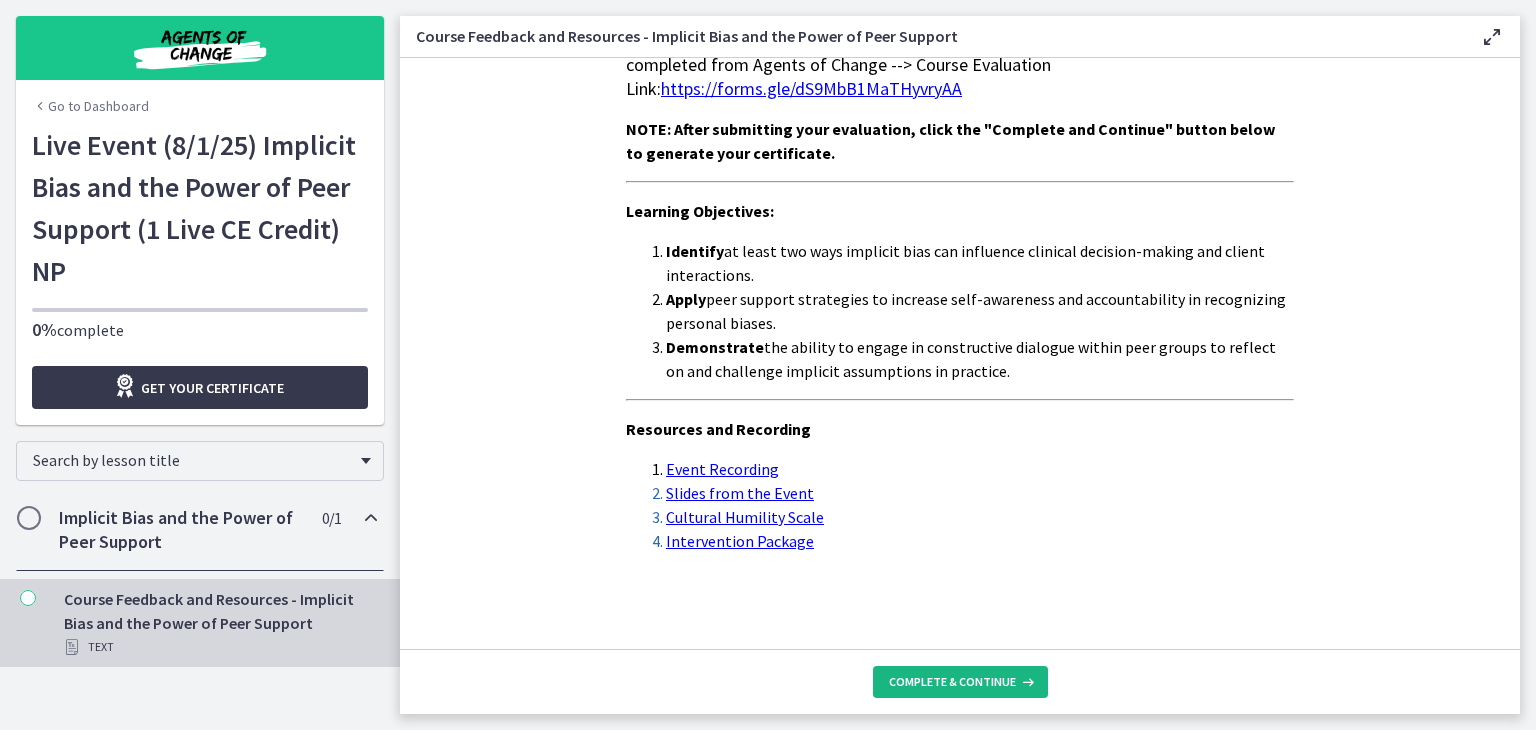 click on "Complete & continue" at bounding box center (952, 682) 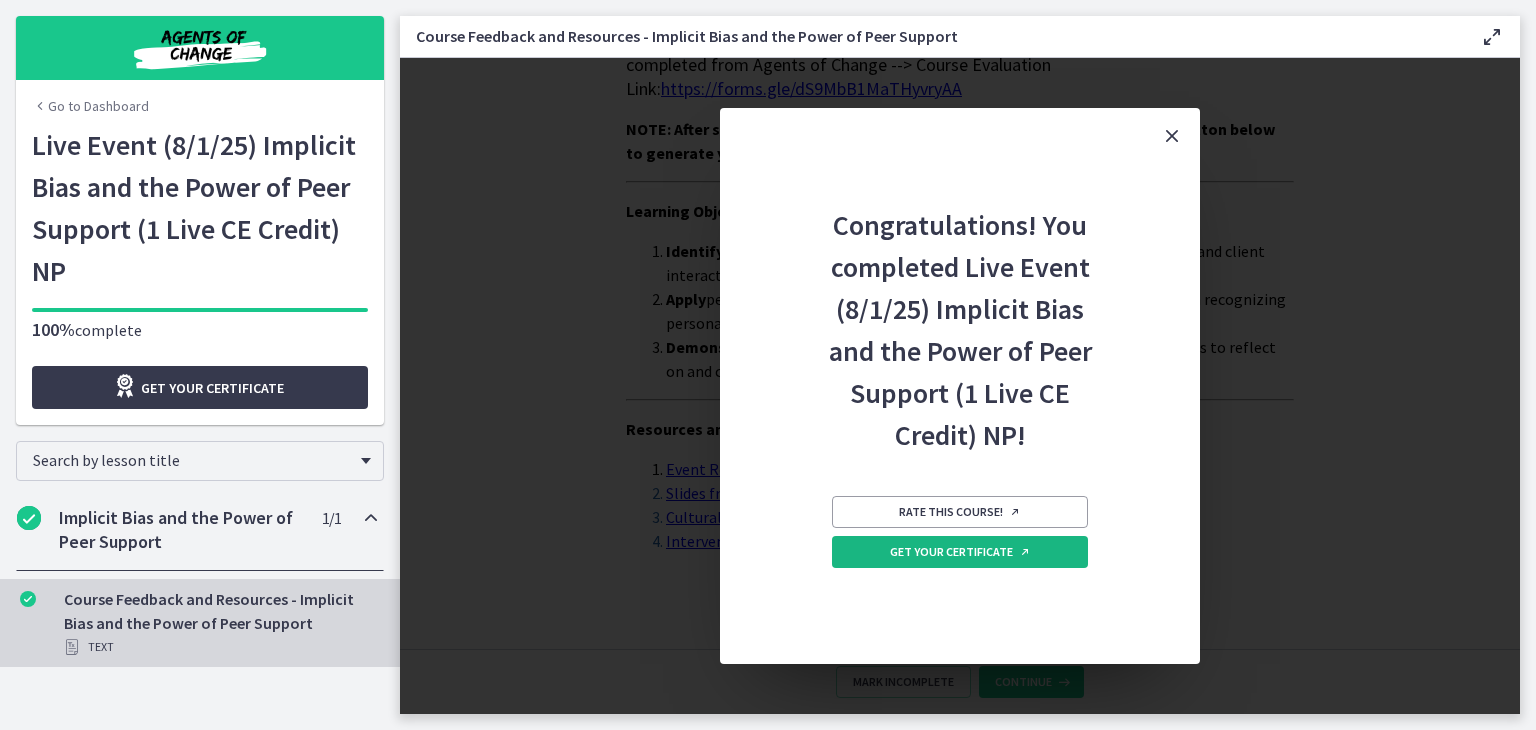 click on "Get your certificate" at bounding box center [960, 552] 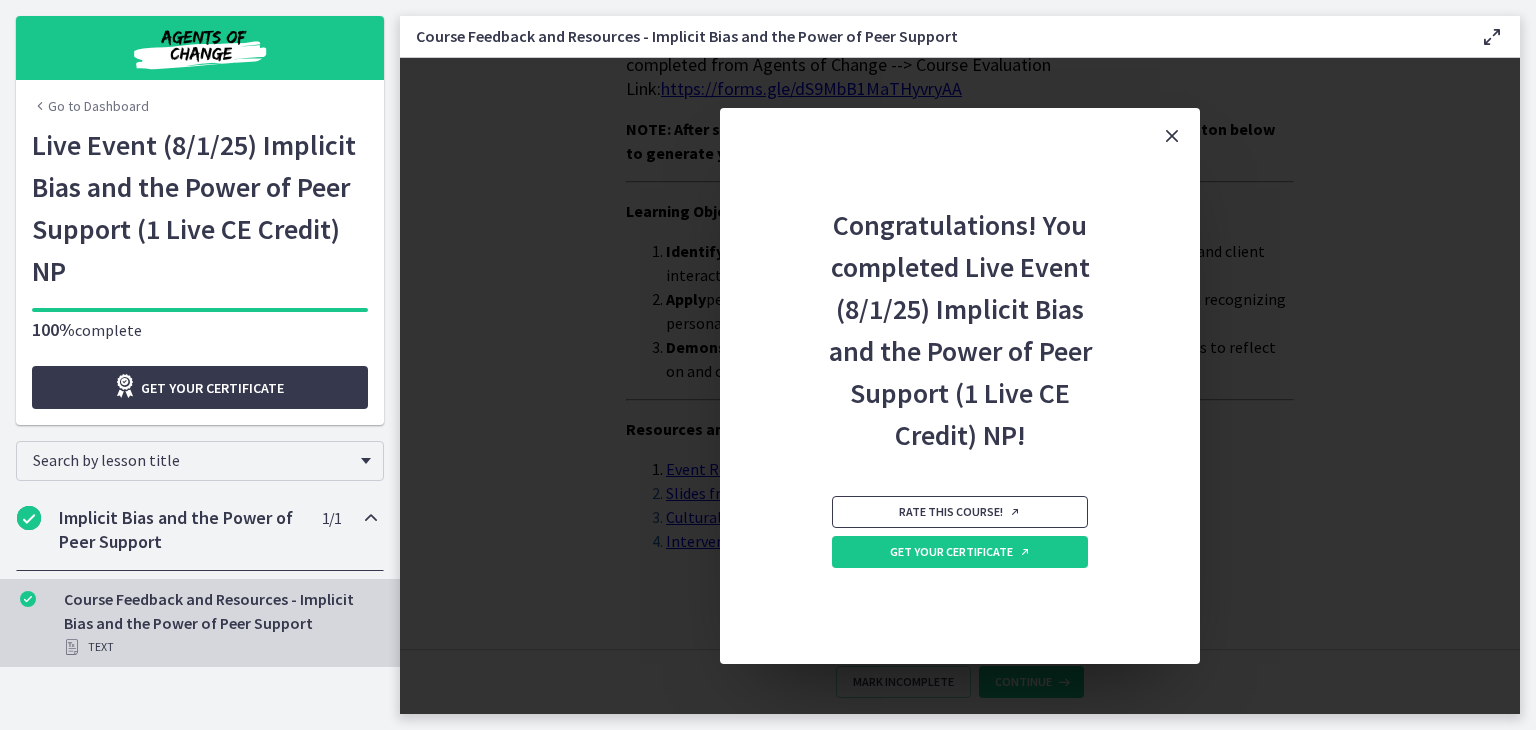 click on "Rate this course!" at bounding box center [960, 512] 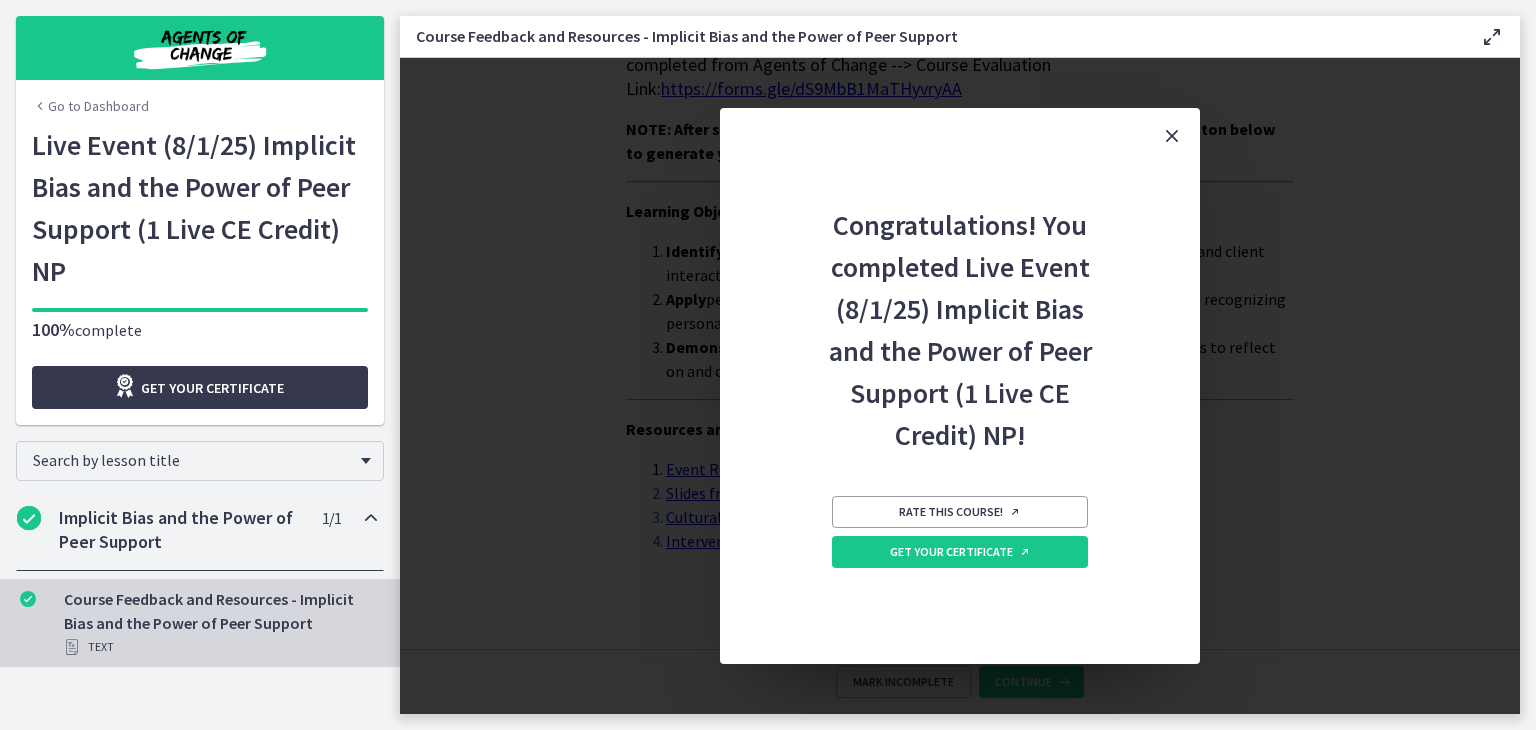 click at bounding box center (1172, 136) 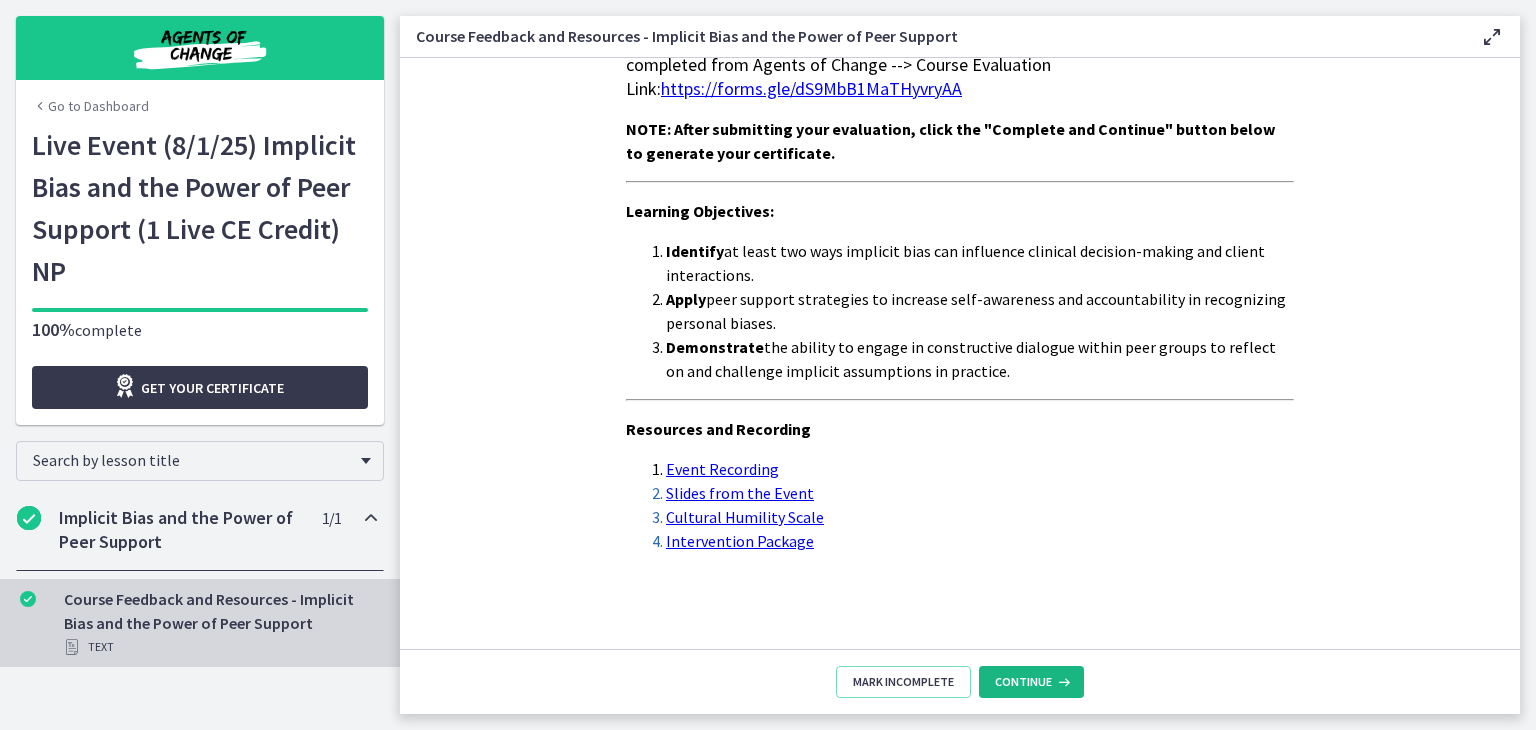 click on "Continue" at bounding box center [1023, 682] 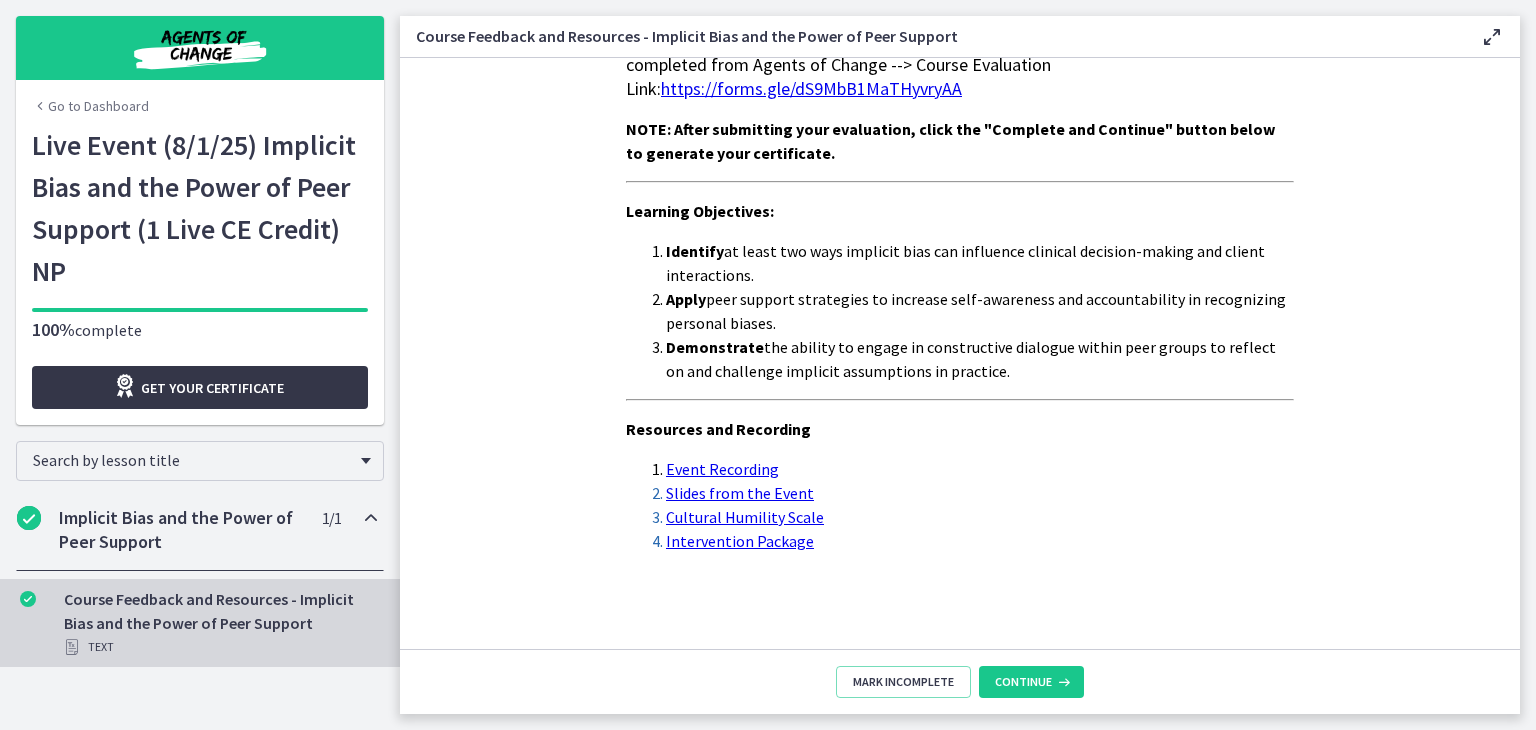 click on "Get your certificate" at bounding box center [212, 388] 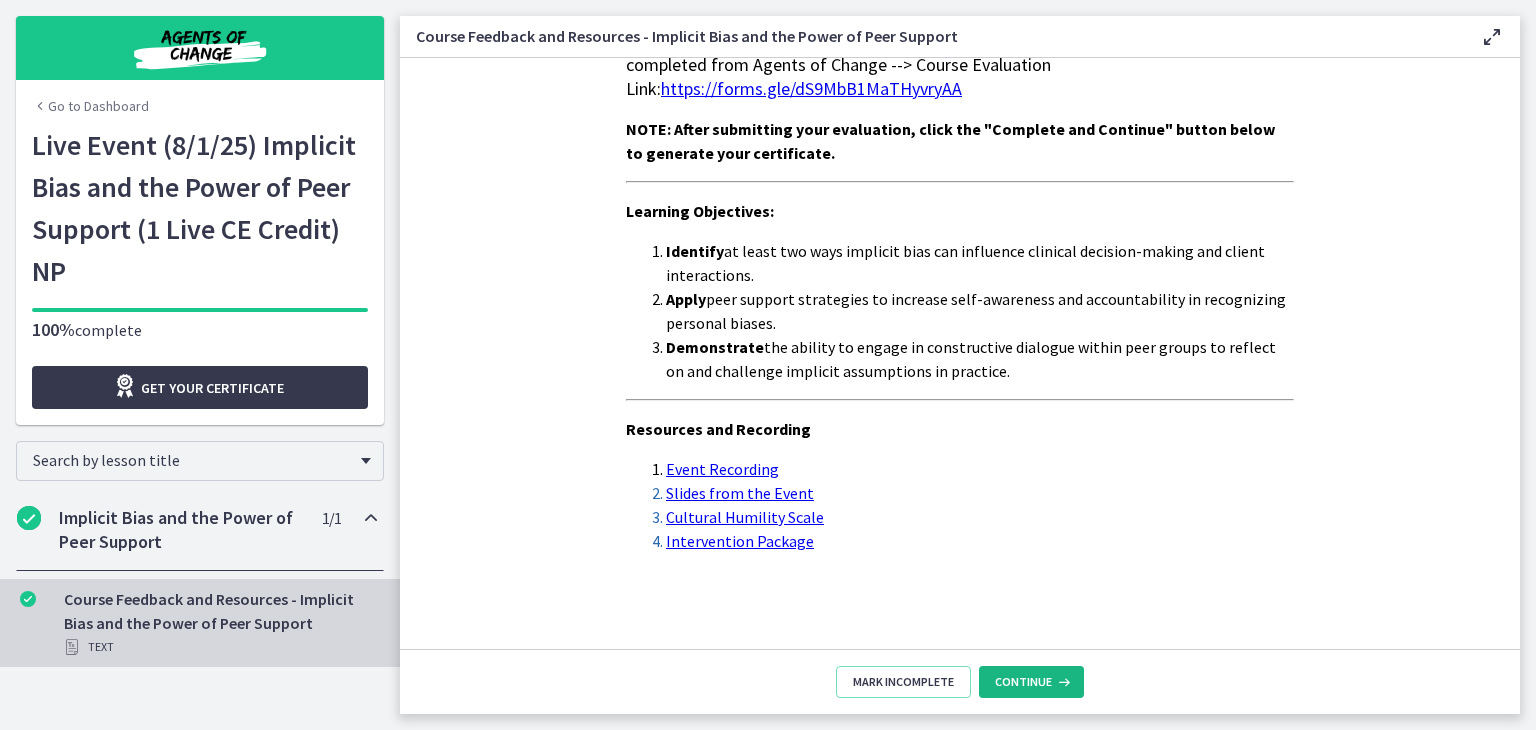 click on "Continue" at bounding box center (1023, 682) 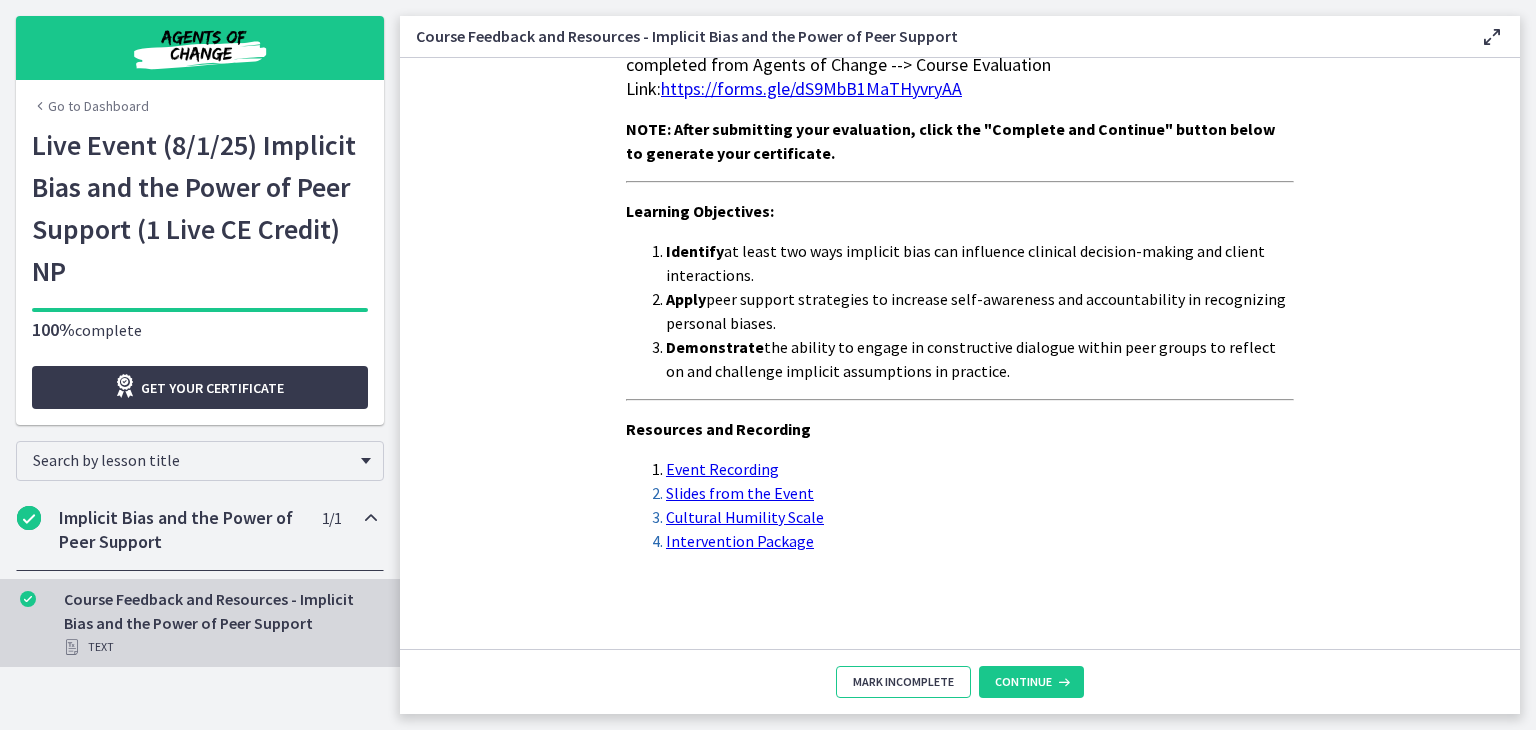 click on "Mark Incomplete" at bounding box center (903, 682) 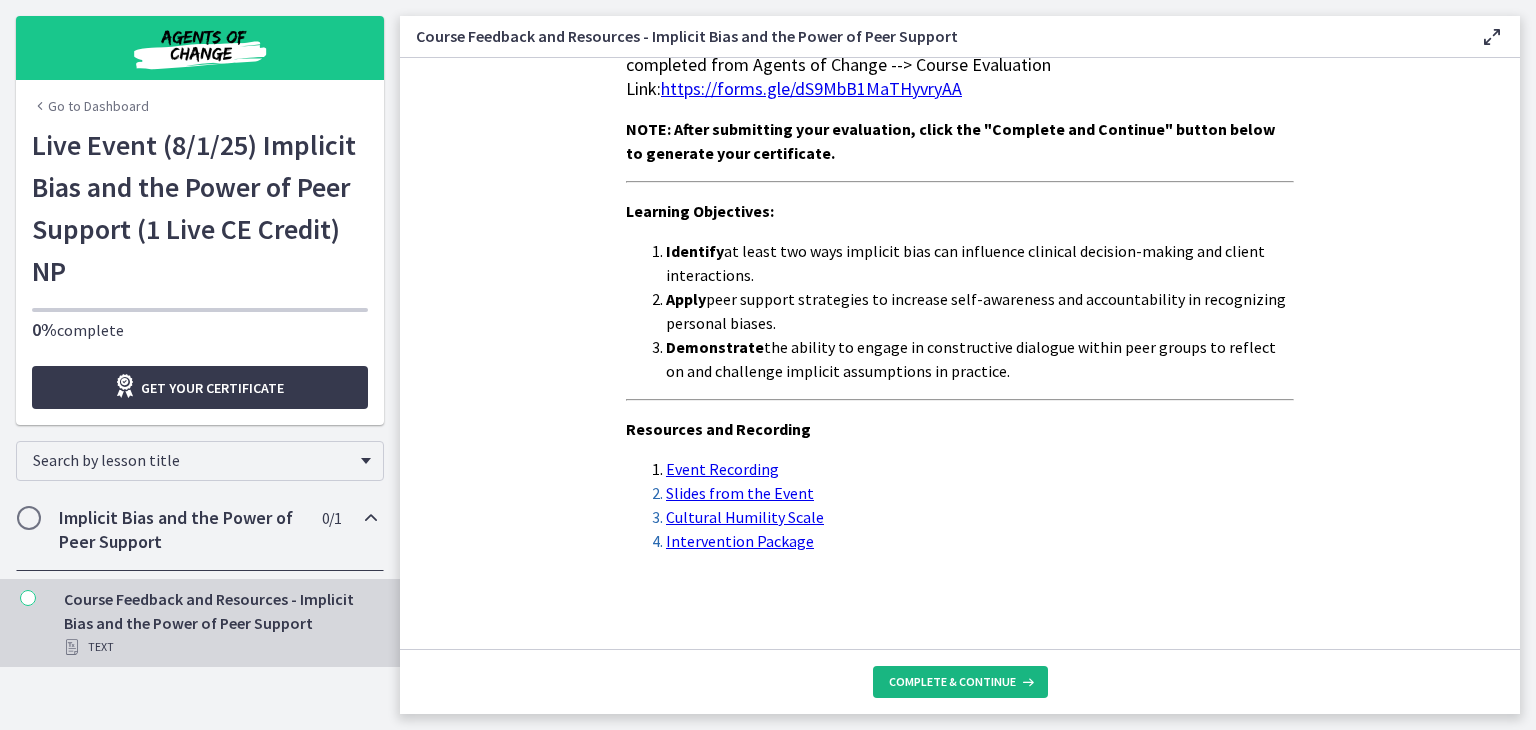 click on "Complete & continue" at bounding box center [952, 682] 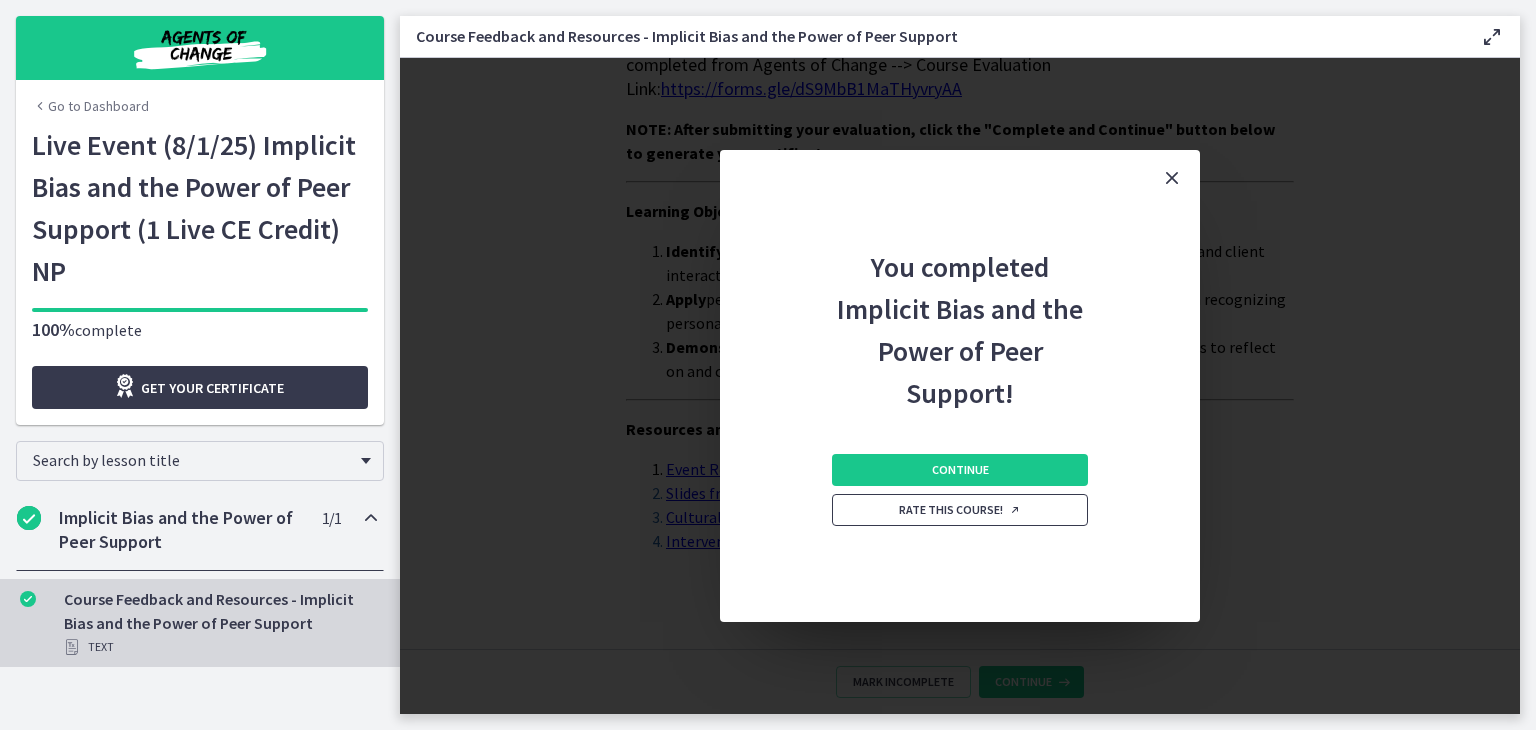 click on "Rate this course!" at bounding box center [960, 510] 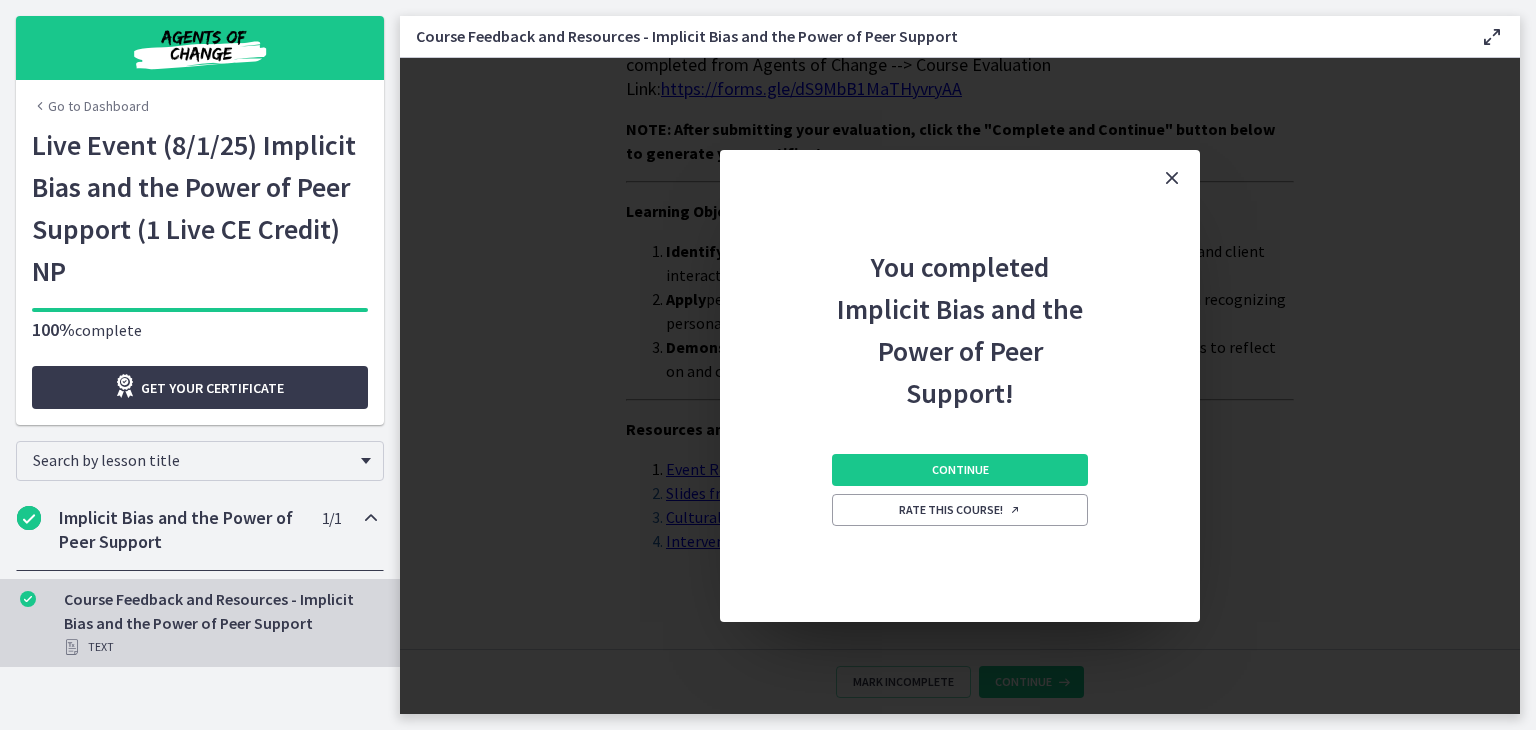 click at bounding box center [1172, 178] 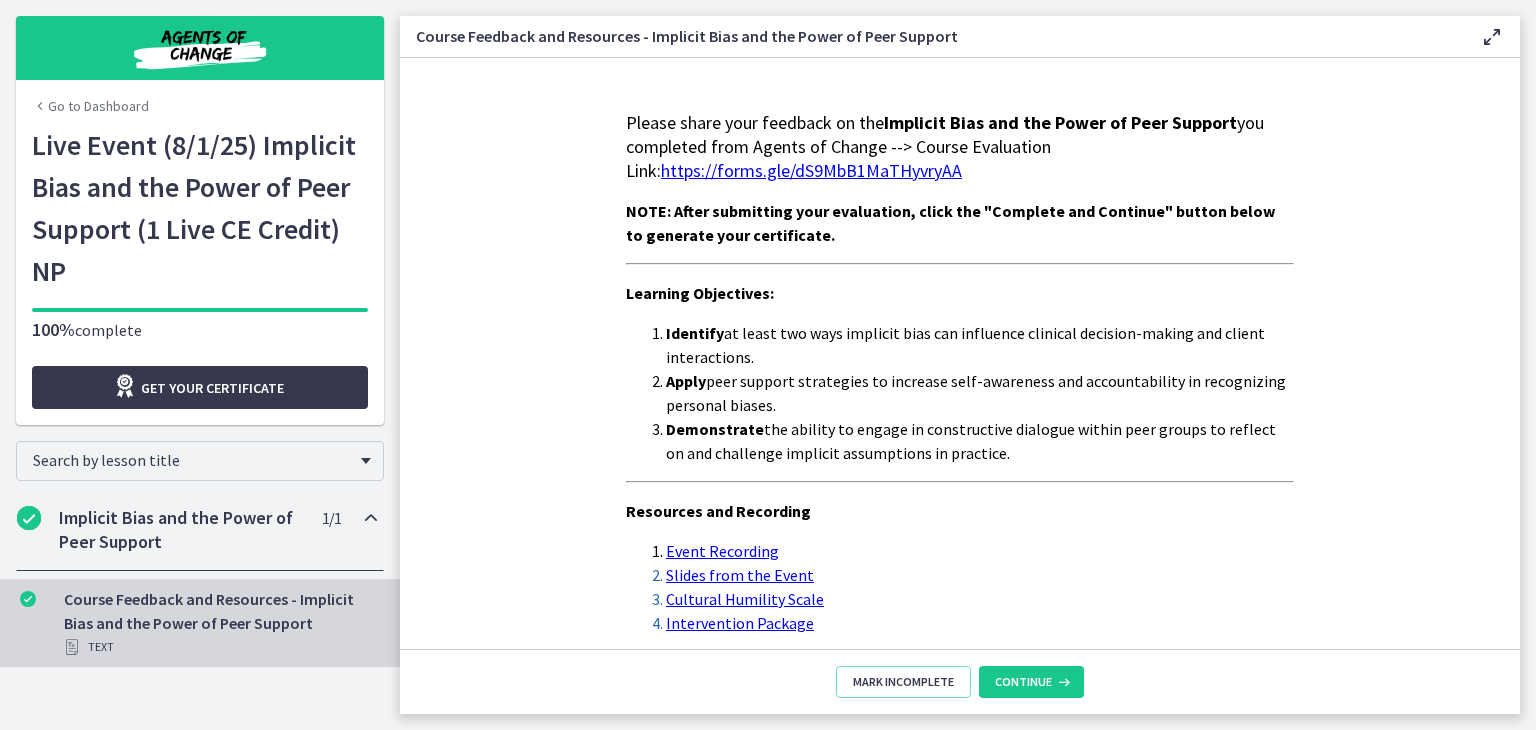 scroll, scrollTop: 0, scrollLeft: 0, axis: both 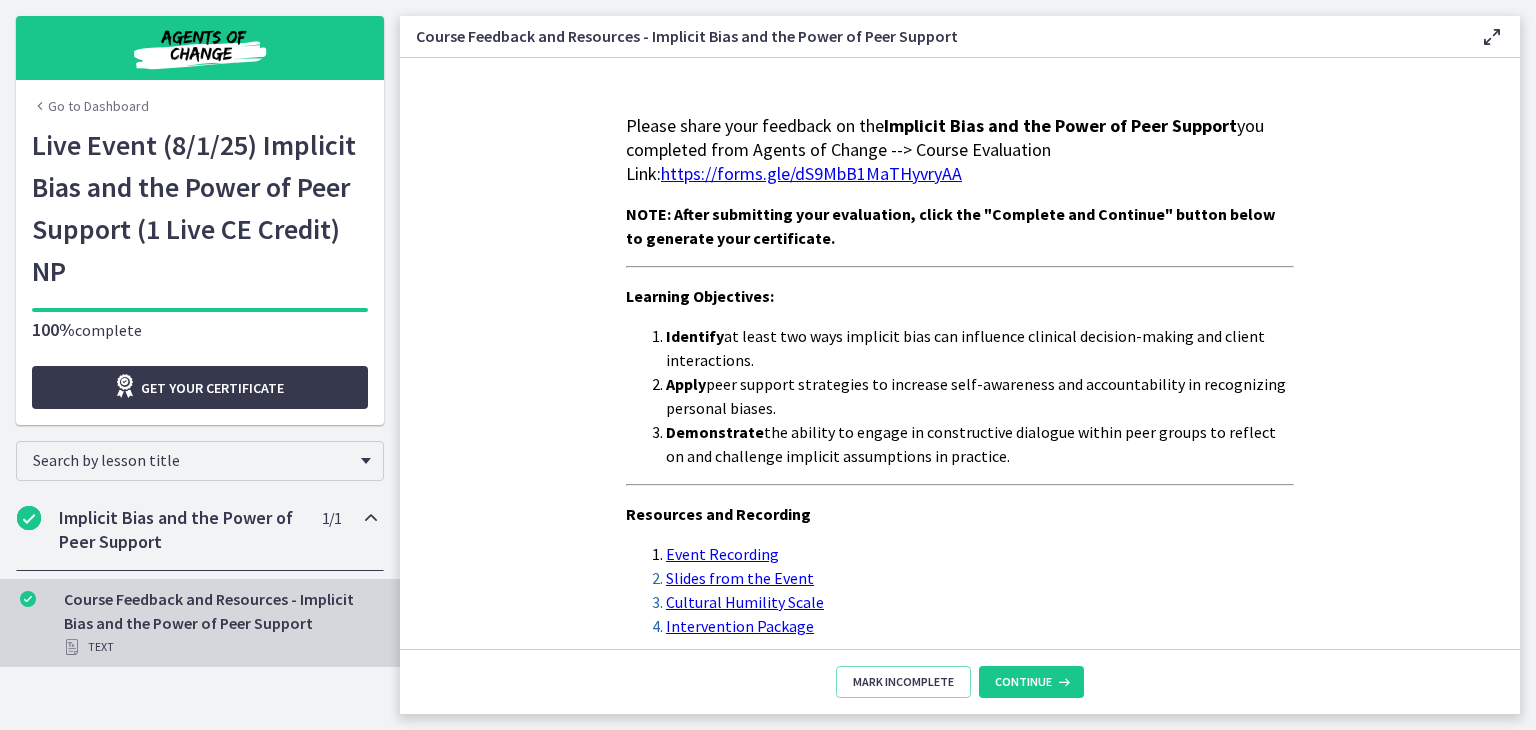 click on "https://forms.gle/dS9MbB1MaTHyvryAA" at bounding box center [811, 173] 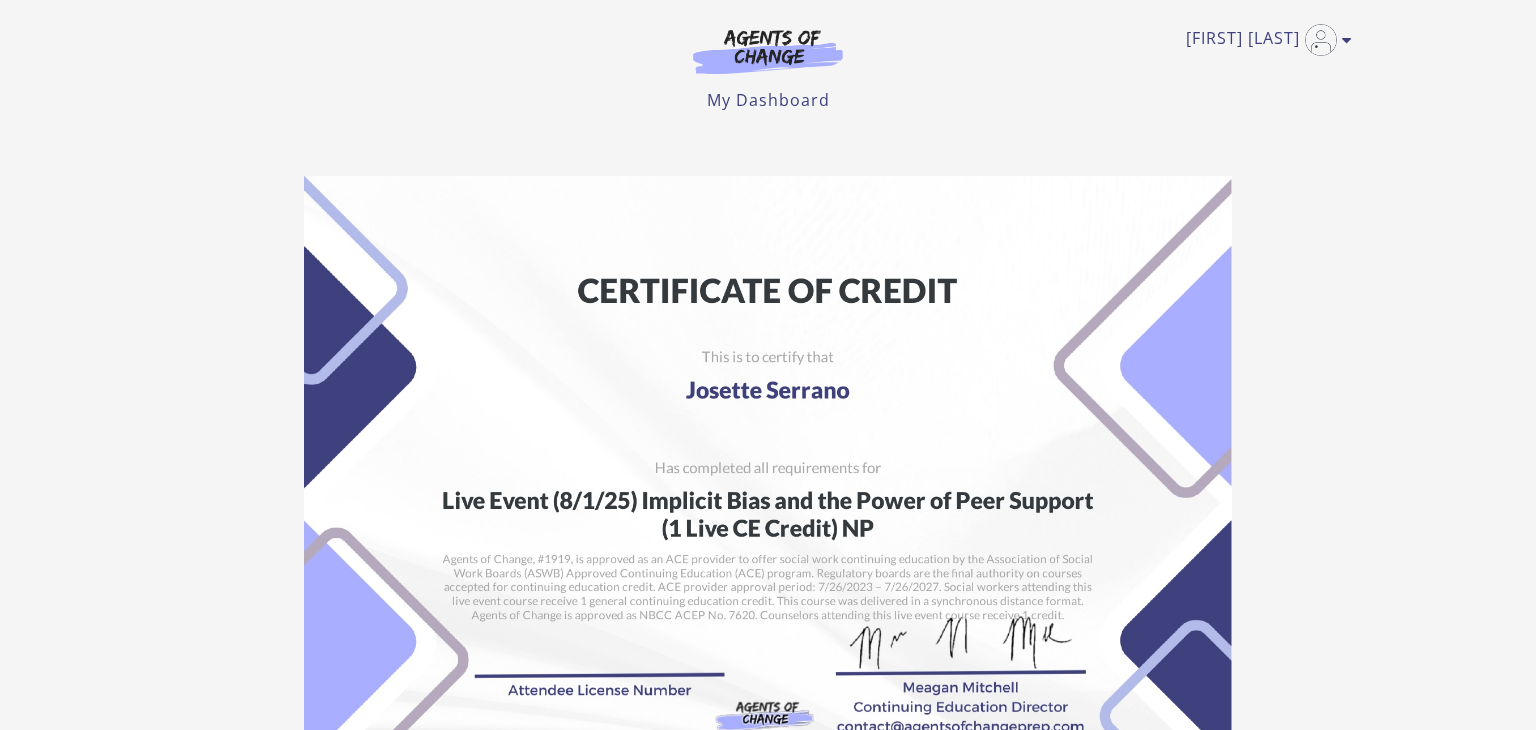 scroll, scrollTop: 0, scrollLeft: 0, axis: both 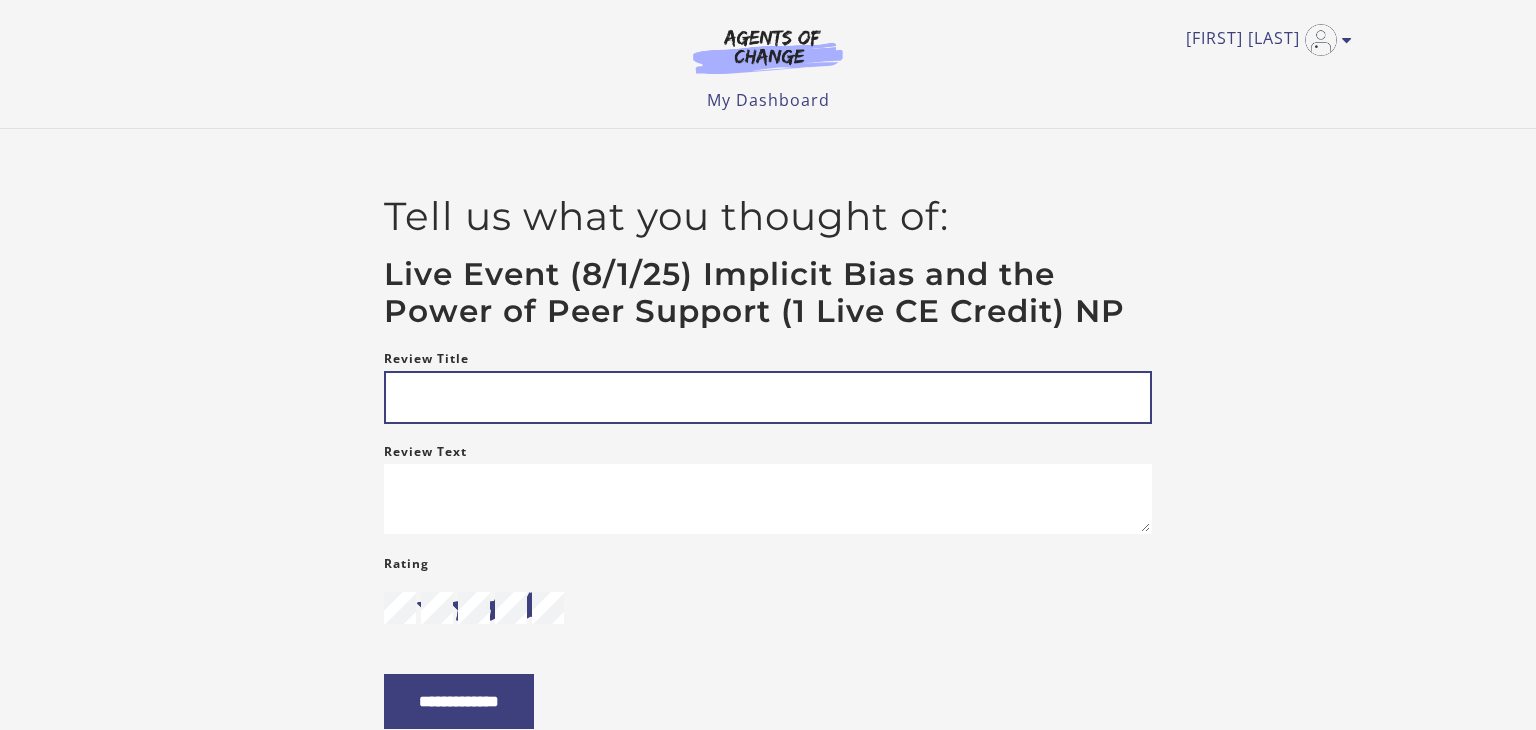 click on "Review Title" at bounding box center (768, 397) 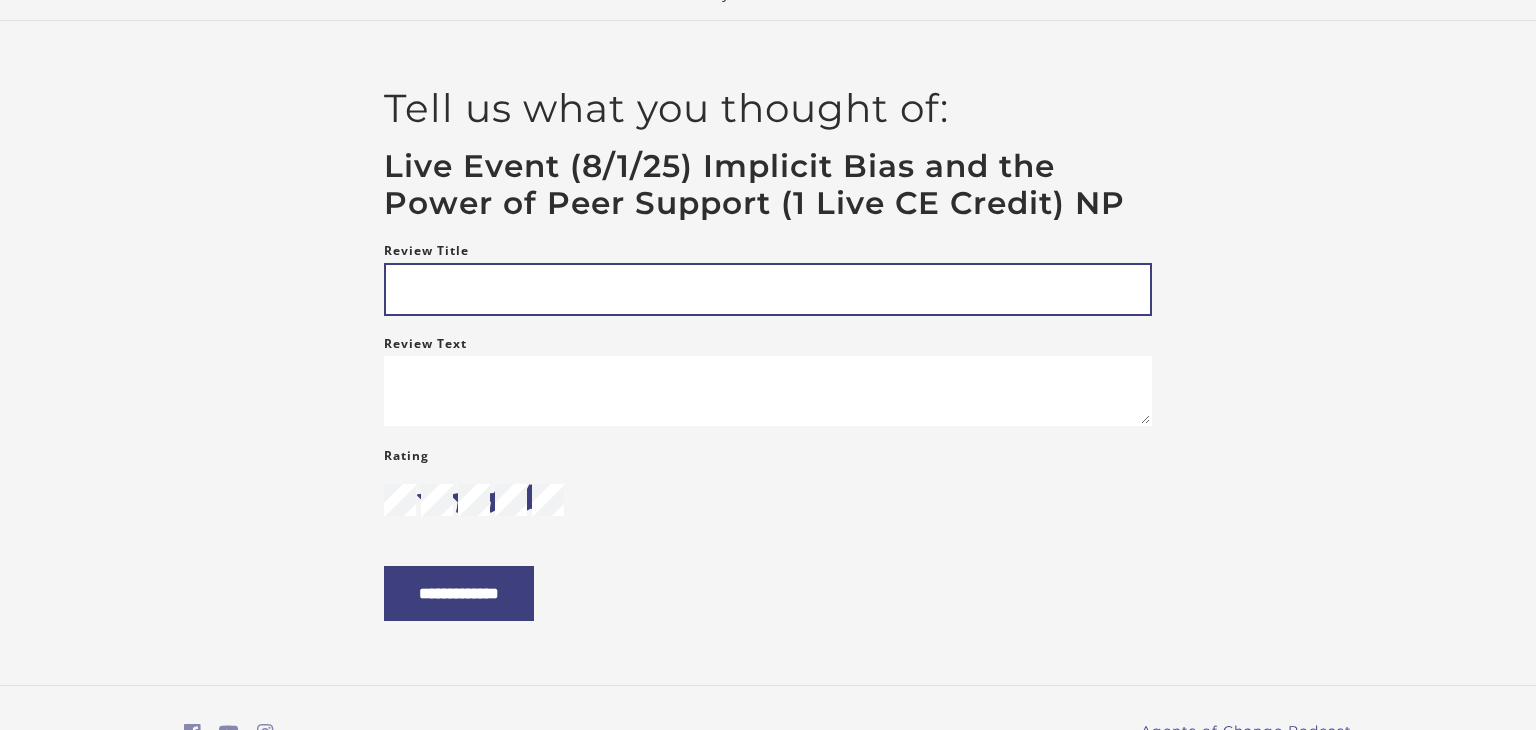 scroll, scrollTop: 117, scrollLeft: 0, axis: vertical 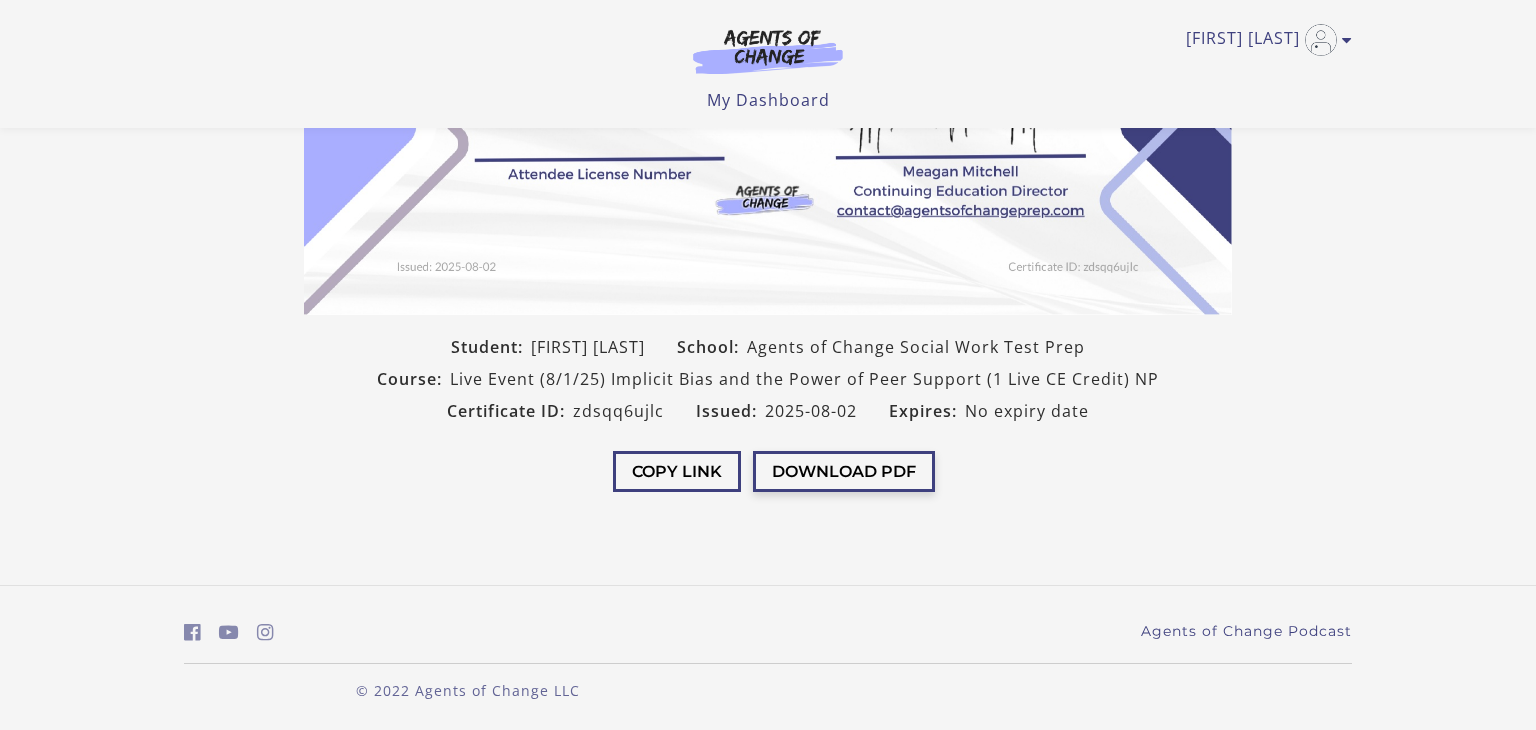 click on "Download PDF" at bounding box center (844, 471) 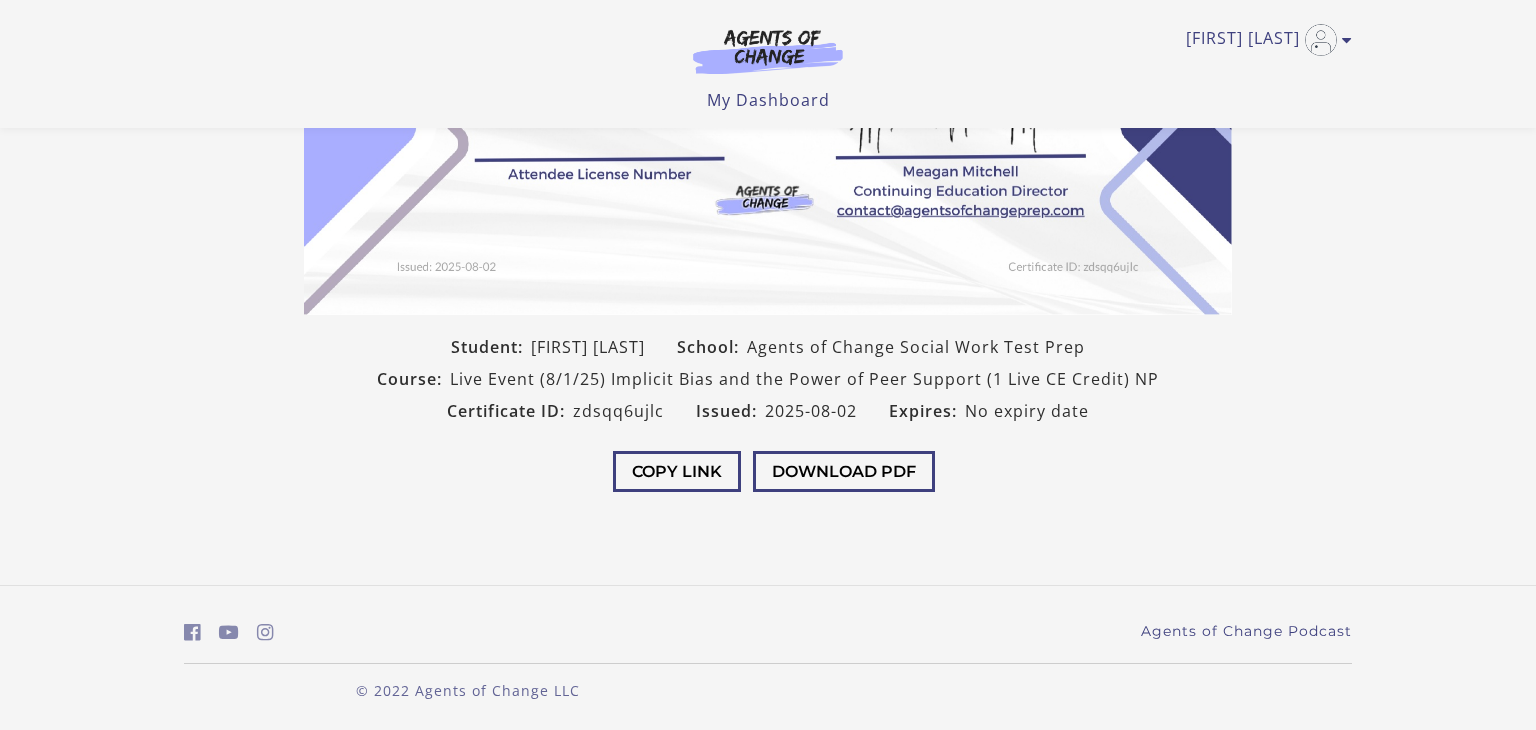 click on "Student:
Josette Serrano
School:
Agents of Change Social Work Test Prep
Course:
Live Event (8/1/25) Implicit Bias and the Power of Peer Support (1 Live CE Credit) NP
Certificate ID:
zdsqq6ujlc
Issued:
2025-08-02
Expires:
No expiry date
Copy Link
Download PDF" at bounding box center (768, 82) 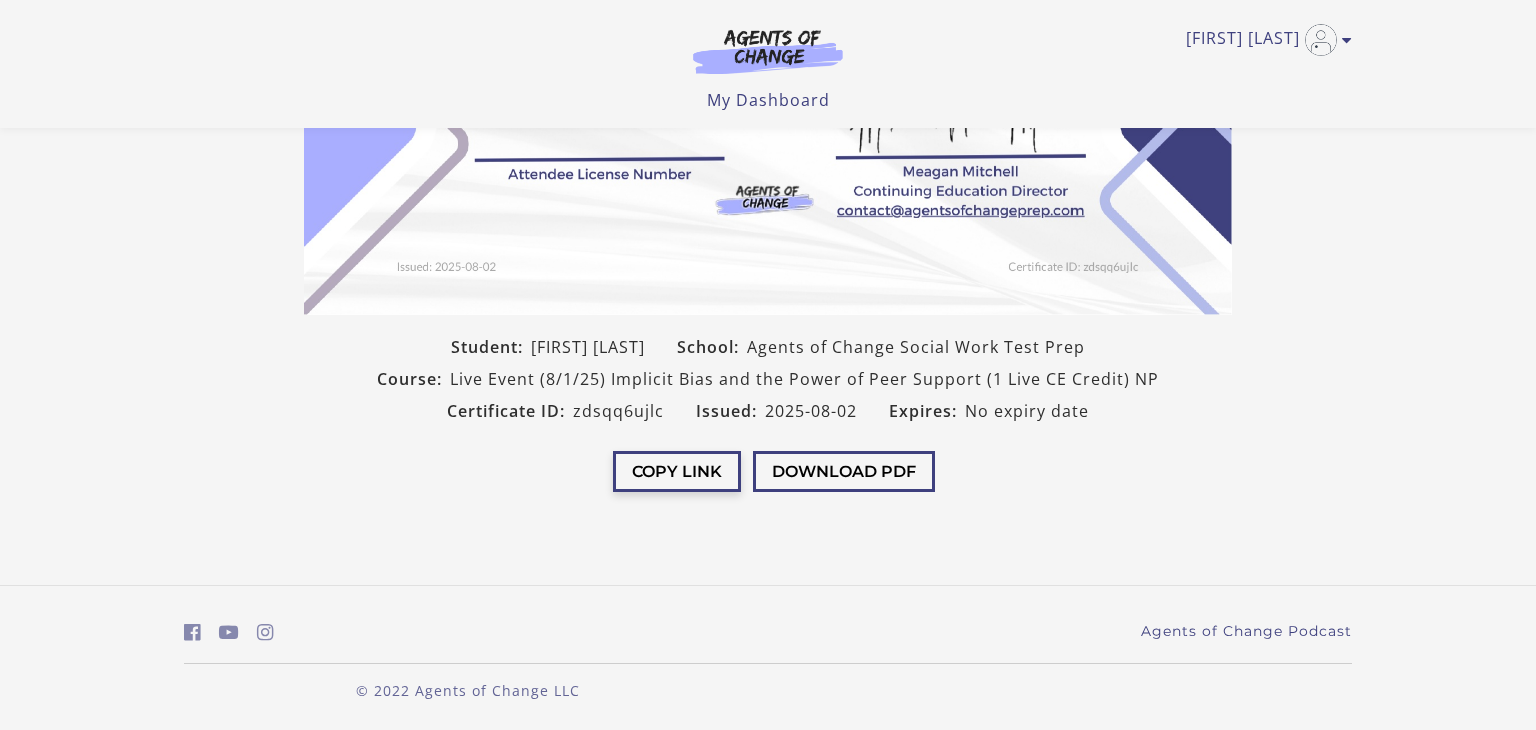 click on "Copy Link" at bounding box center [677, 471] 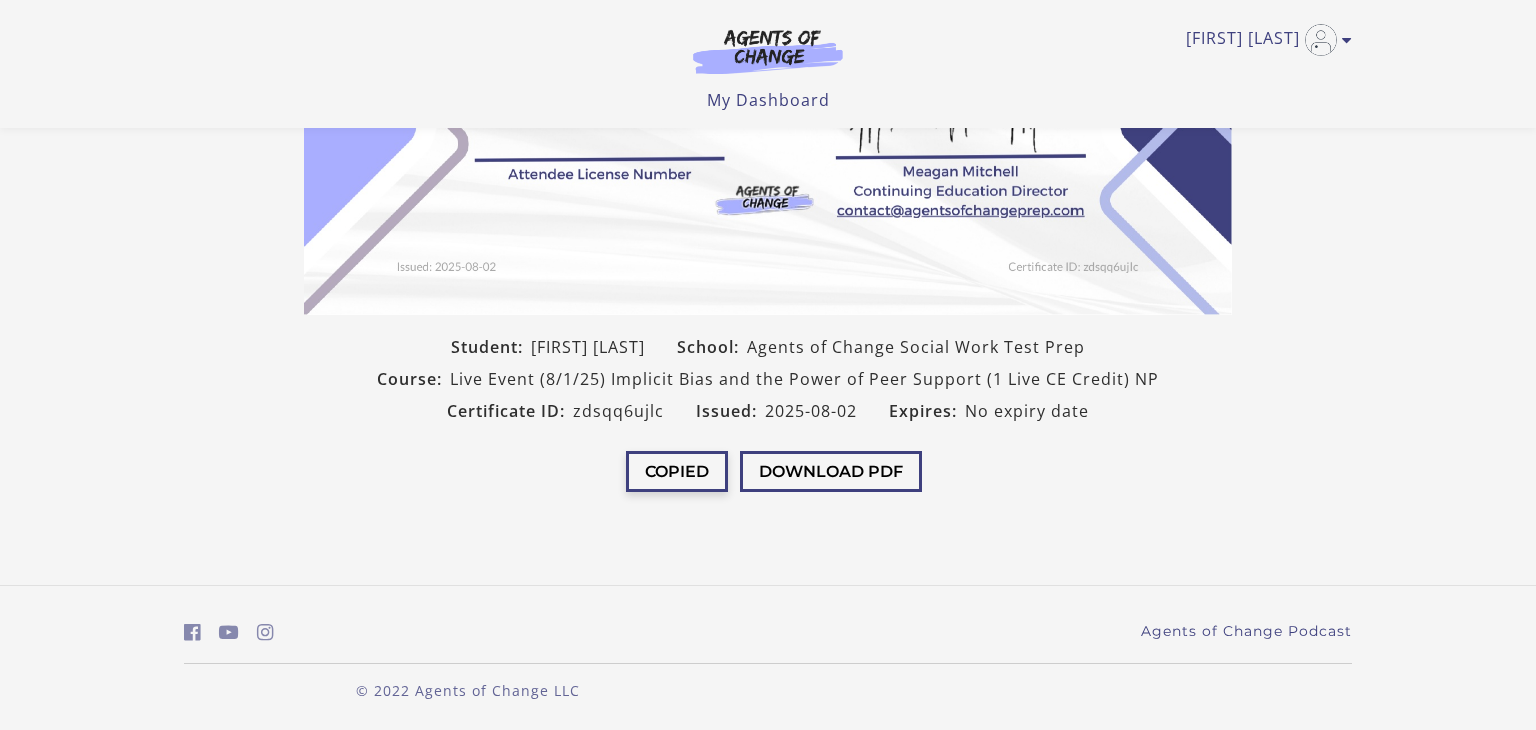 click on "Copied" at bounding box center [677, 471] 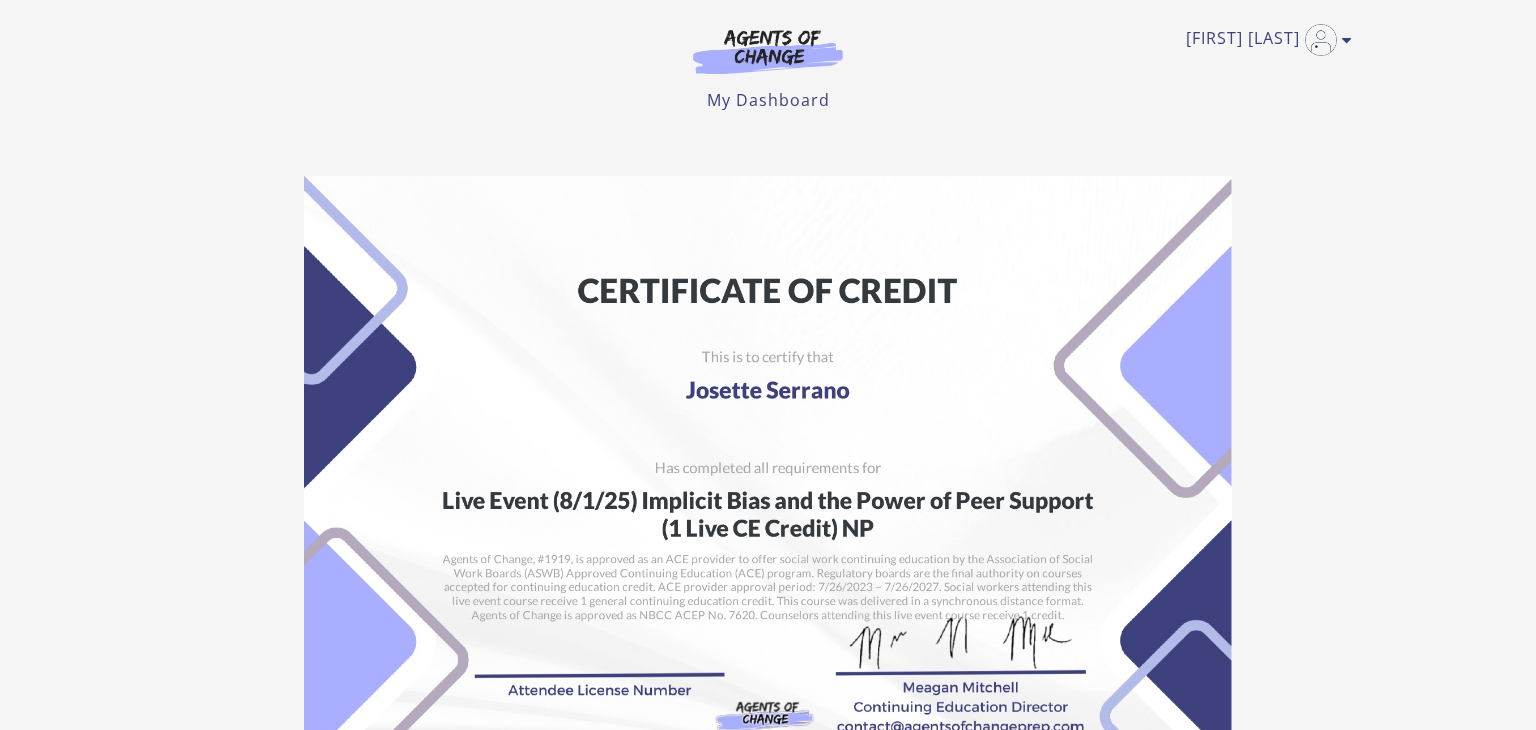 scroll, scrollTop: 0, scrollLeft: 0, axis: both 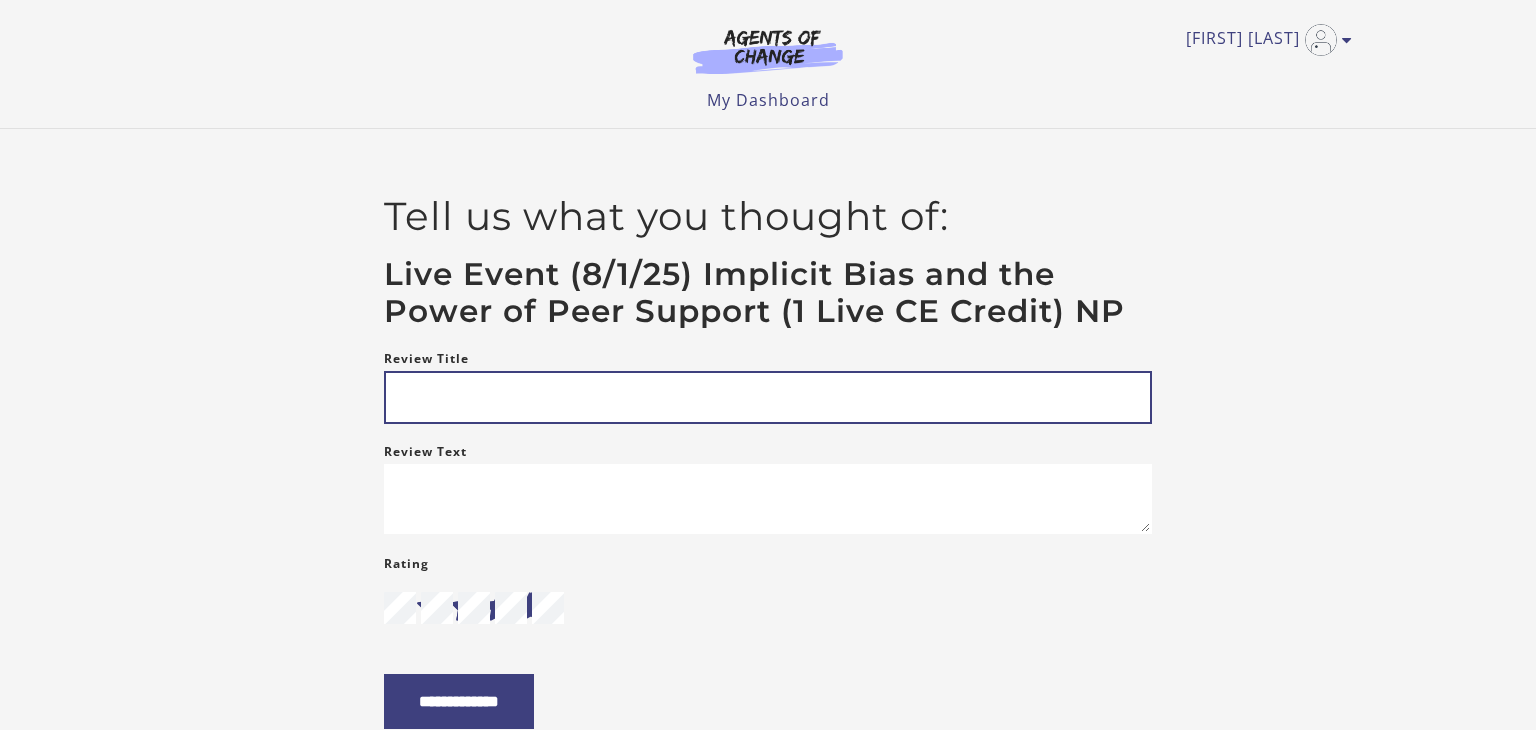 click on "Review Title" at bounding box center (768, 397) 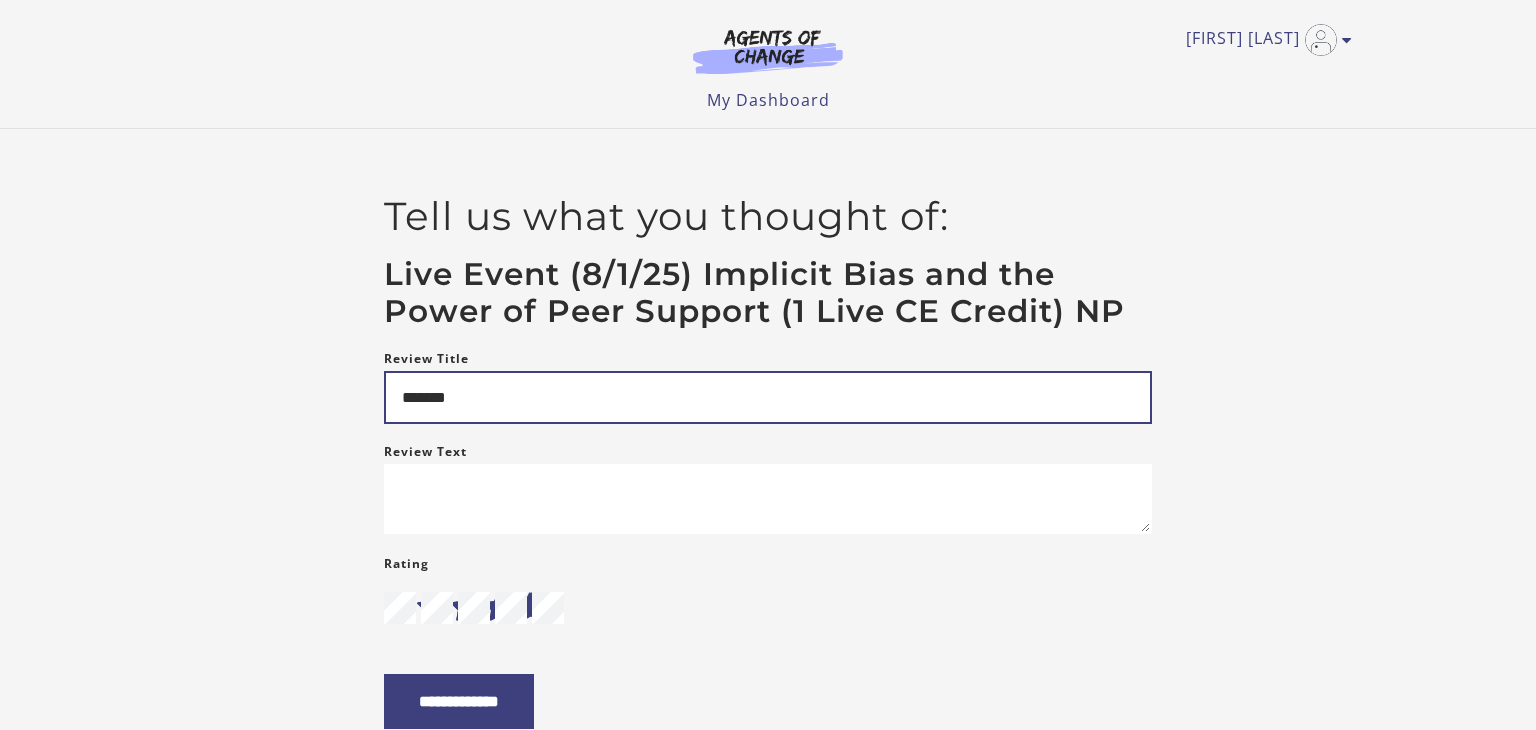 type on "******" 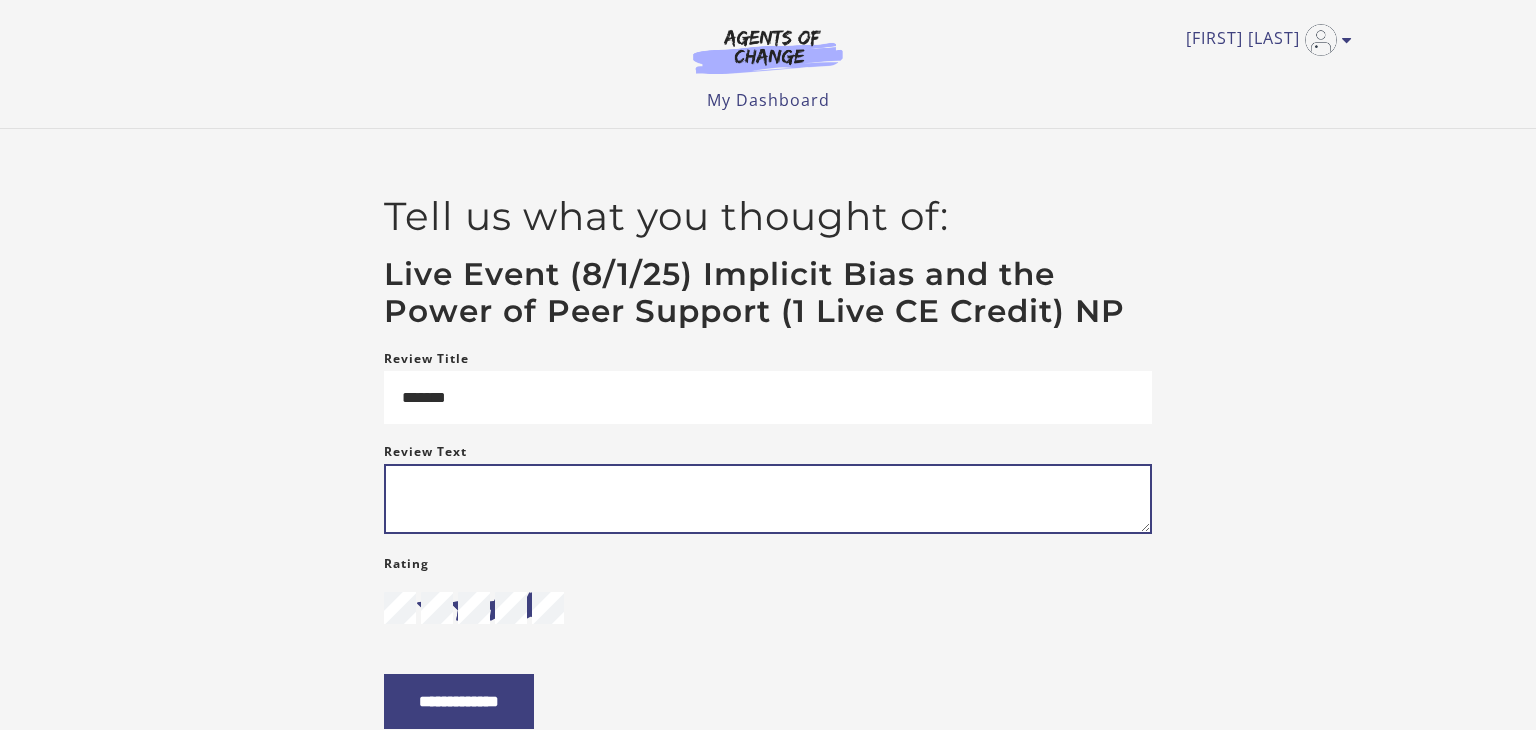 click on "Review Text" at bounding box center (768, 499) 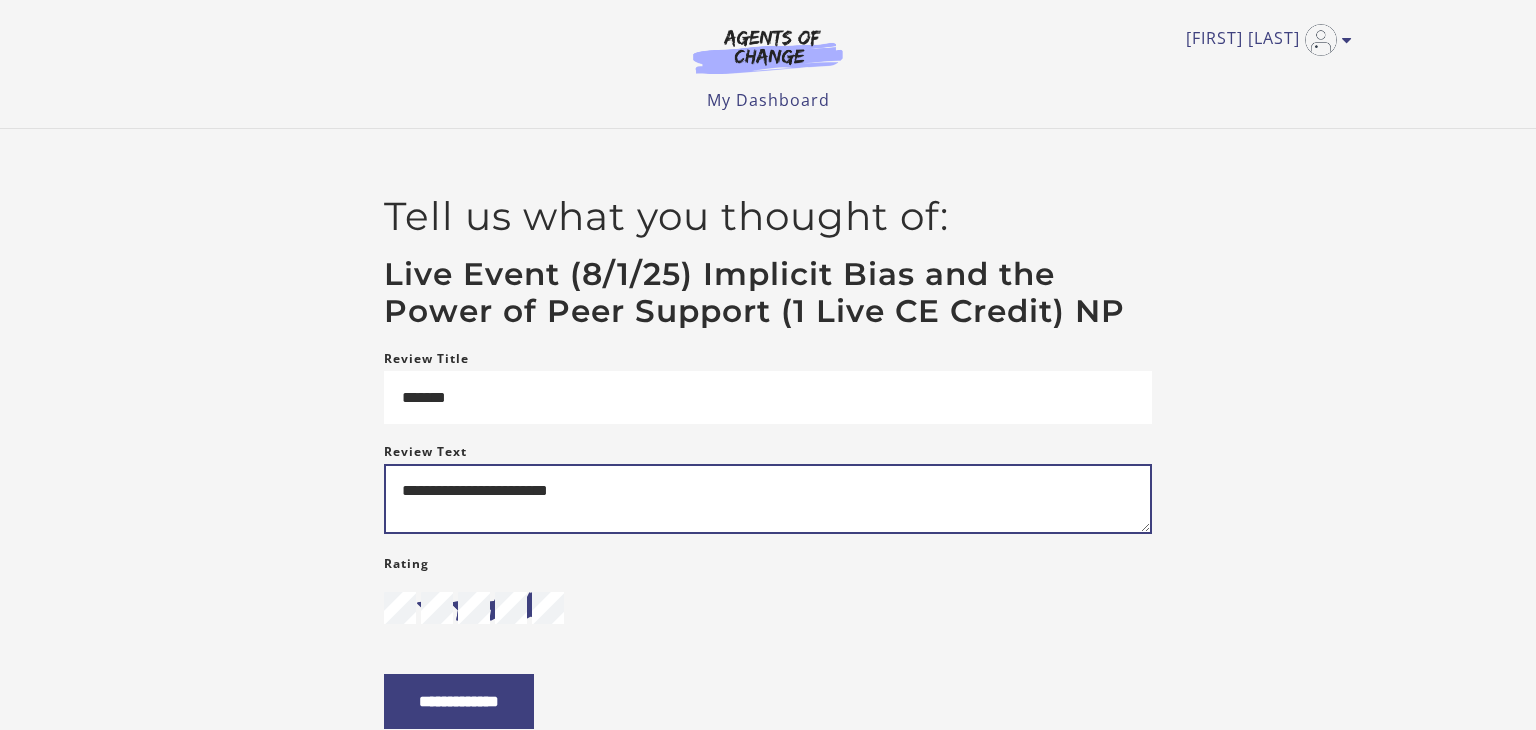 click on "**********" at bounding box center [768, 499] 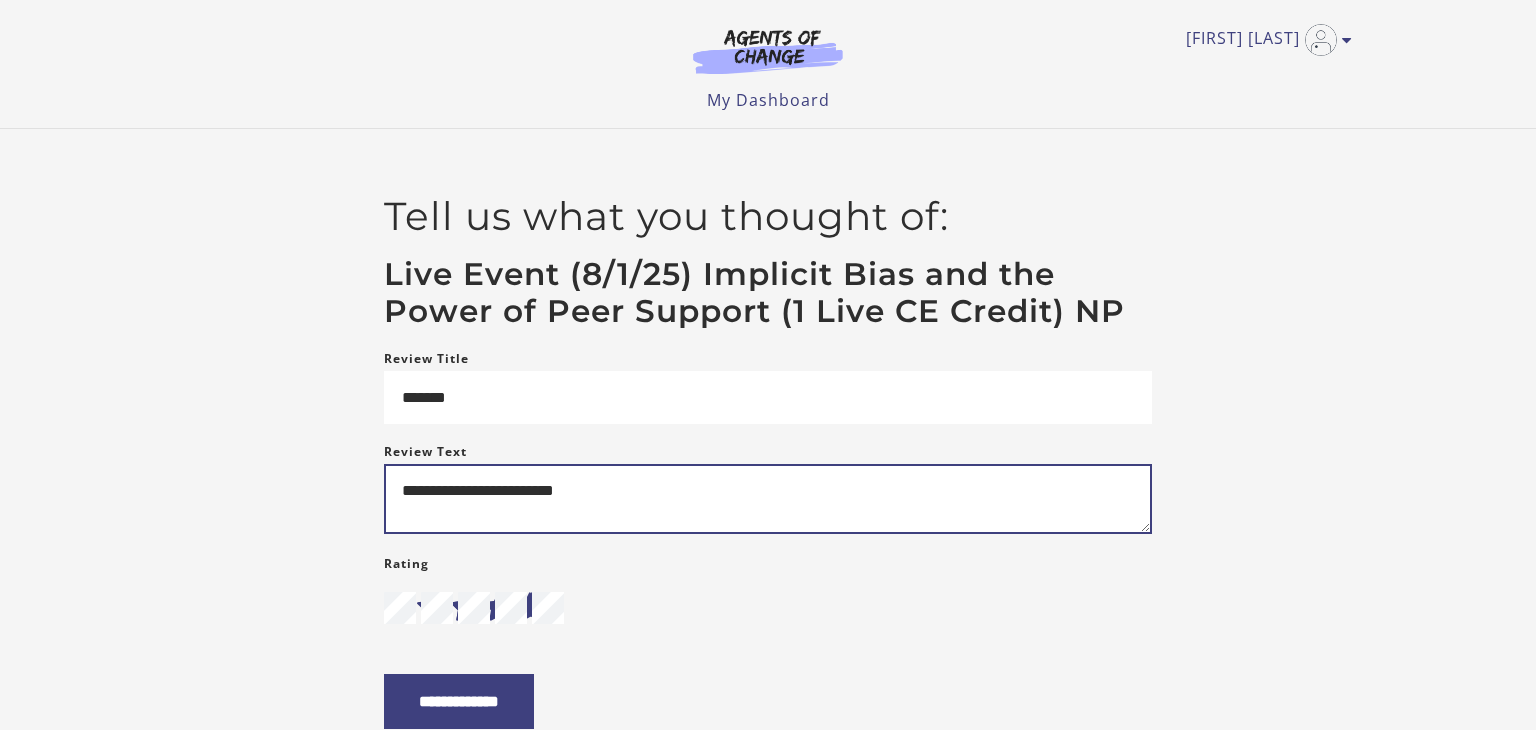 click on "**********" at bounding box center [768, 499] 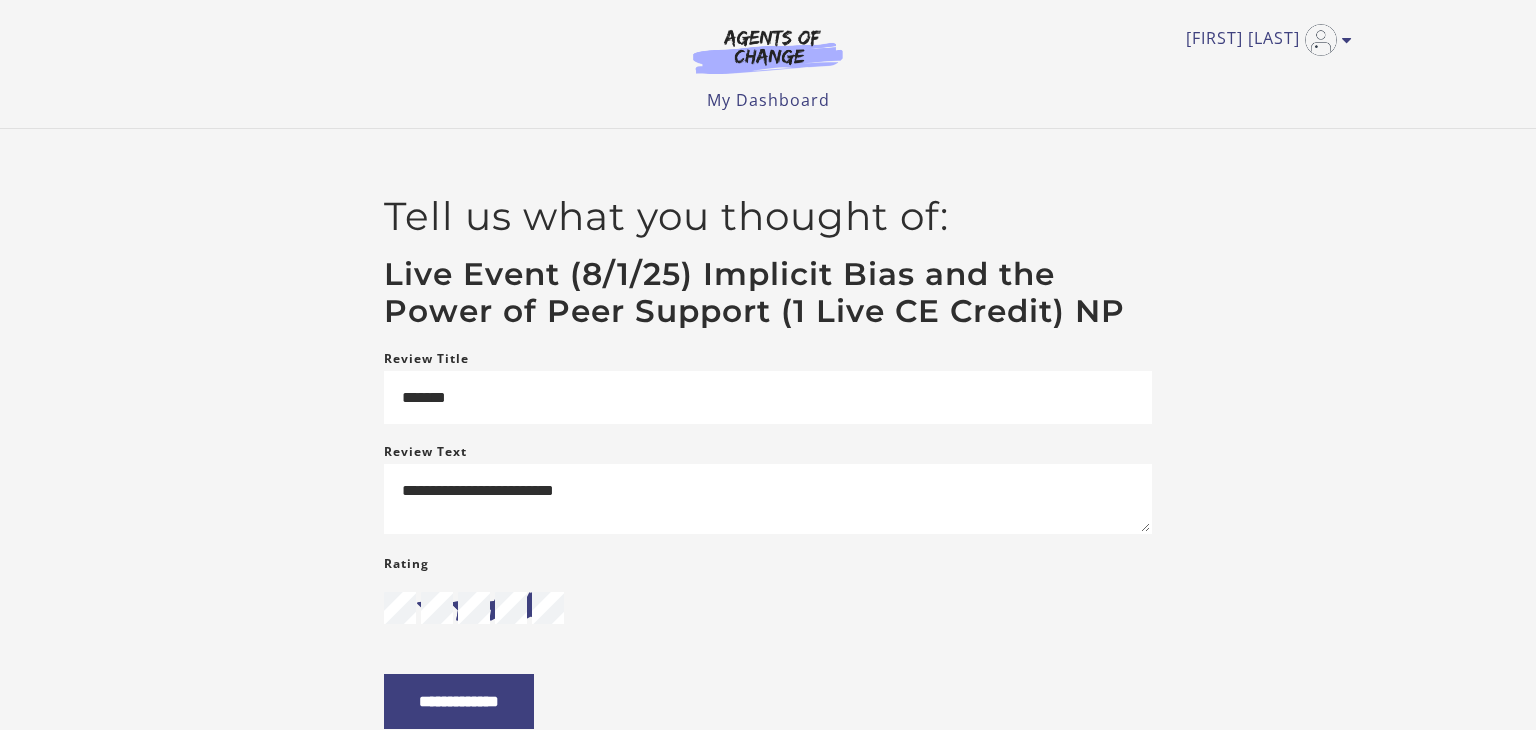 click at bounding box center [531, 608] 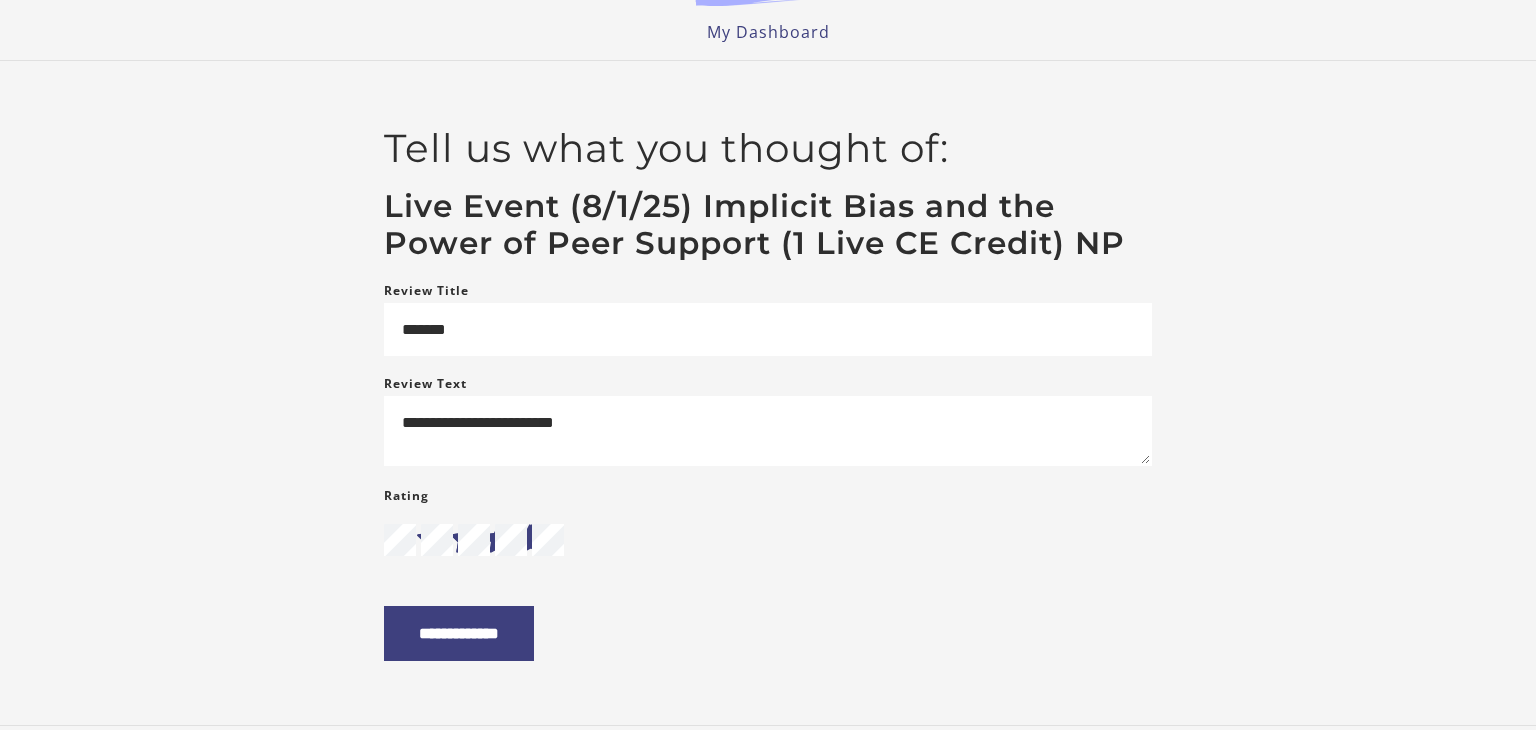 scroll, scrollTop: 81, scrollLeft: 0, axis: vertical 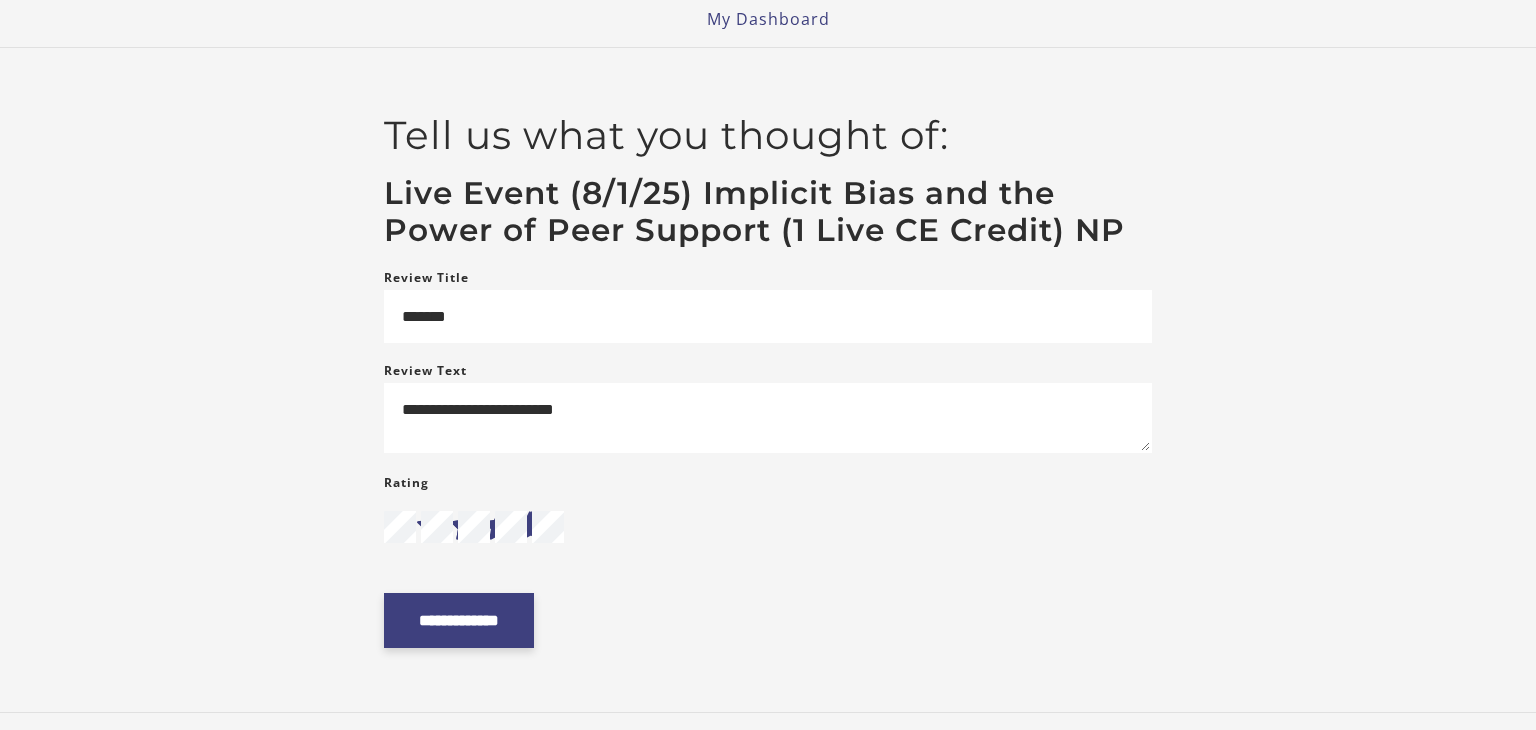 drag, startPoint x: 519, startPoint y: 631, endPoint x: 640, endPoint y: 502, distance: 176.86719 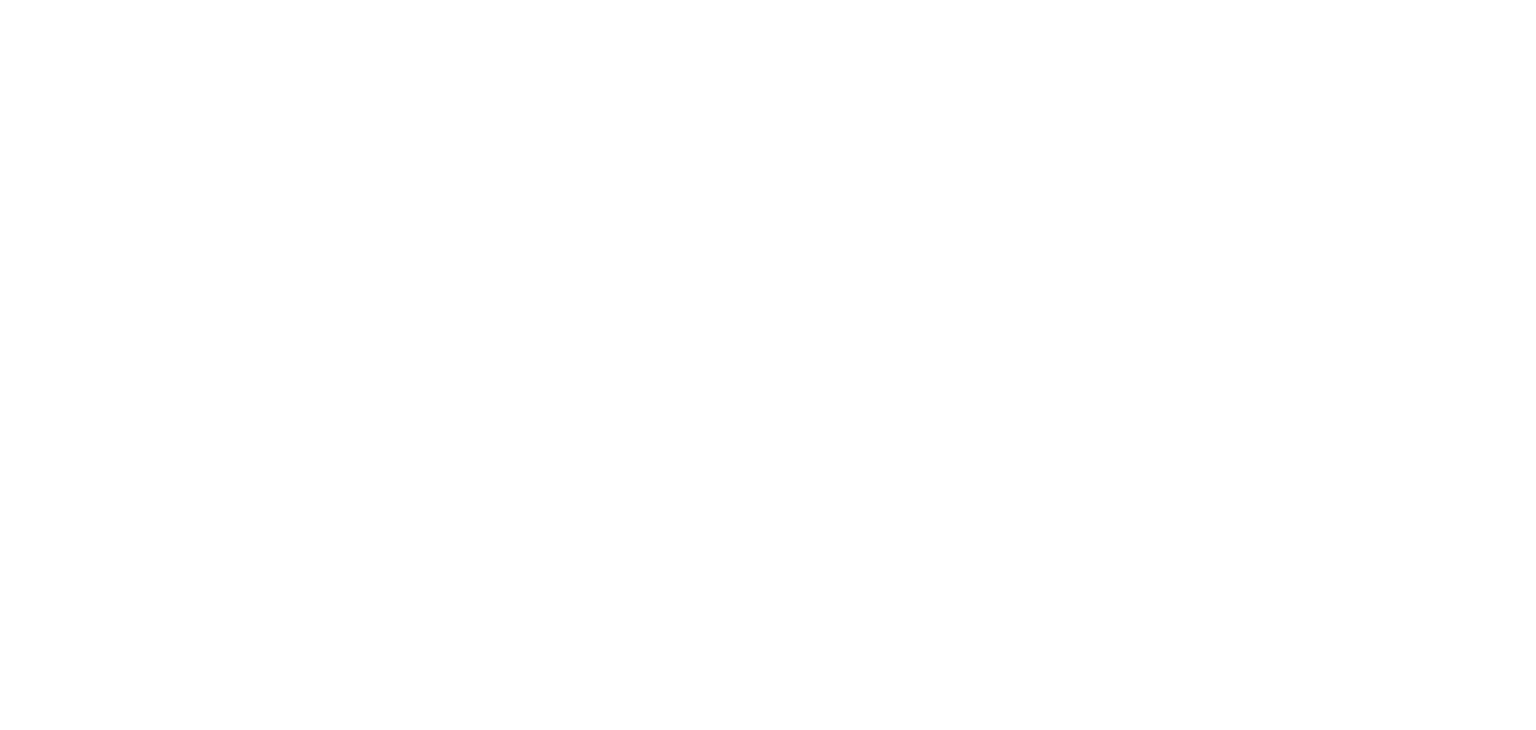 scroll, scrollTop: 0, scrollLeft: 0, axis: both 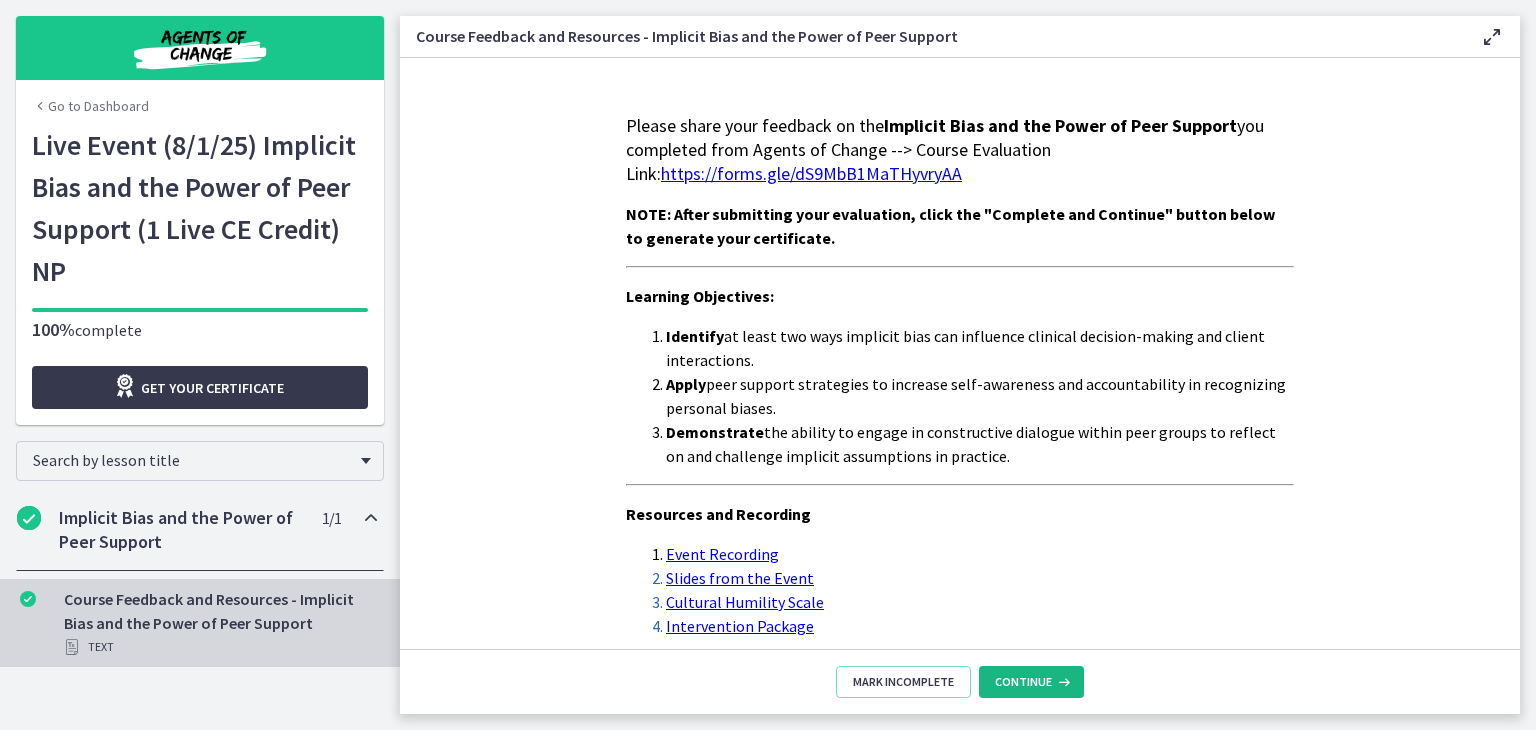 click on "Continue" at bounding box center (1023, 682) 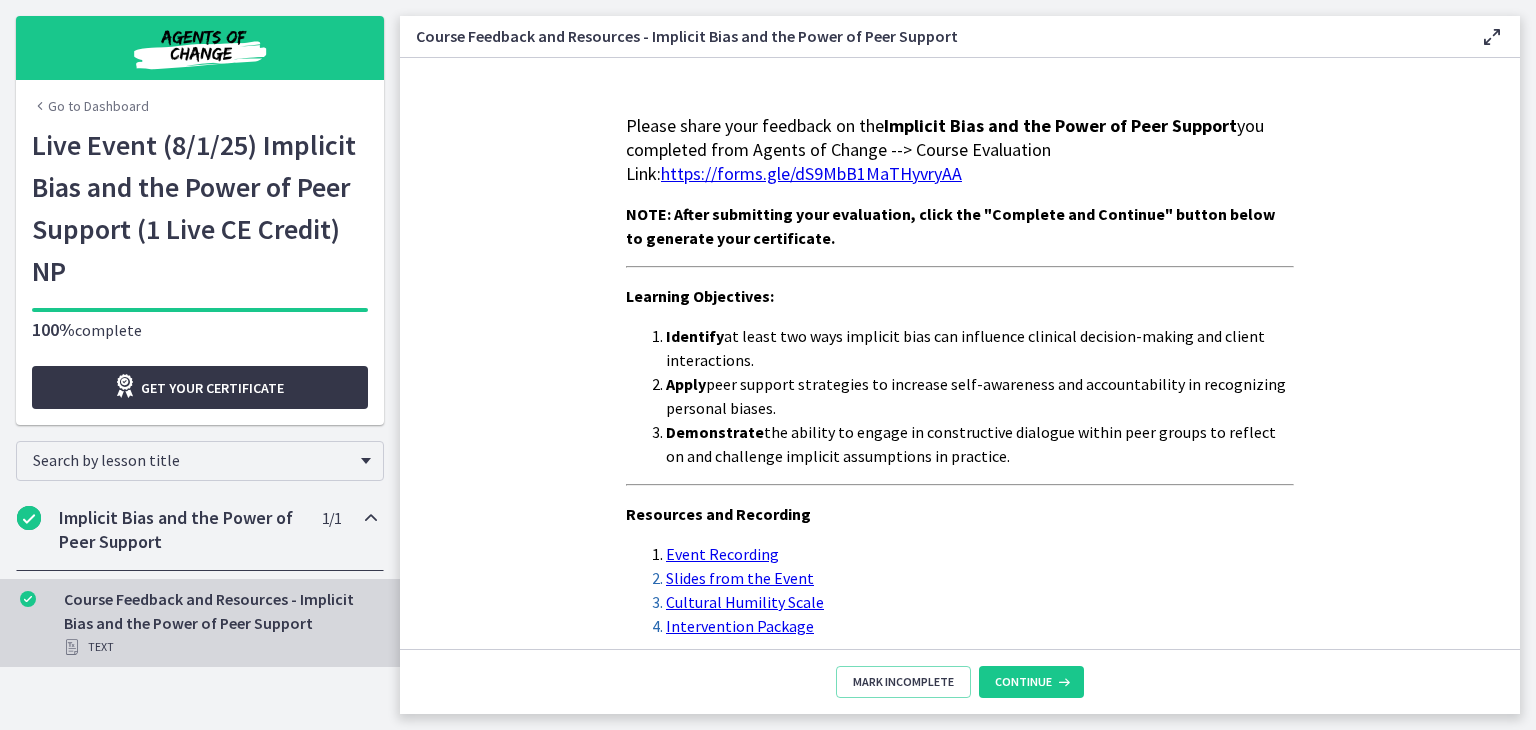 click on "Get your certificate" at bounding box center (200, 387) 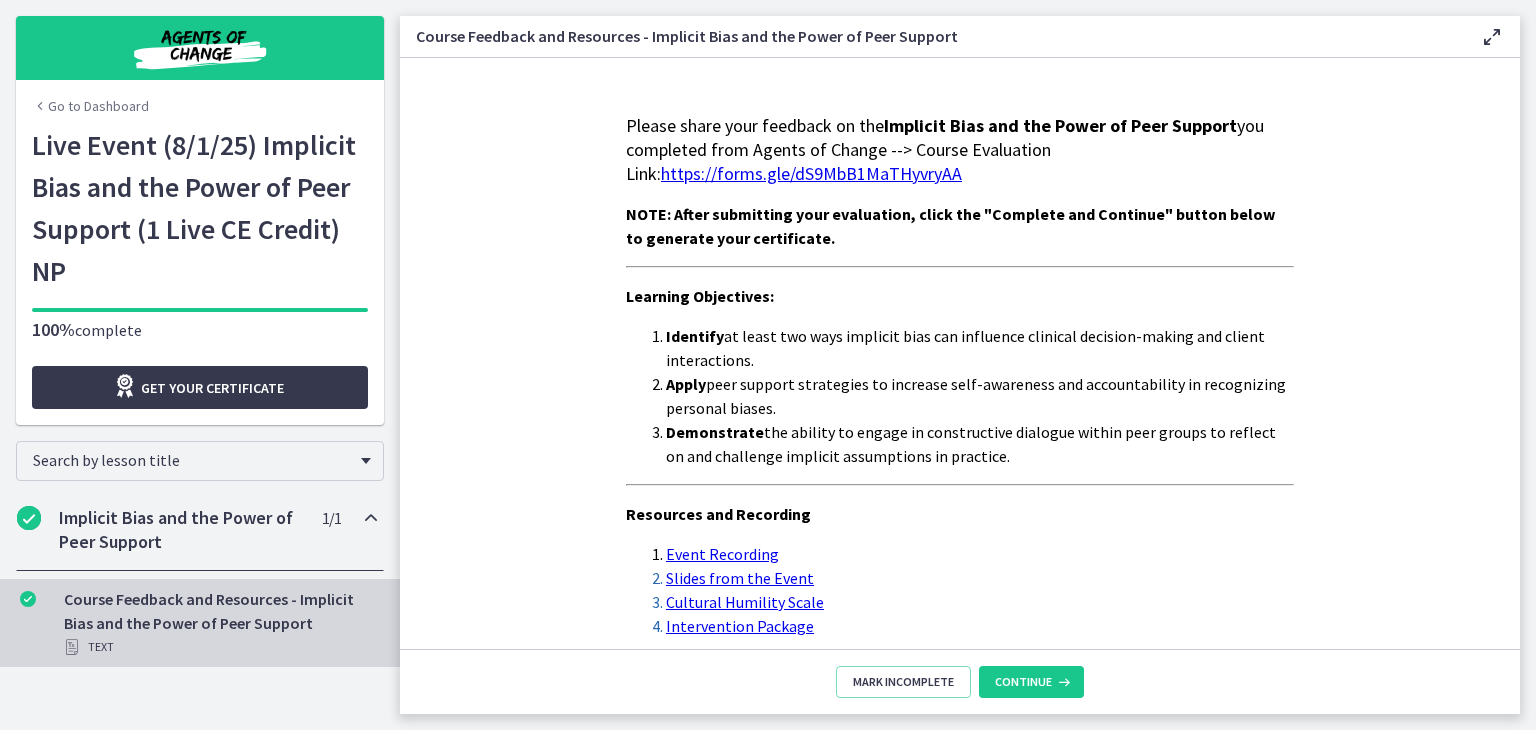 click on "https://forms.gle/dS9MbB1MaTHyvryAA" at bounding box center [811, 173] 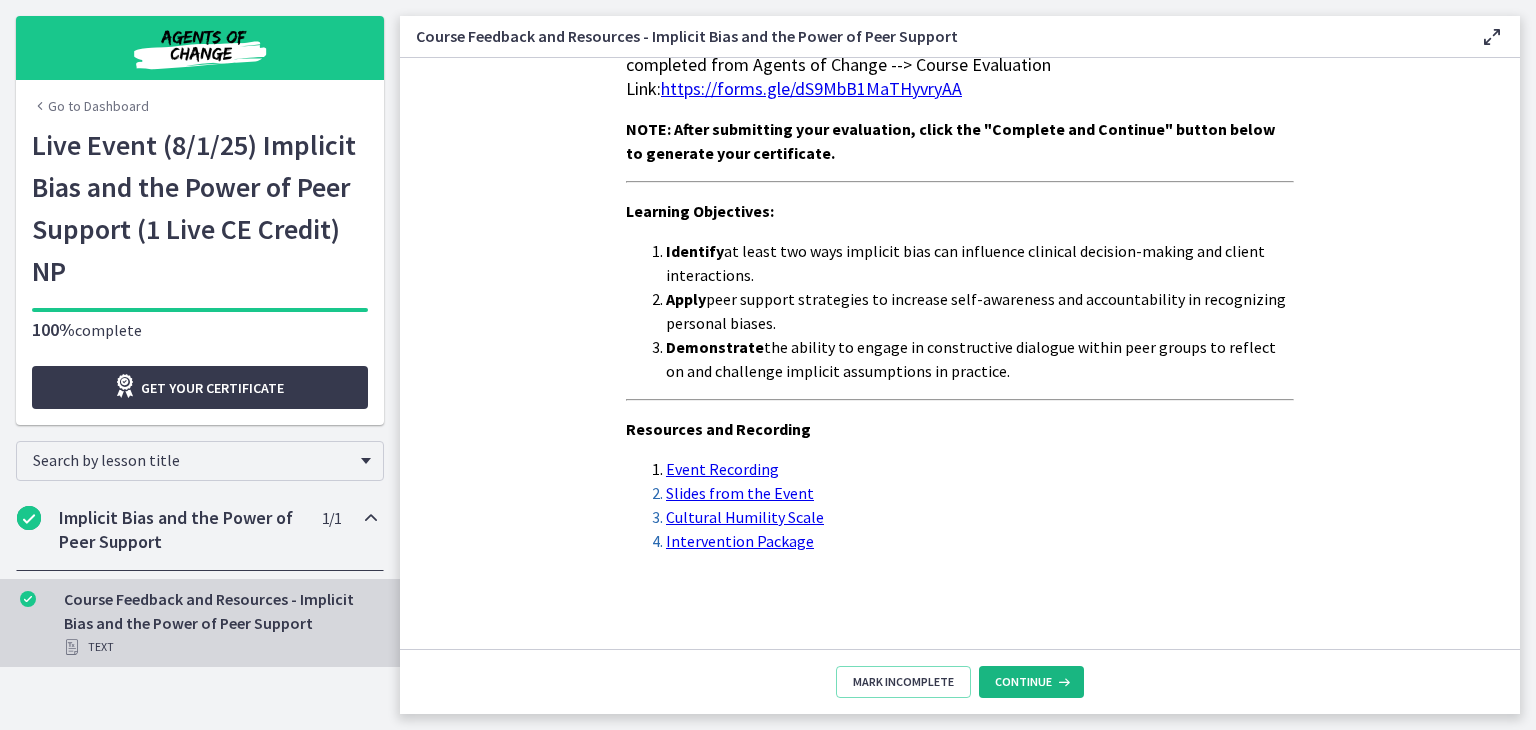 click on "Continue" at bounding box center [1023, 682] 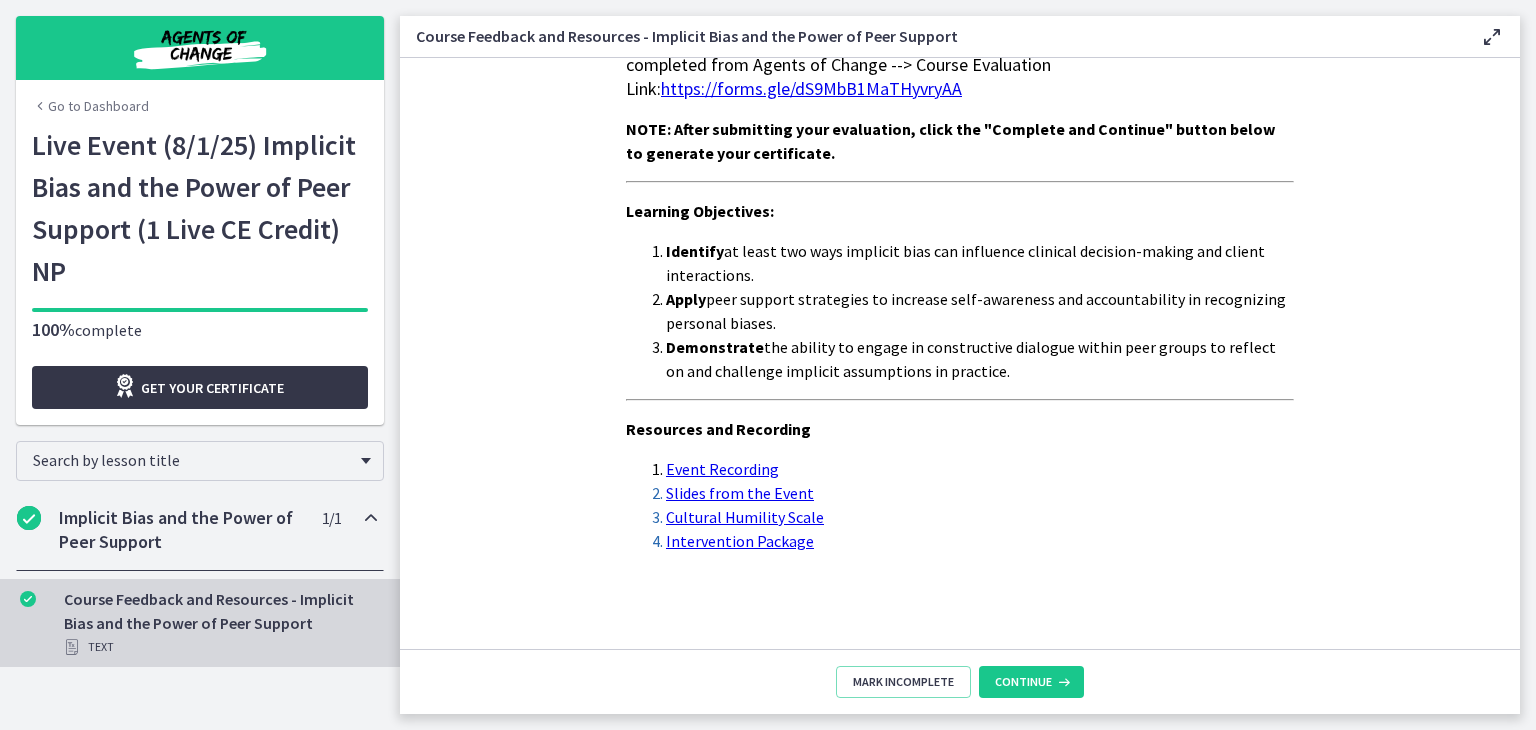 click on "Get your certificate" at bounding box center [212, 388] 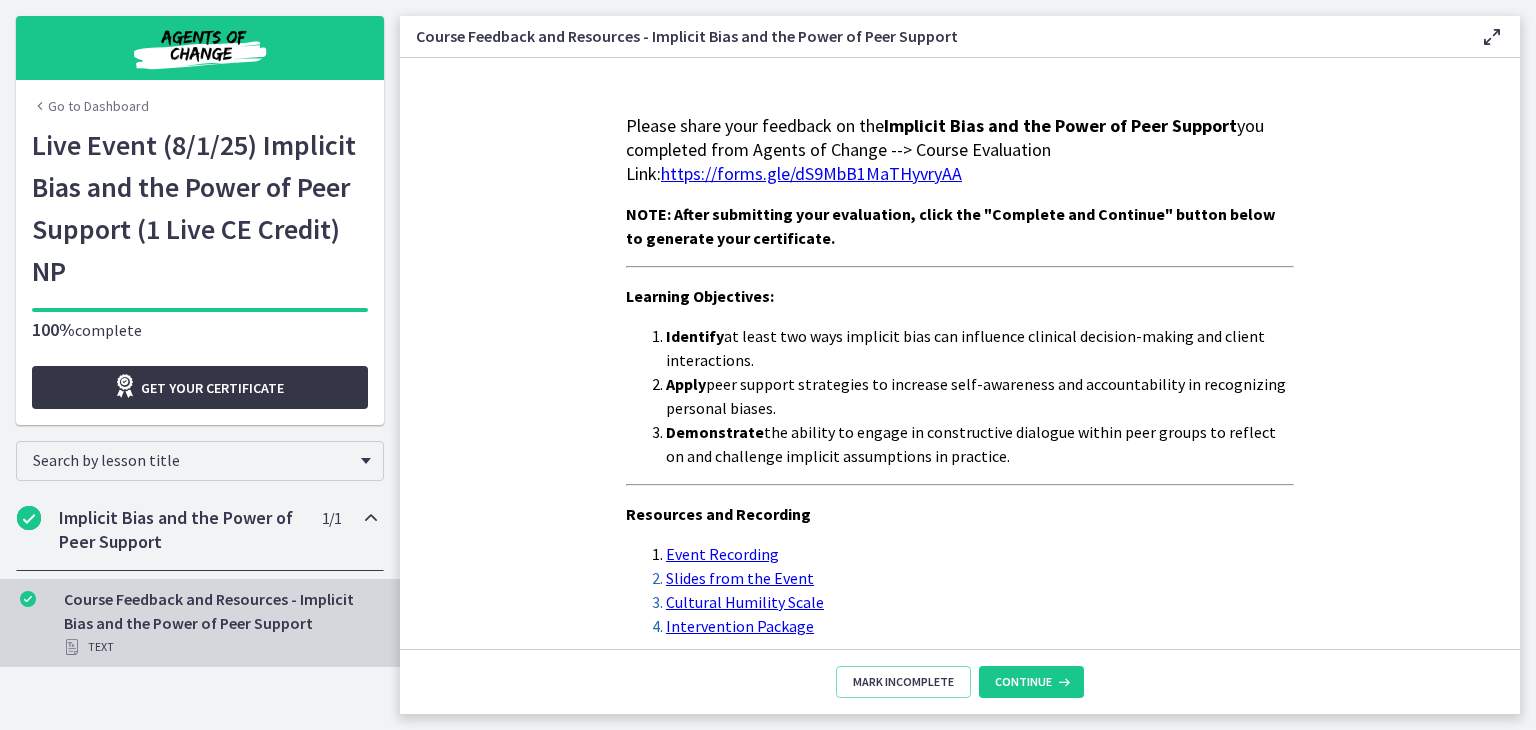 scroll, scrollTop: 86, scrollLeft: 0, axis: vertical 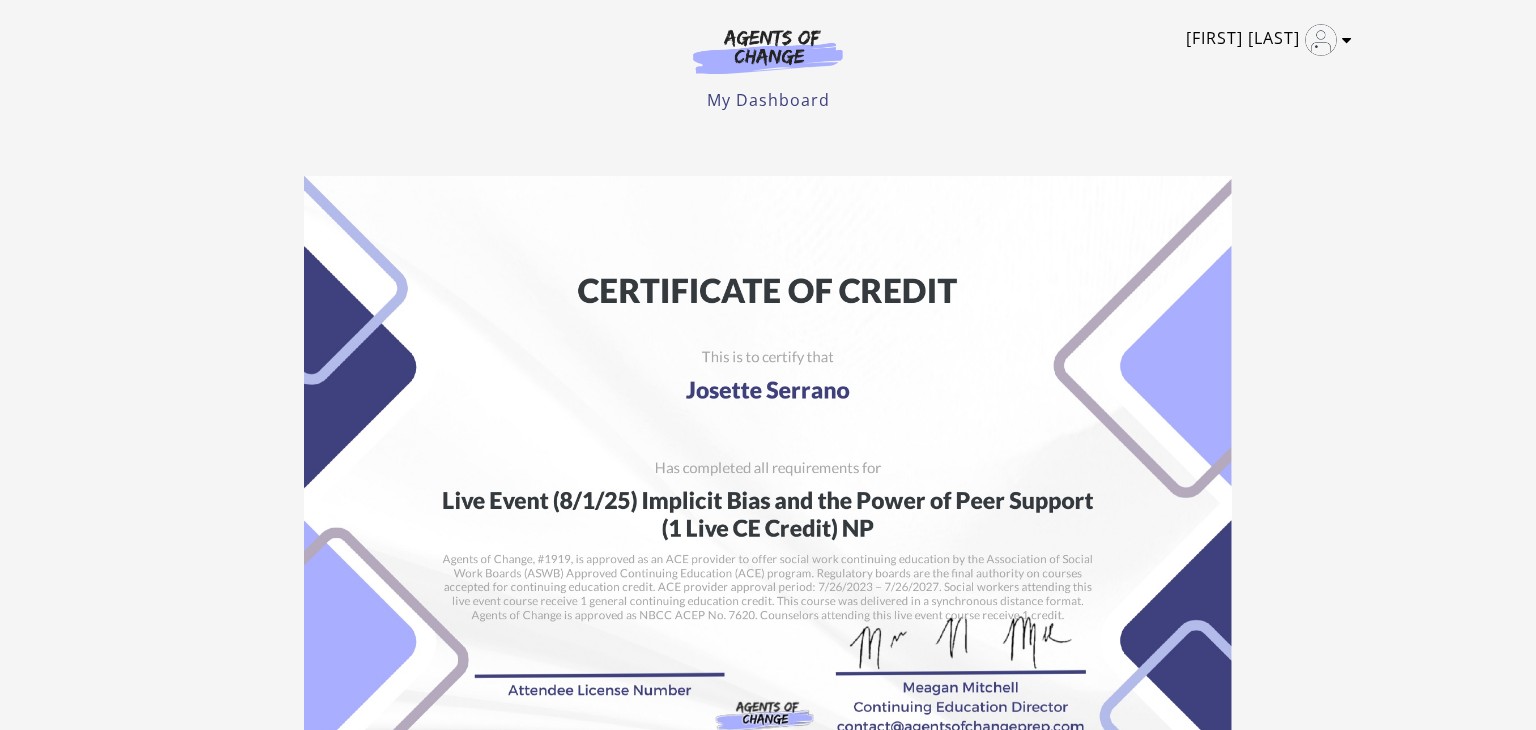 click at bounding box center [1347, 40] 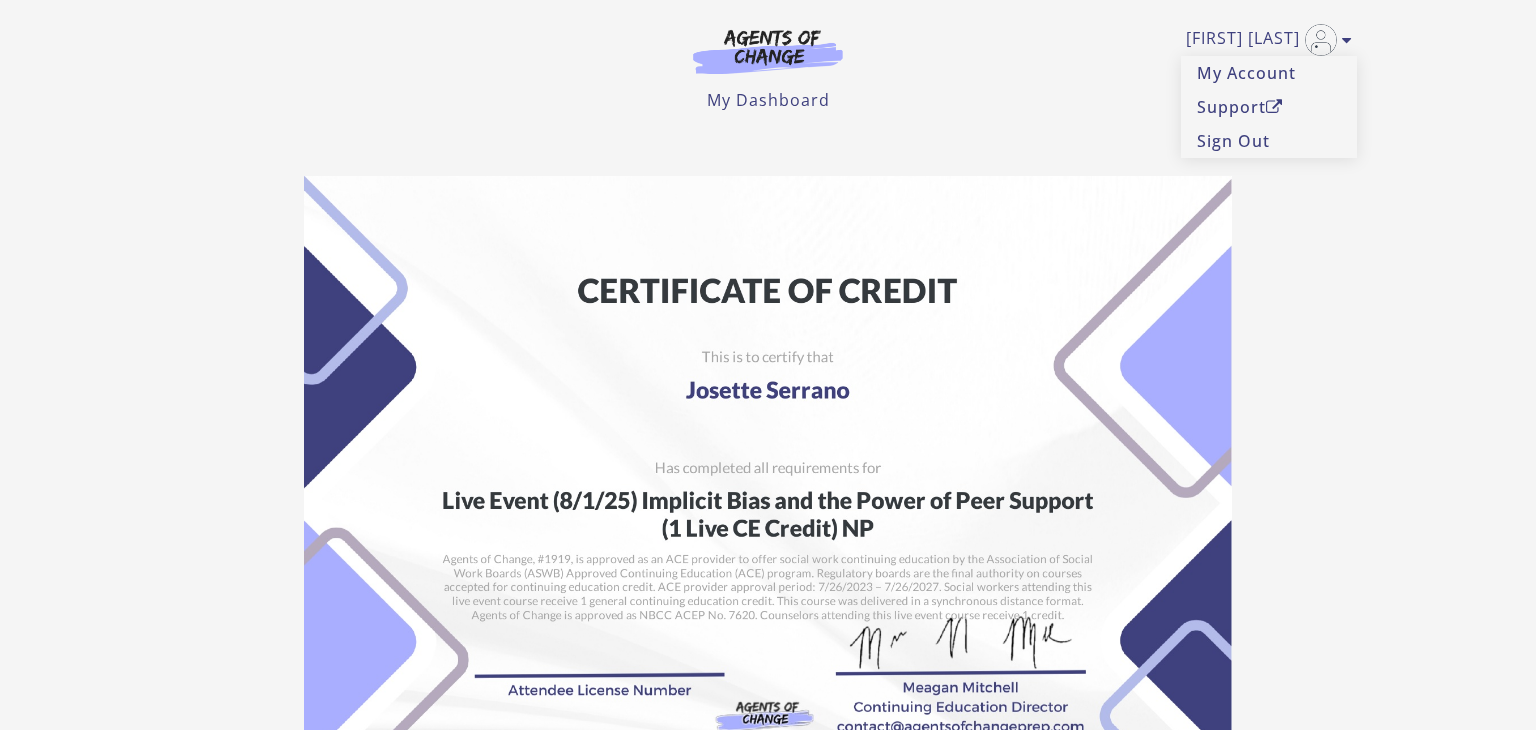 click at bounding box center [768, 503] 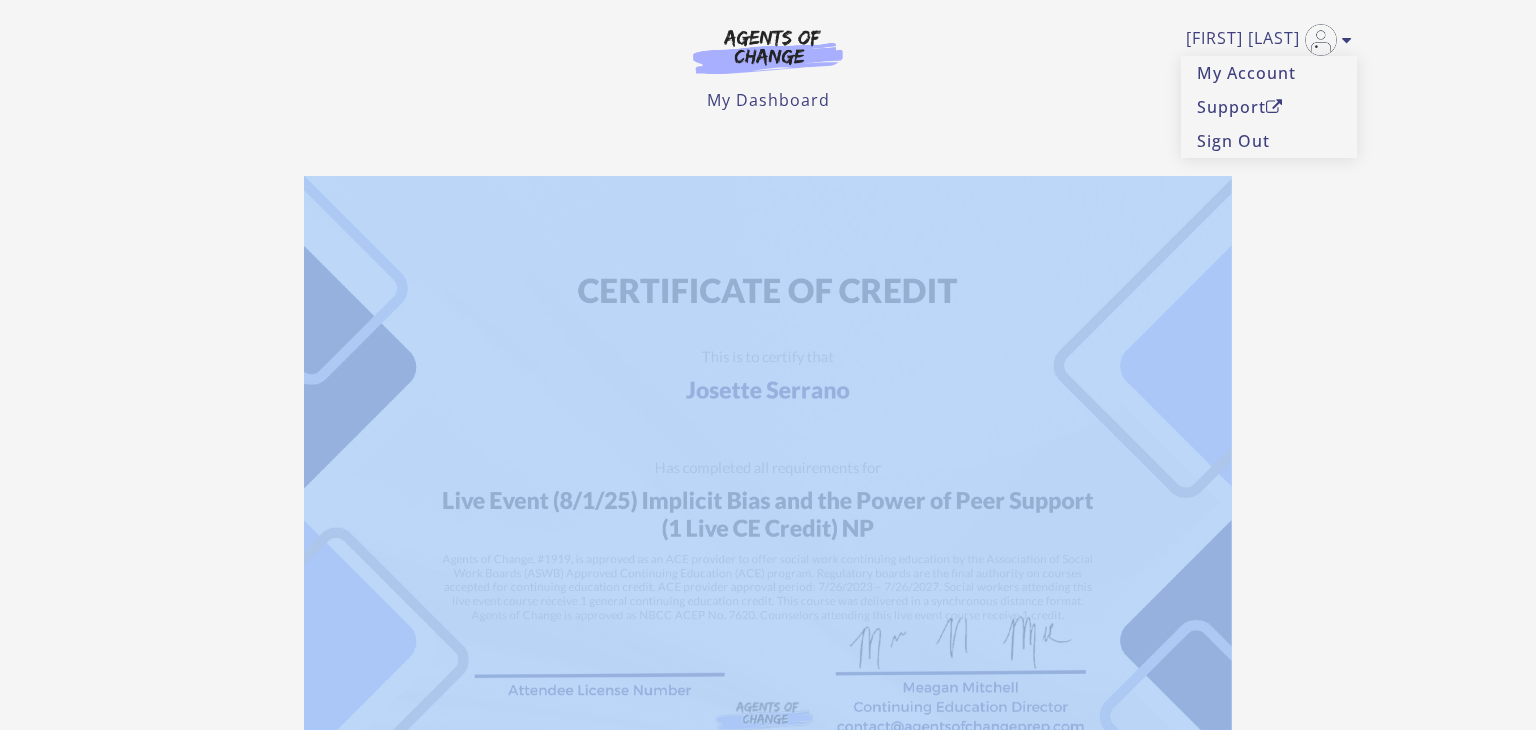 click on "Student:
Josette Serrano
School:
Agents of Change Social Work Test Prep
Course:
Live Event (8/1/25) Implicit Bias and the Power of Peer Support (1 Live CE Credit) NP
Certificate ID:
zdsqq6ujlc
Issued:
2025-08-02
Expires:
No expiry date
Copy Link
Download PDF" at bounding box center [768, 598] 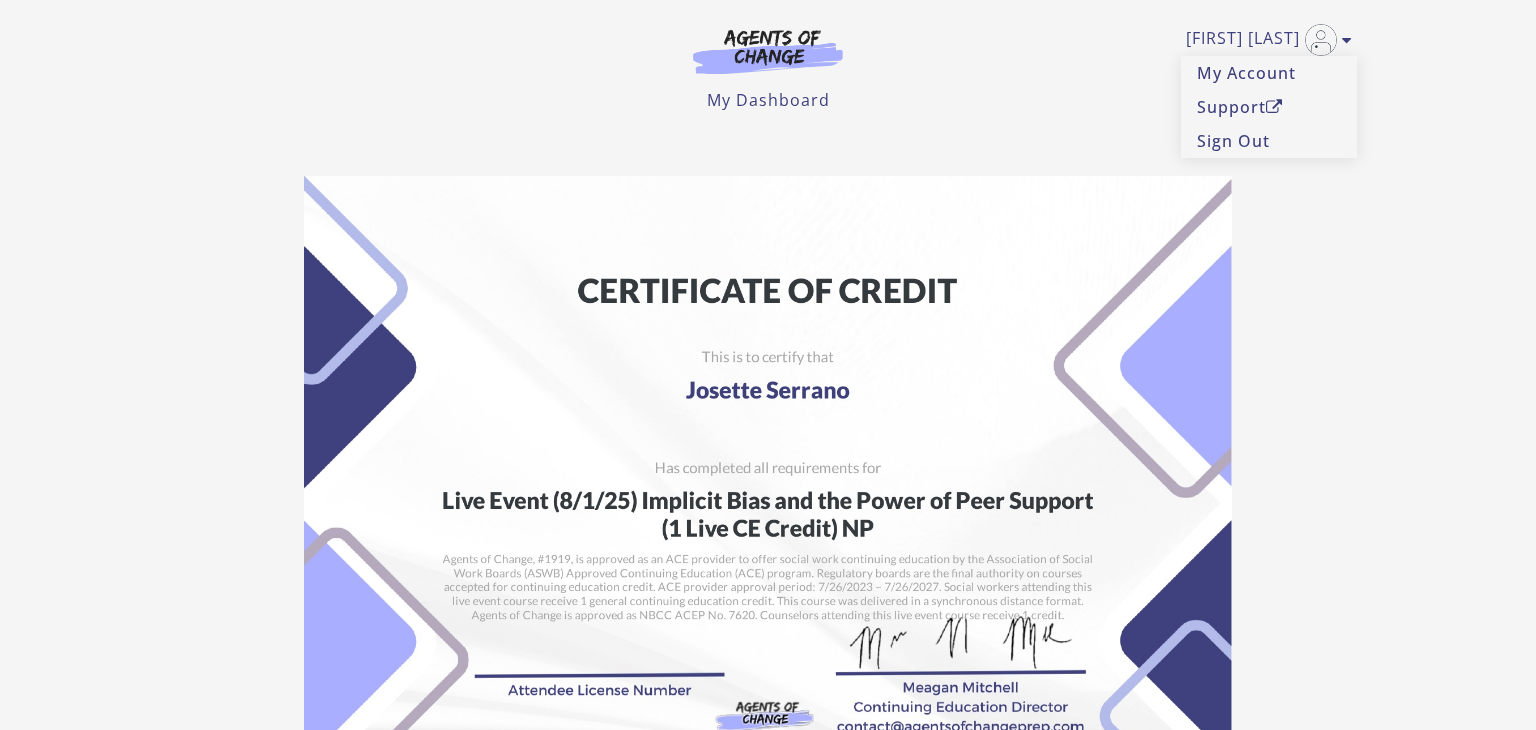 click on "My Dashboard
My Account
Support
Sign Out" at bounding box center [768, 100] 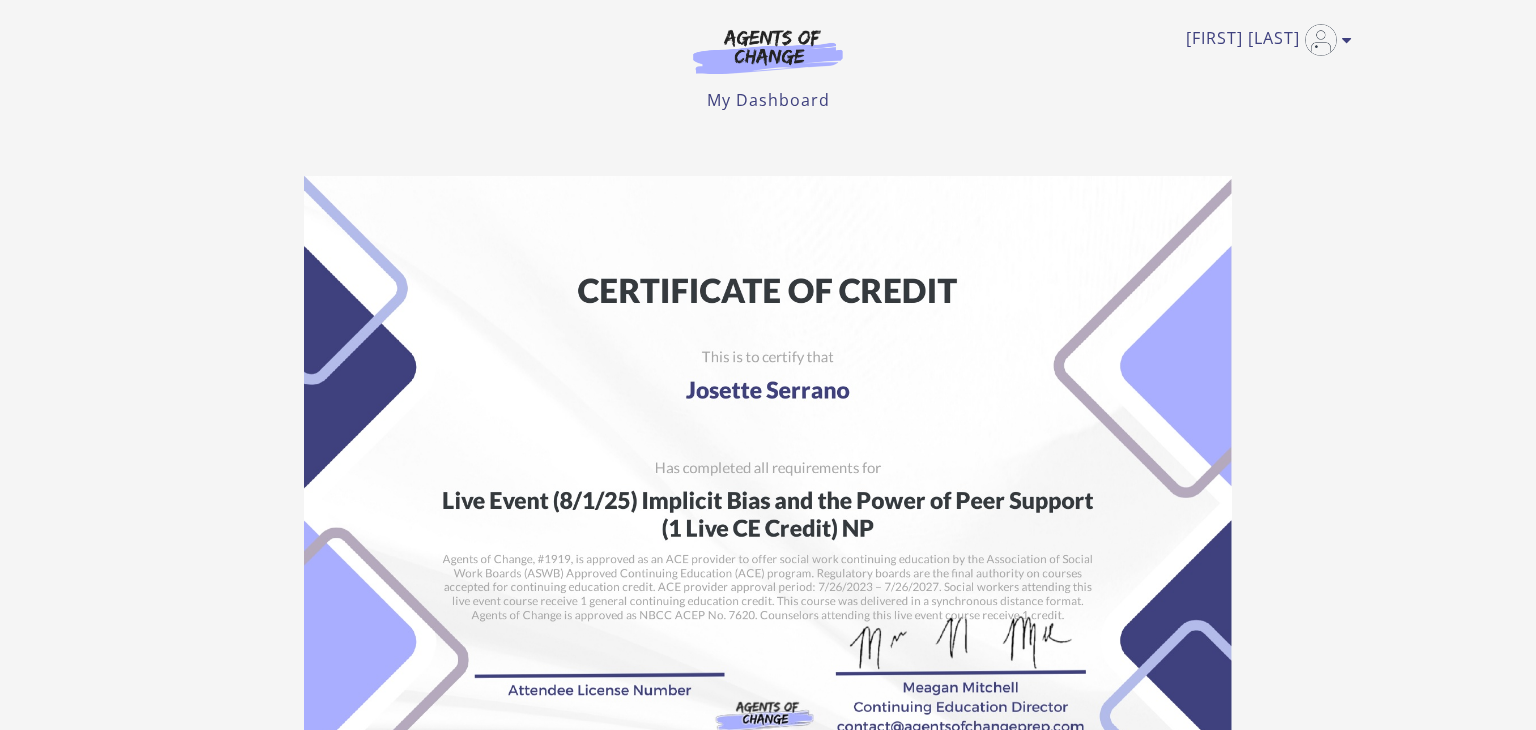 scroll, scrollTop: 0, scrollLeft: 0, axis: both 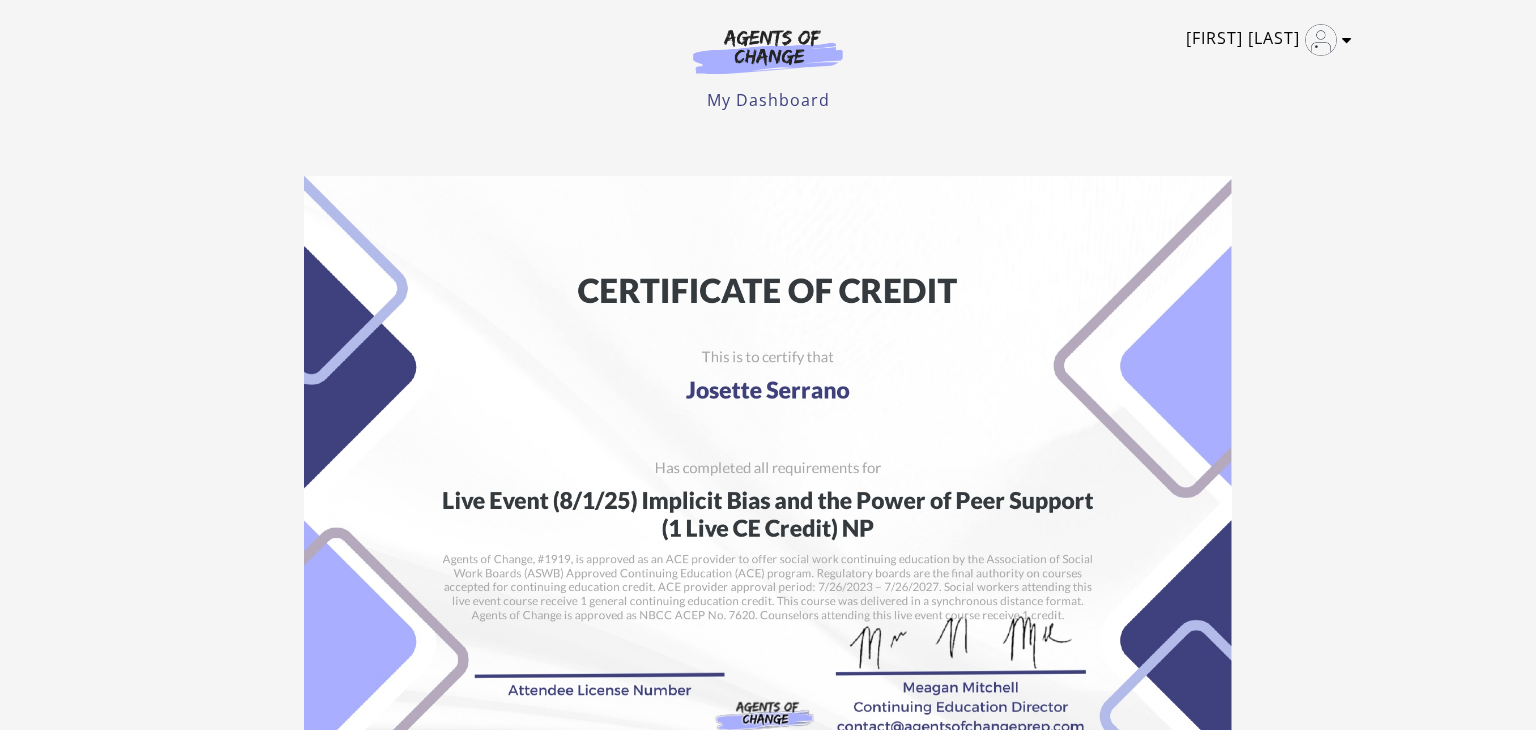 click on "[FIRST] [LAST]" at bounding box center [1264, 40] 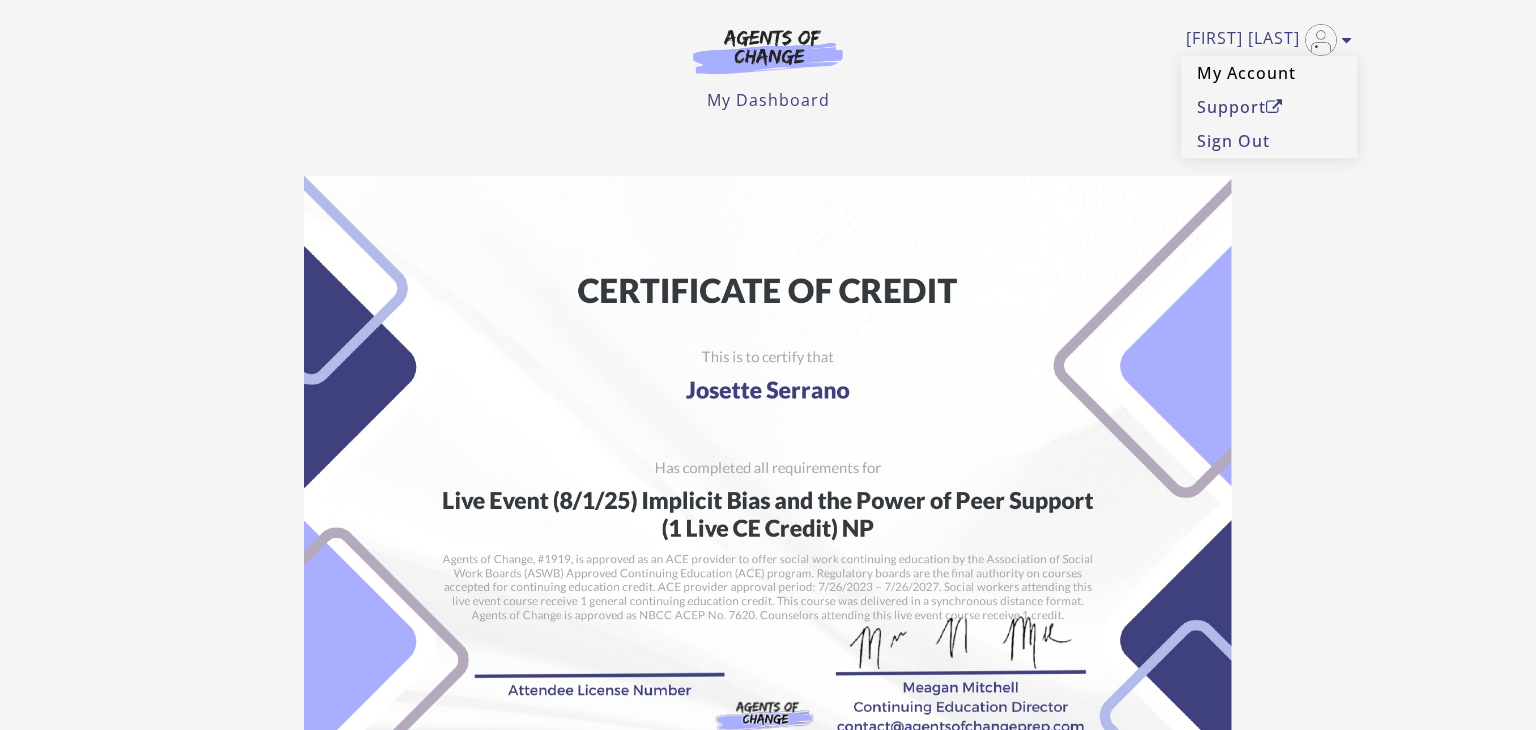 click on "My Account" at bounding box center [1269, 73] 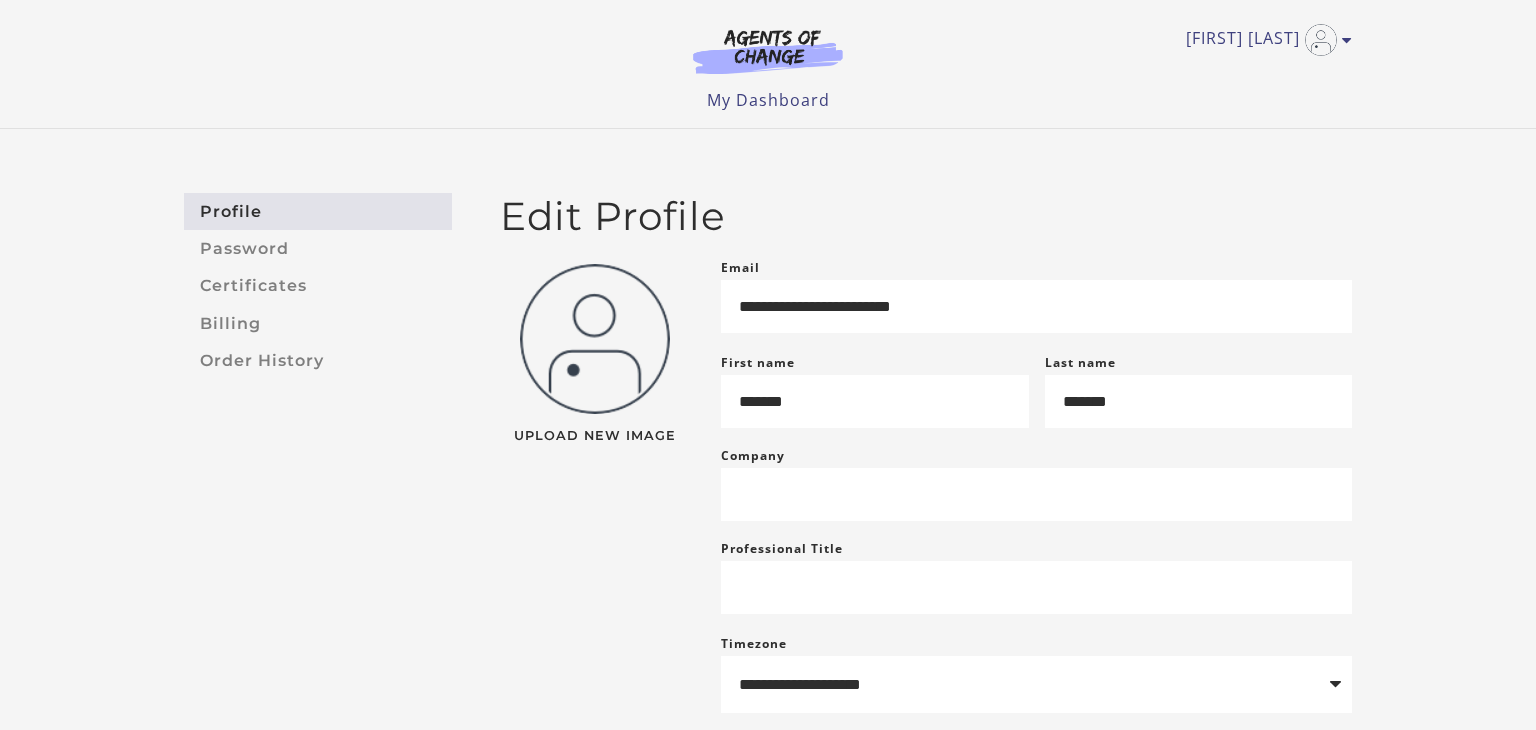 scroll, scrollTop: 0, scrollLeft: 0, axis: both 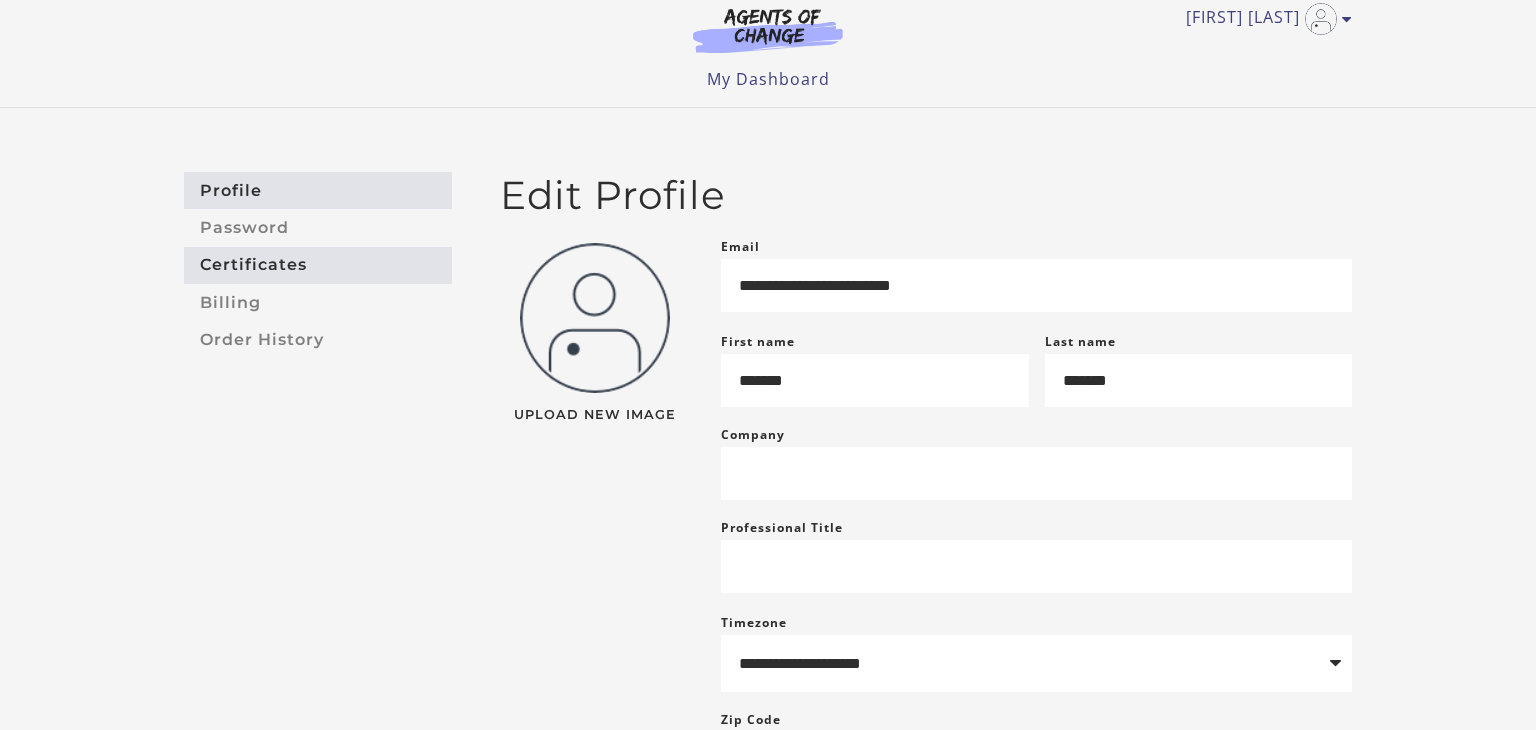 click on "Certificates" at bounding box center (318, 265) 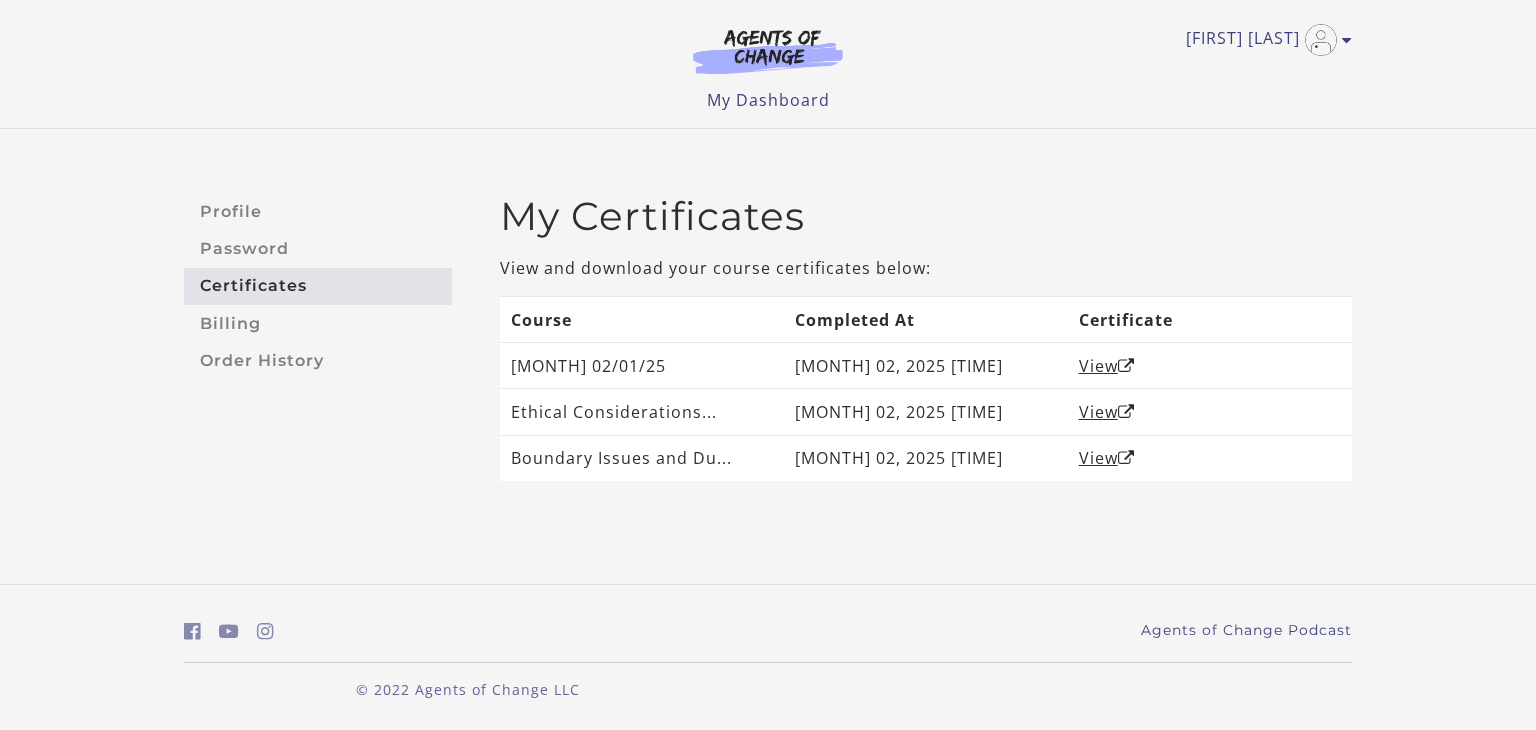 scroll, scrollTop: 0, scrollLeft: 0, axis: both 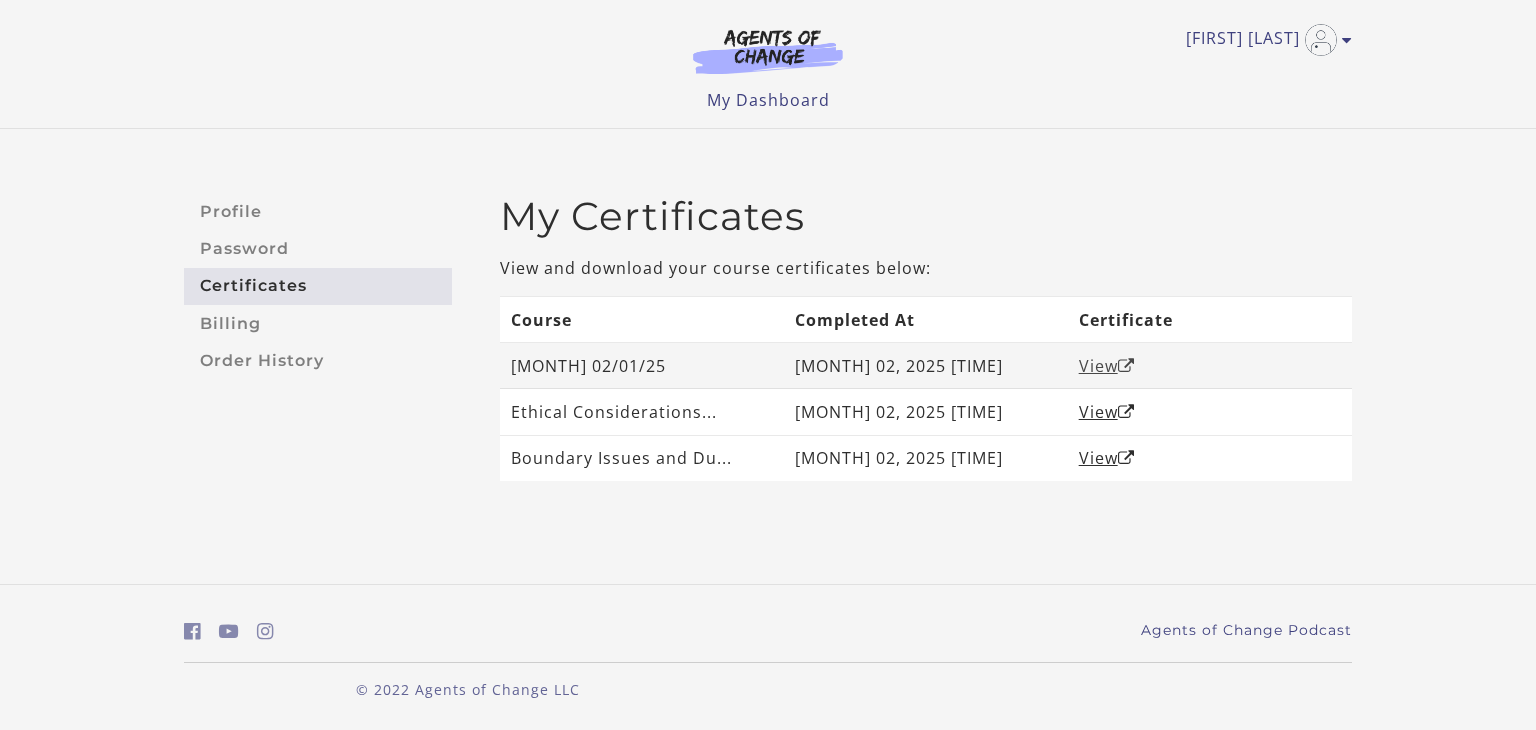 click on "View" at bounding box center (1107, 366) 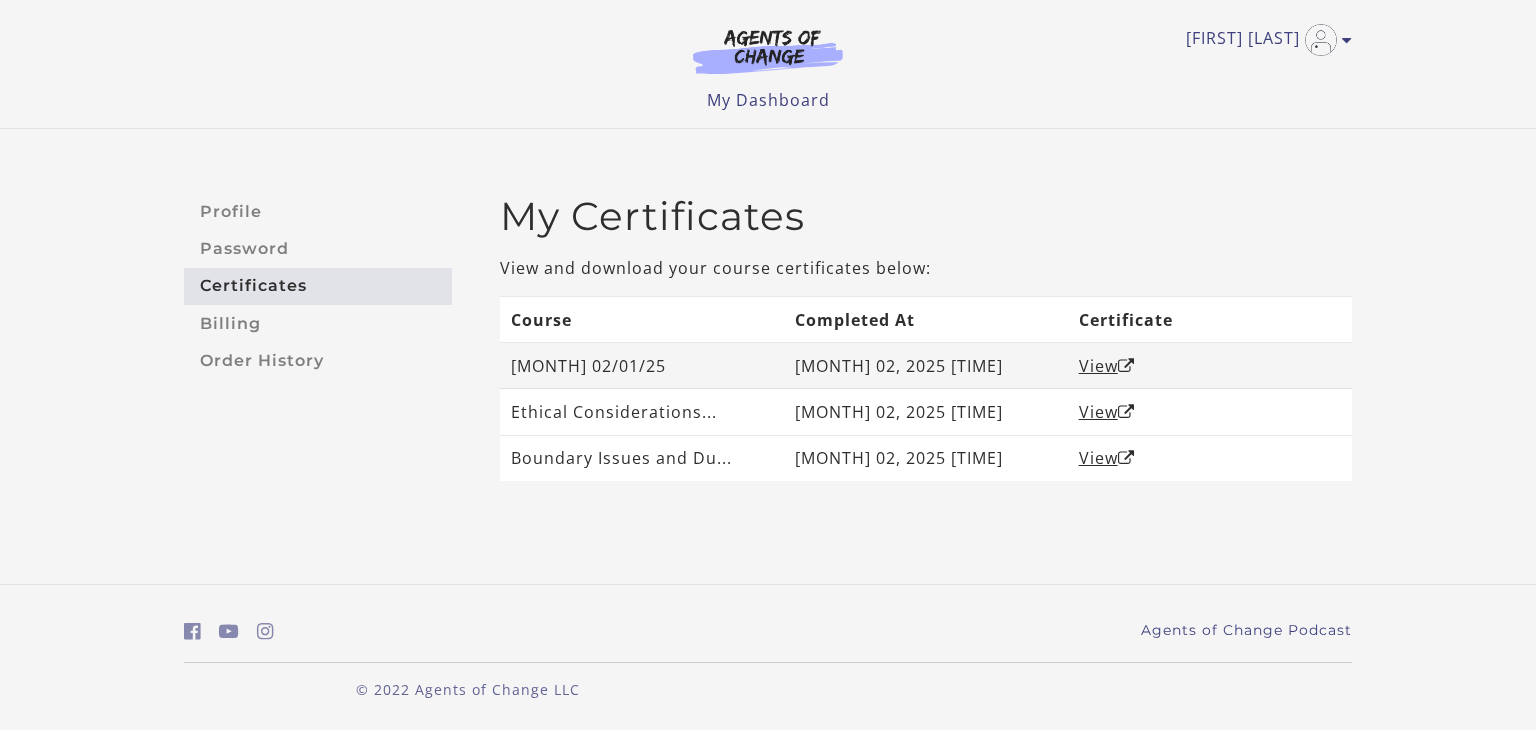 click on "Live Event (8/1/25) Im..." at bounding box center (642, 366) 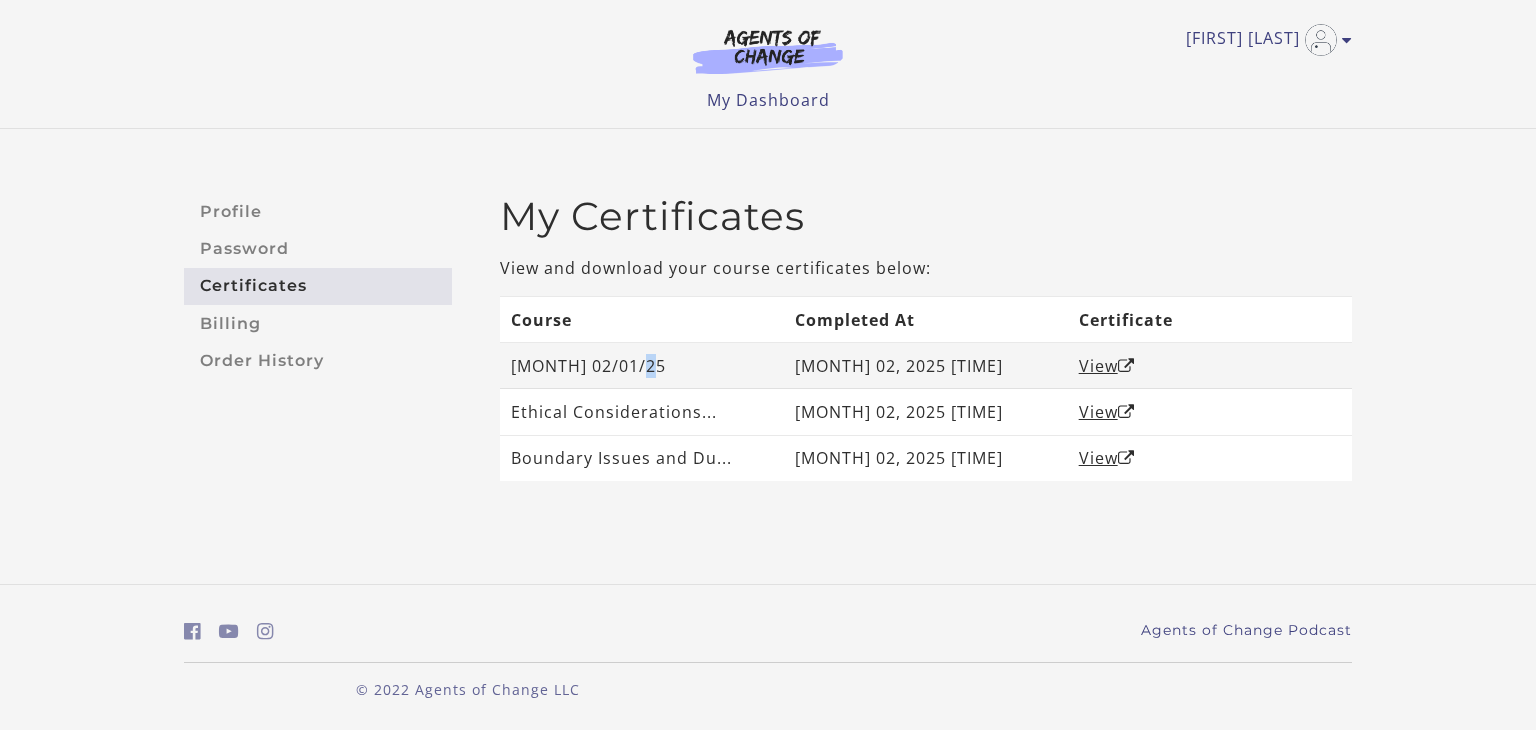 click on "Live Event (8/1/25) Im..." at bounding box center [642, 366] 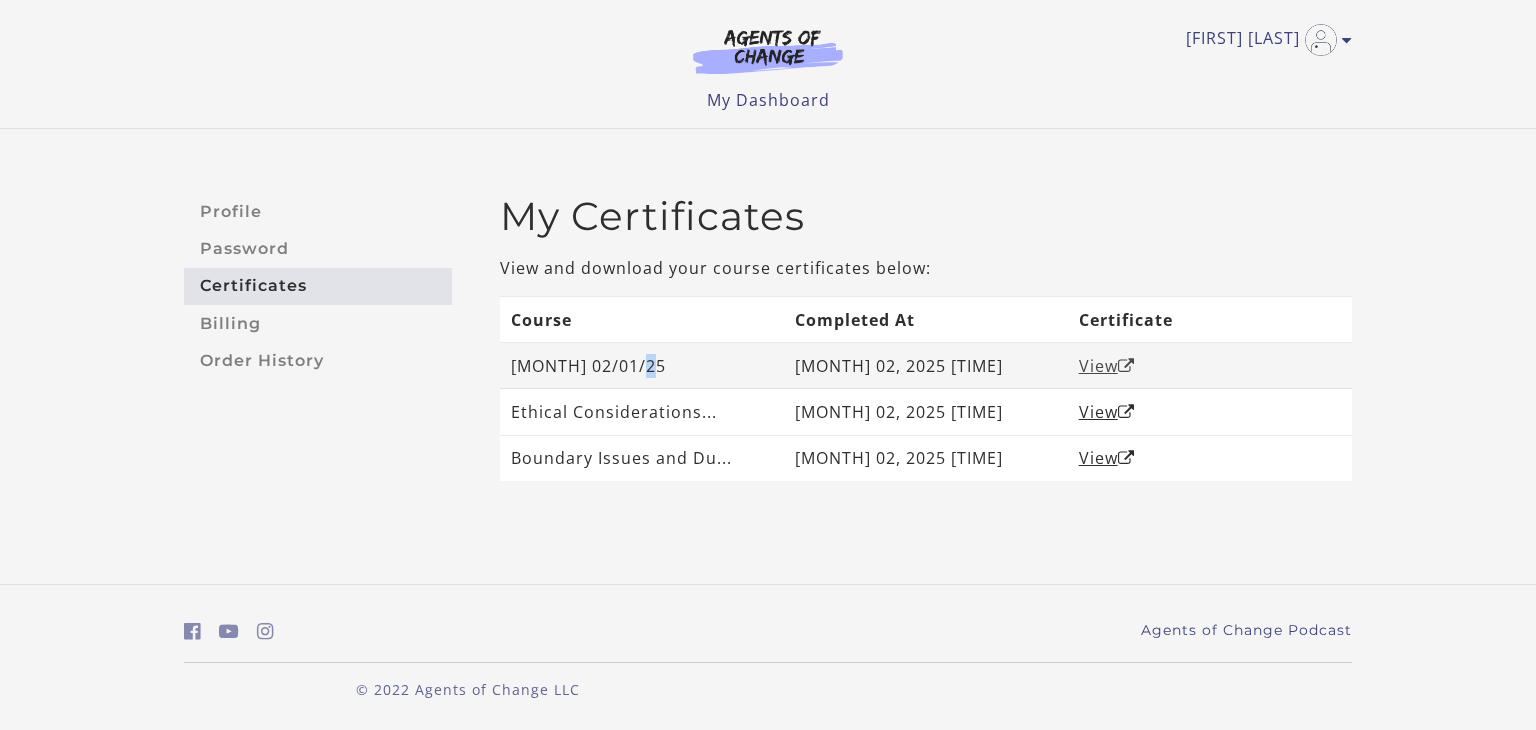 click on "View" at bounding box center [1107, 366] 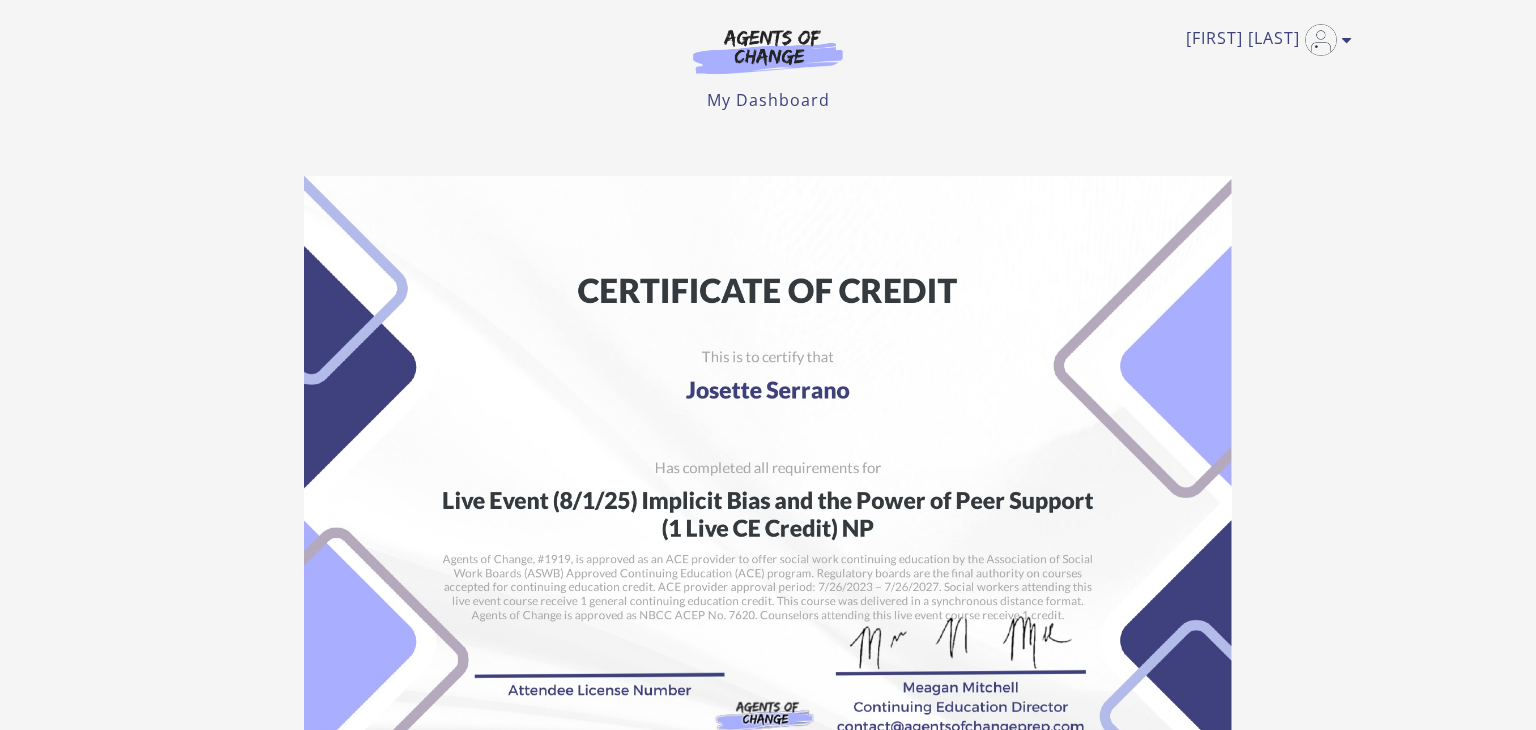 scroll, scrollTop: 0, scrollLeft: 0, axis: both 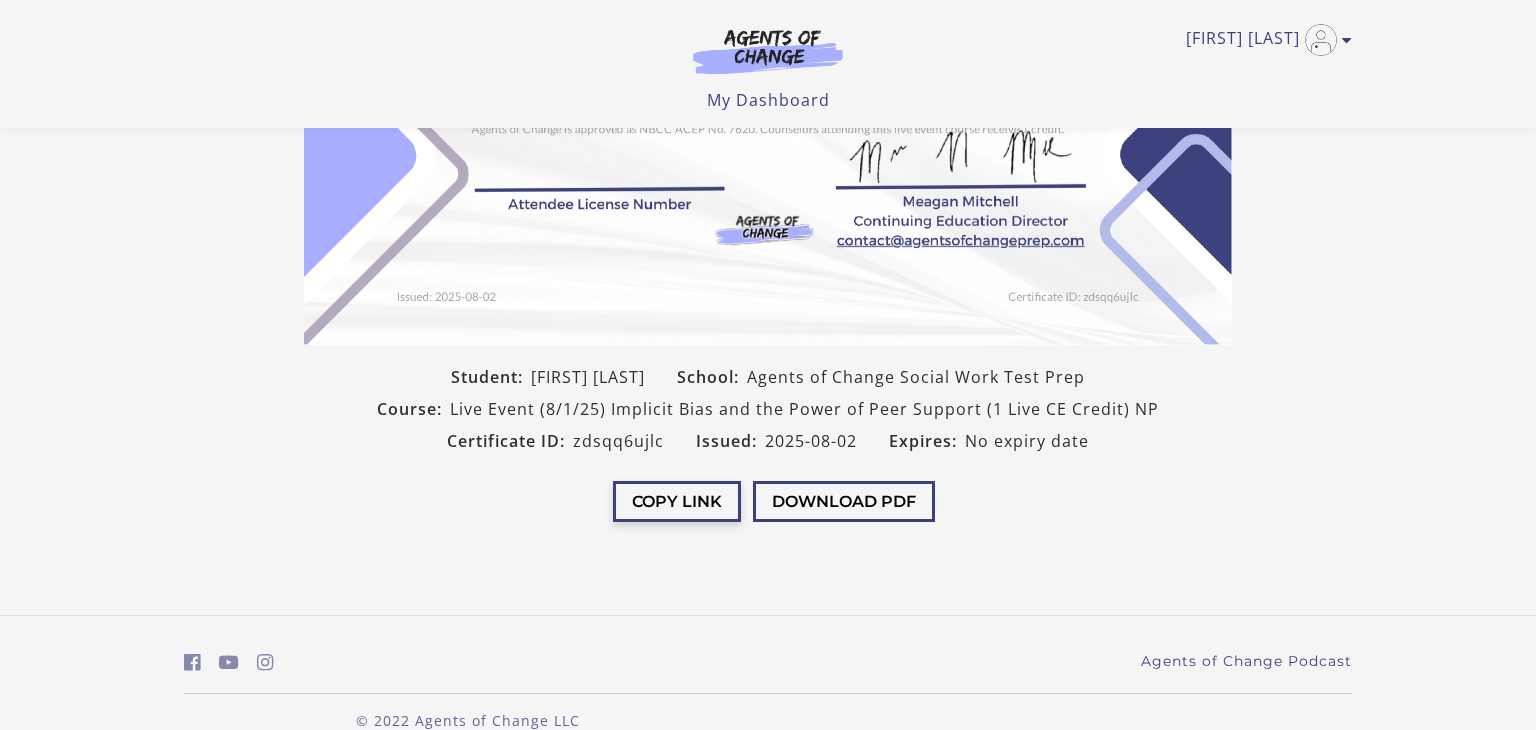click on "Copy Link" at bounding box center (677, 501) 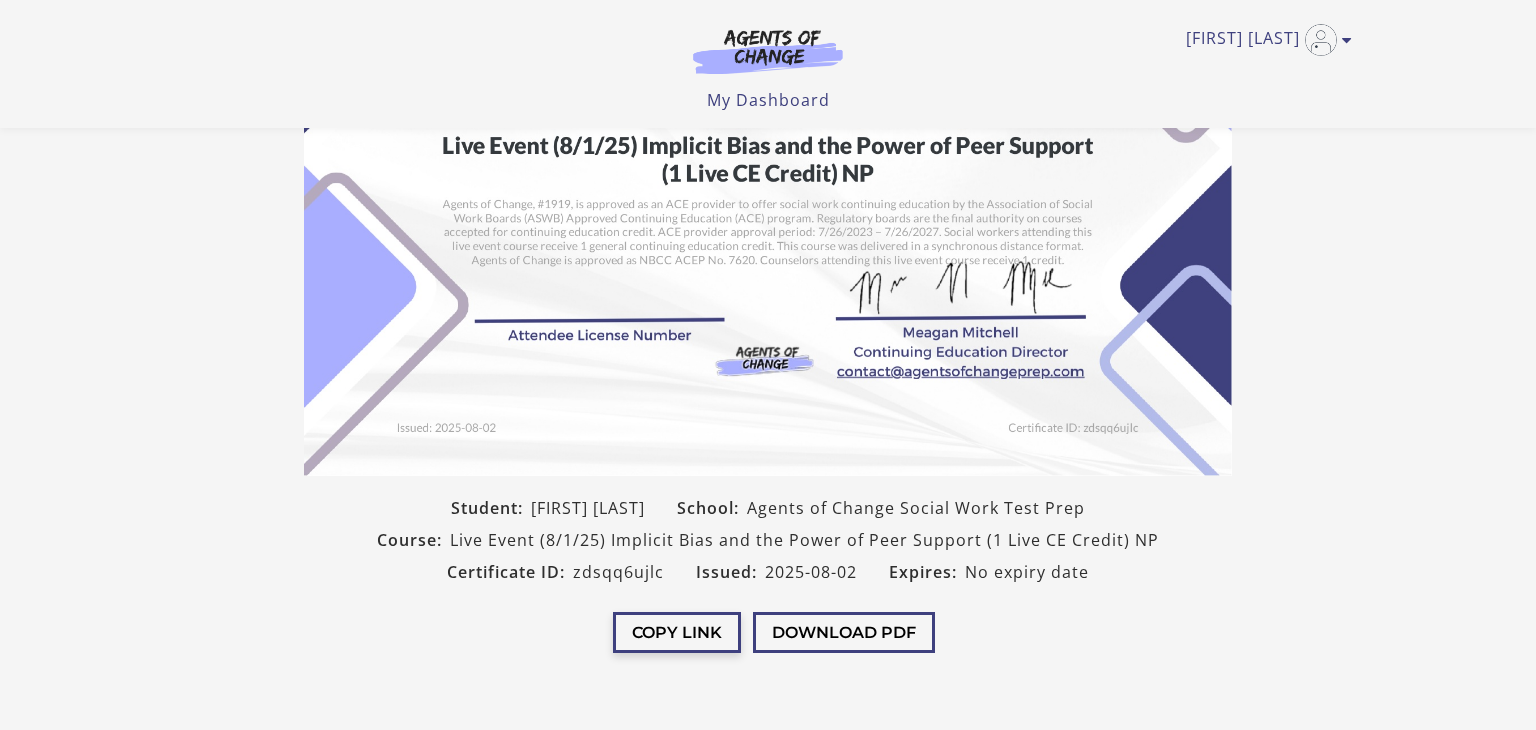 scroll, scrollTop: 228, scrollLeft: 0, axis: vertical 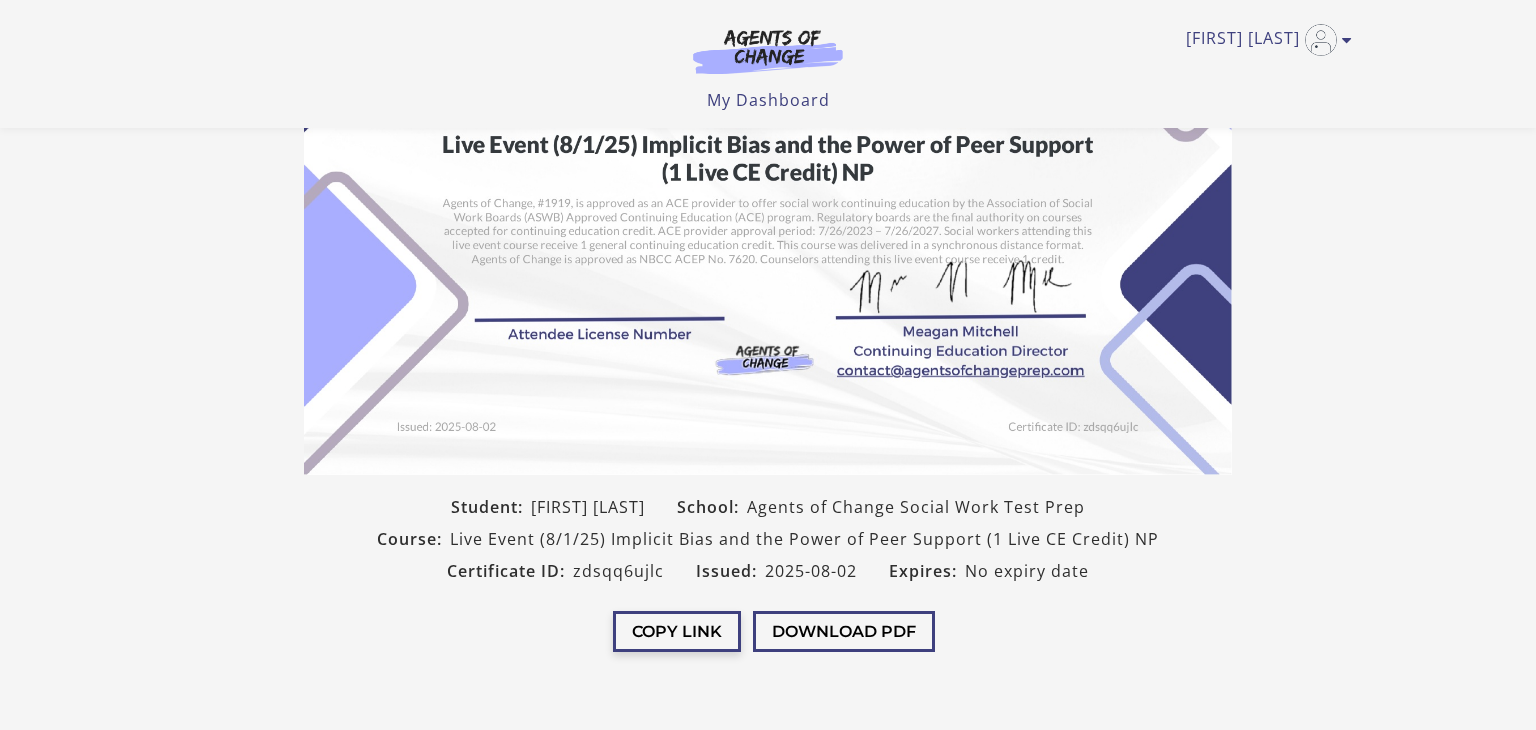 click on "Copy Link" at bounding box center (677, 631) 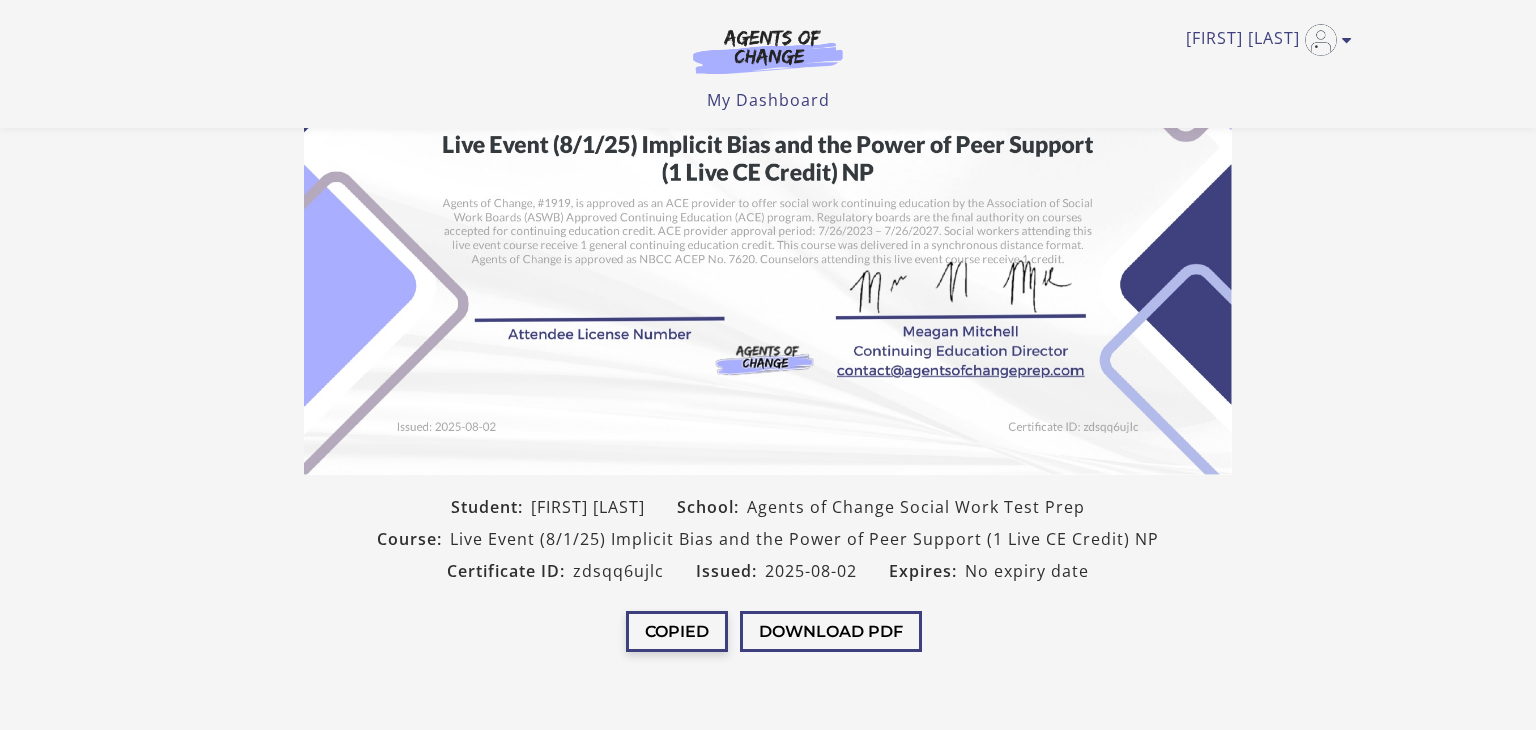 click on "Copied" at bounding box center [677, 631] 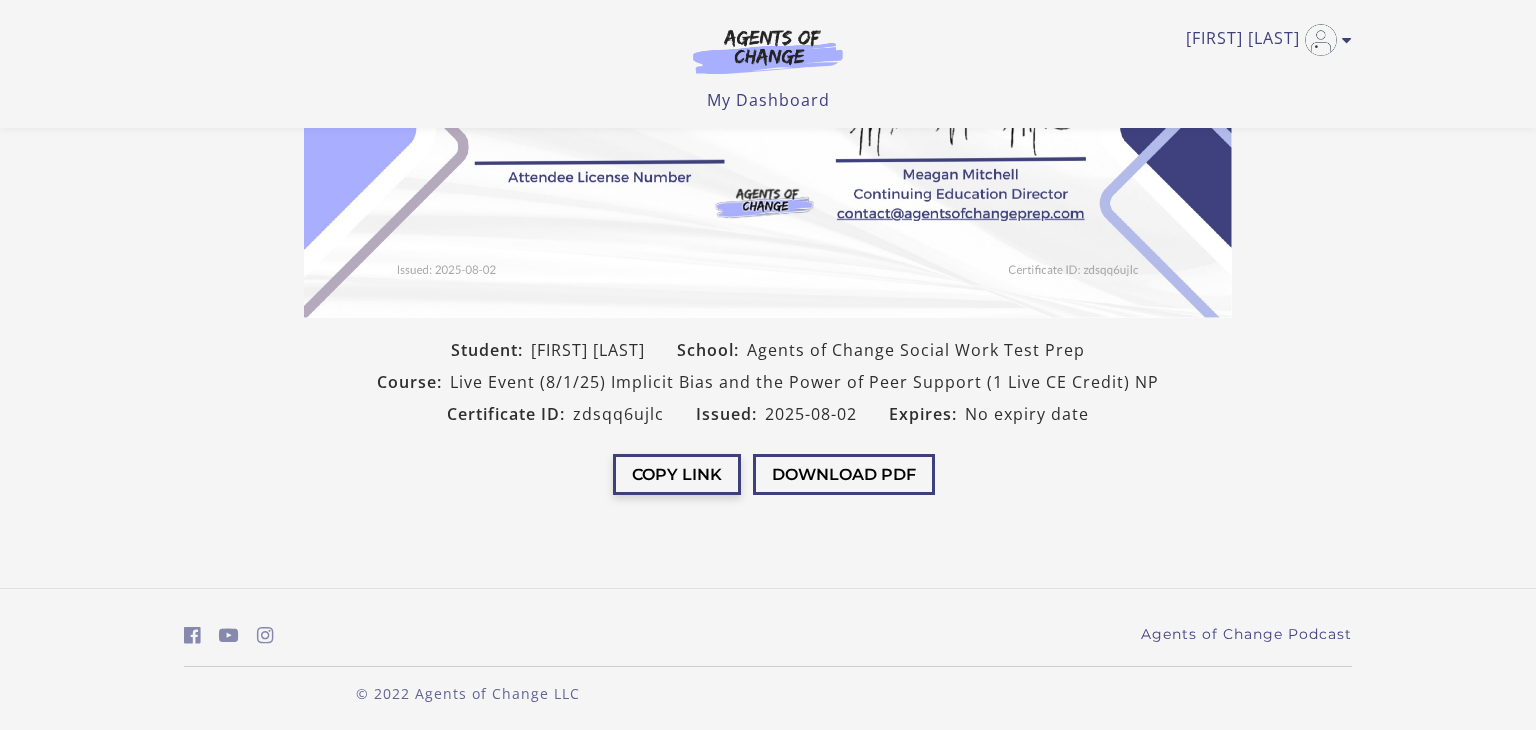 scroll, scrollTop: 0, scrollLeft: 0, axis: both 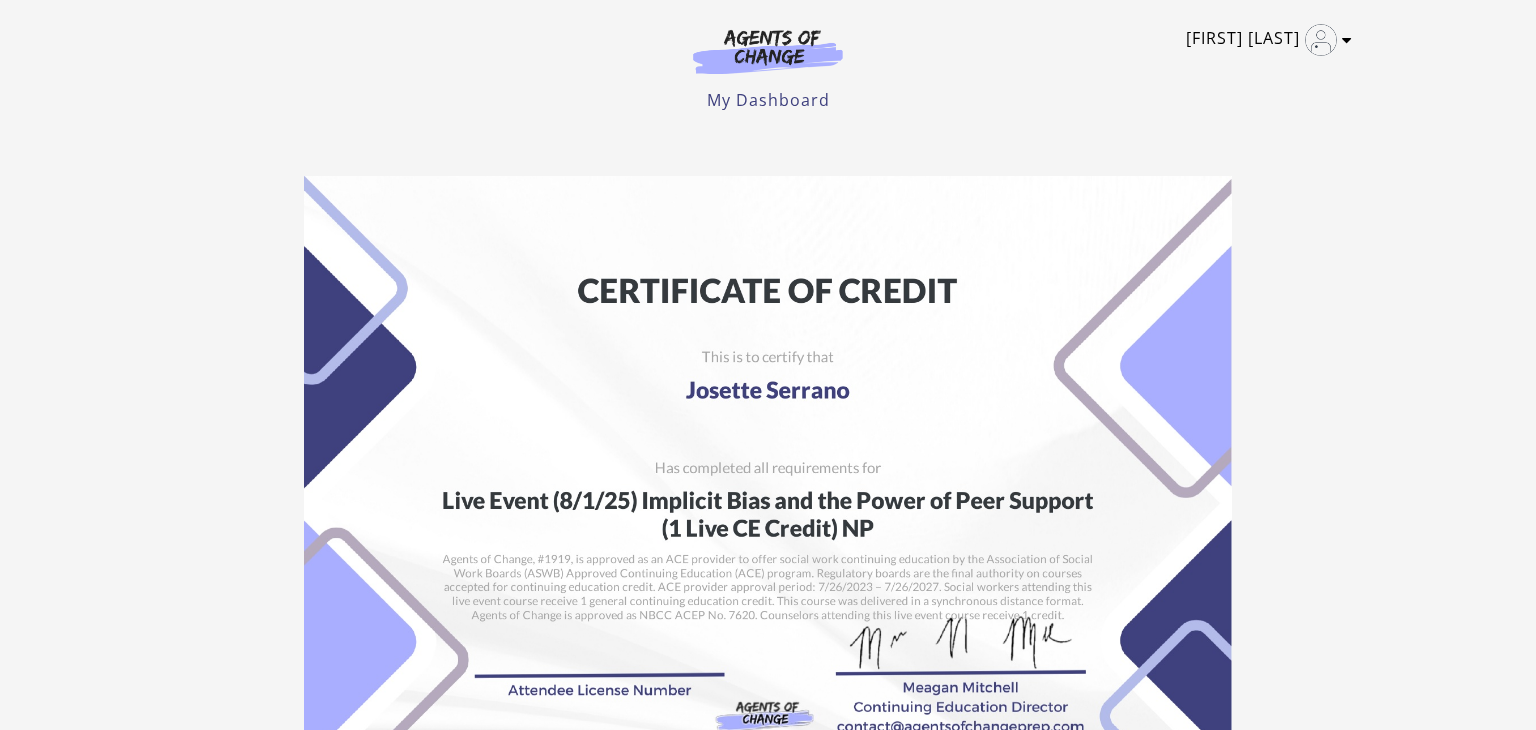 click on "[FIRST] [LAST]" at bounding box center [1264, 40] 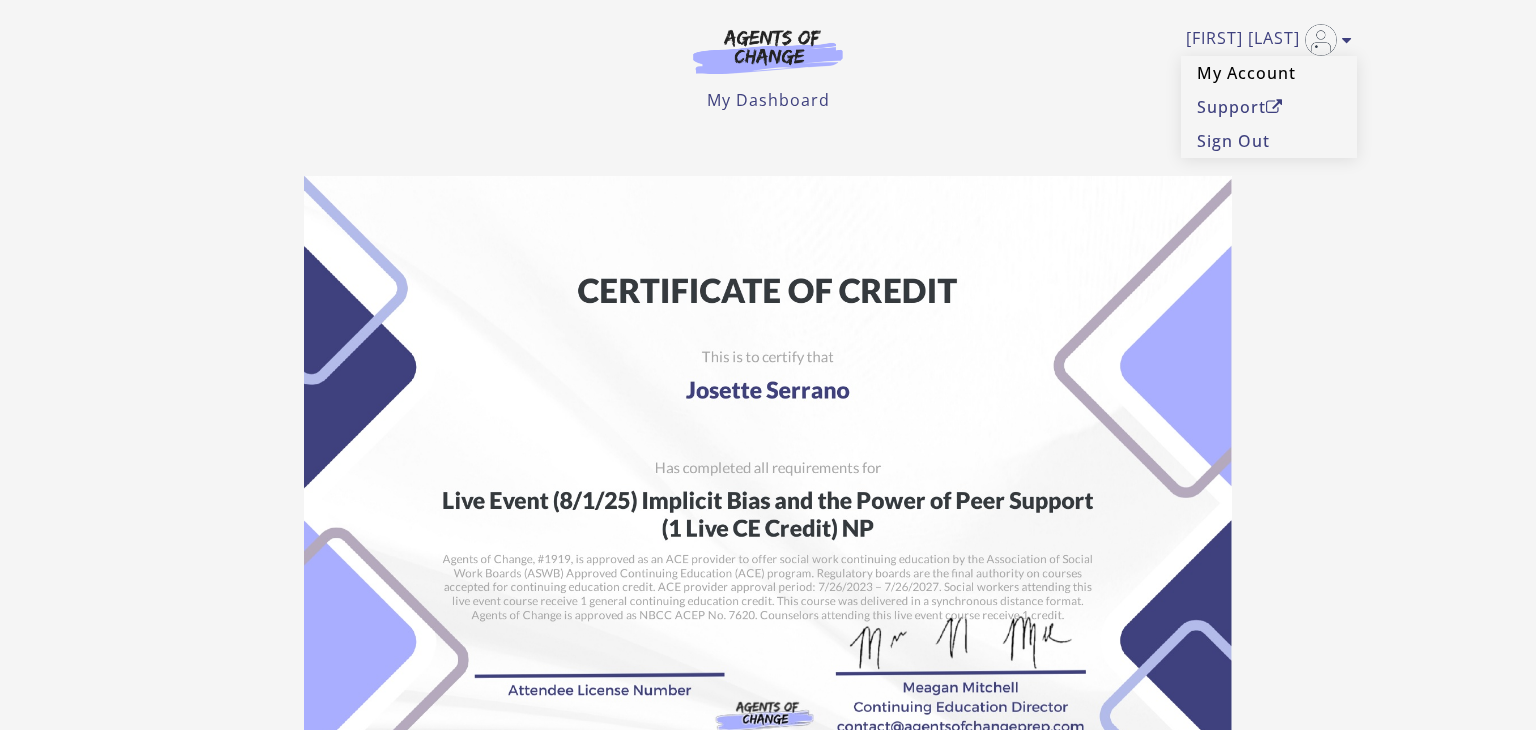 click on "My Account" at bounding box center [1269, 73] 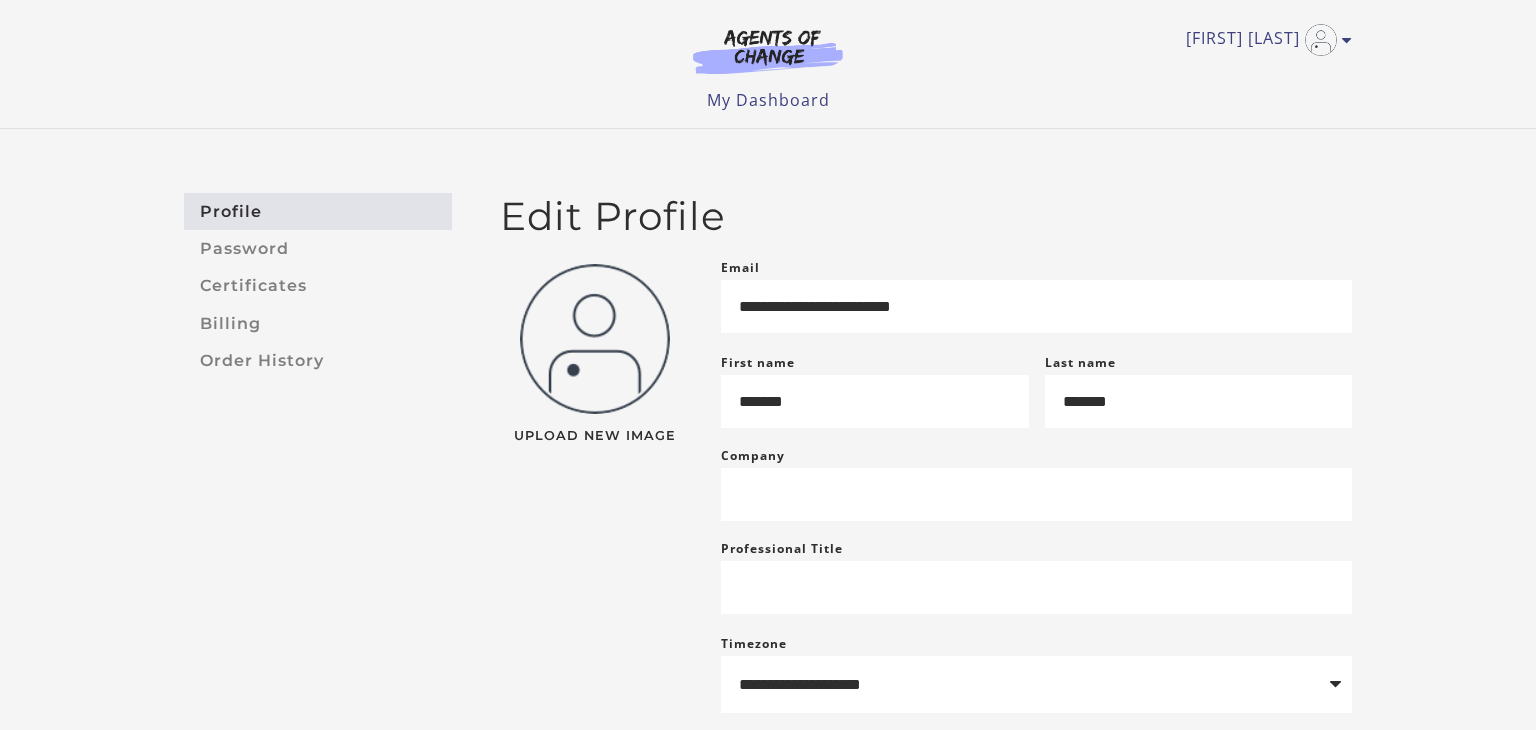 scroll, scrollTop: 0, scrollLeft: 0, axis: both 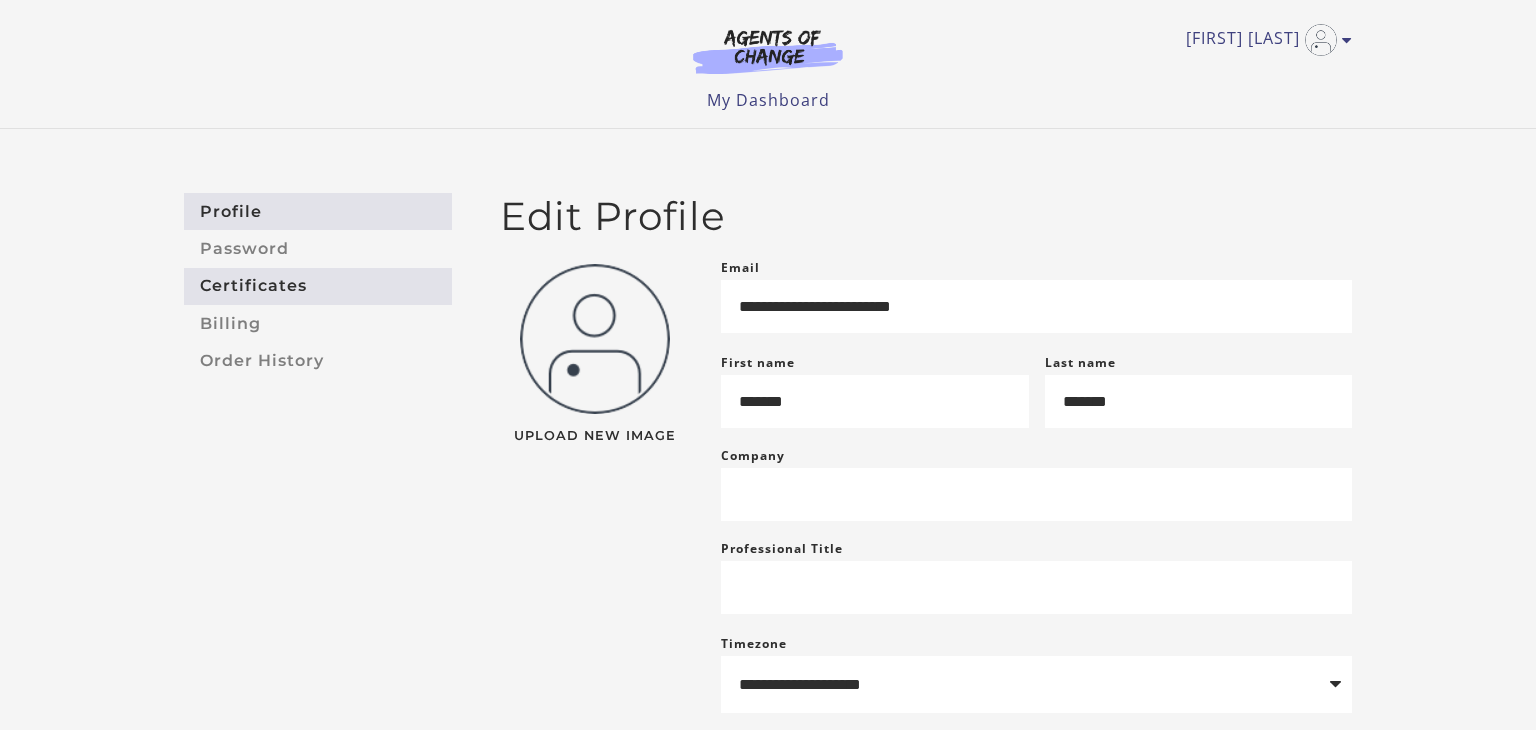 click on "Certificates" at bounding box center [318, 286] 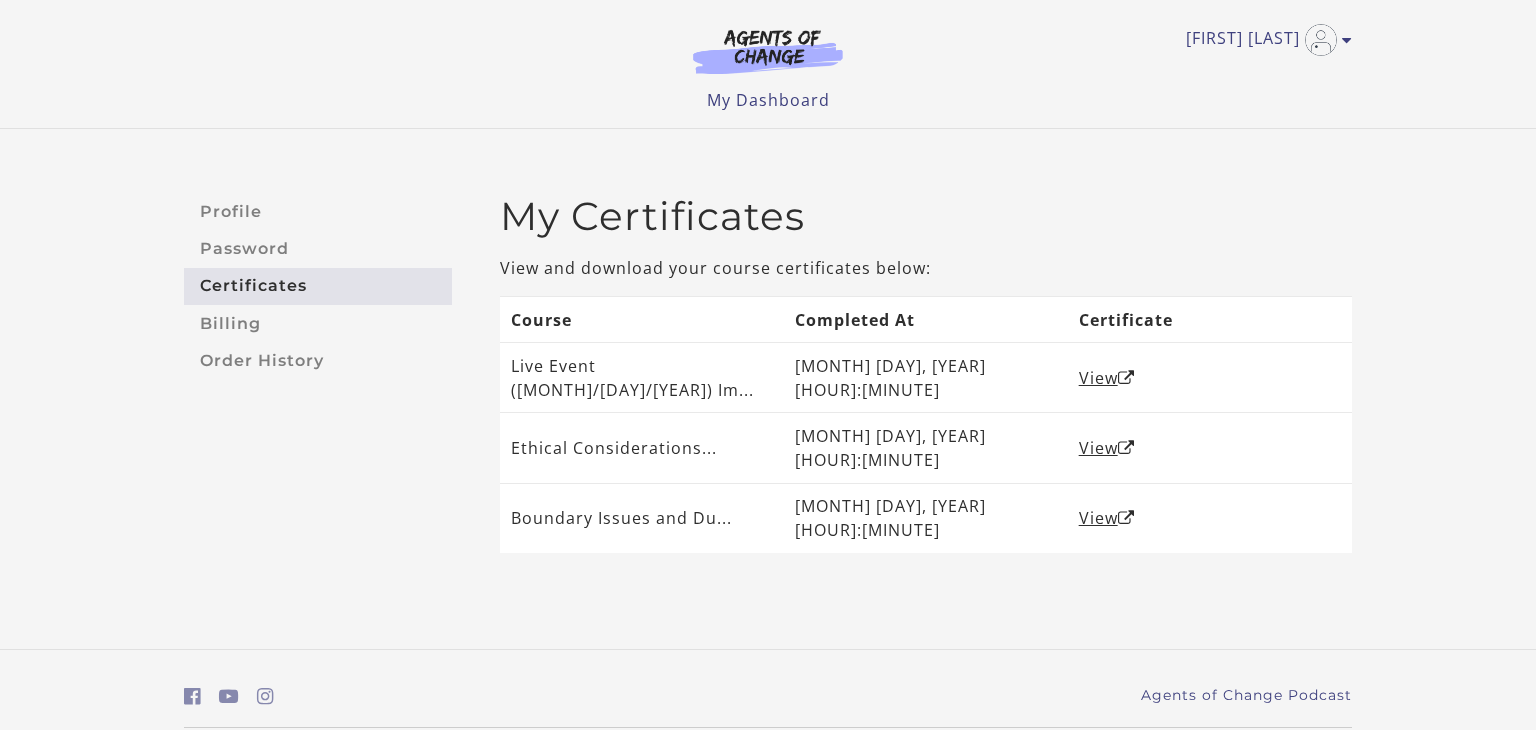 scroll, scrollTop: 0, scrollLeft: 0, axis: both 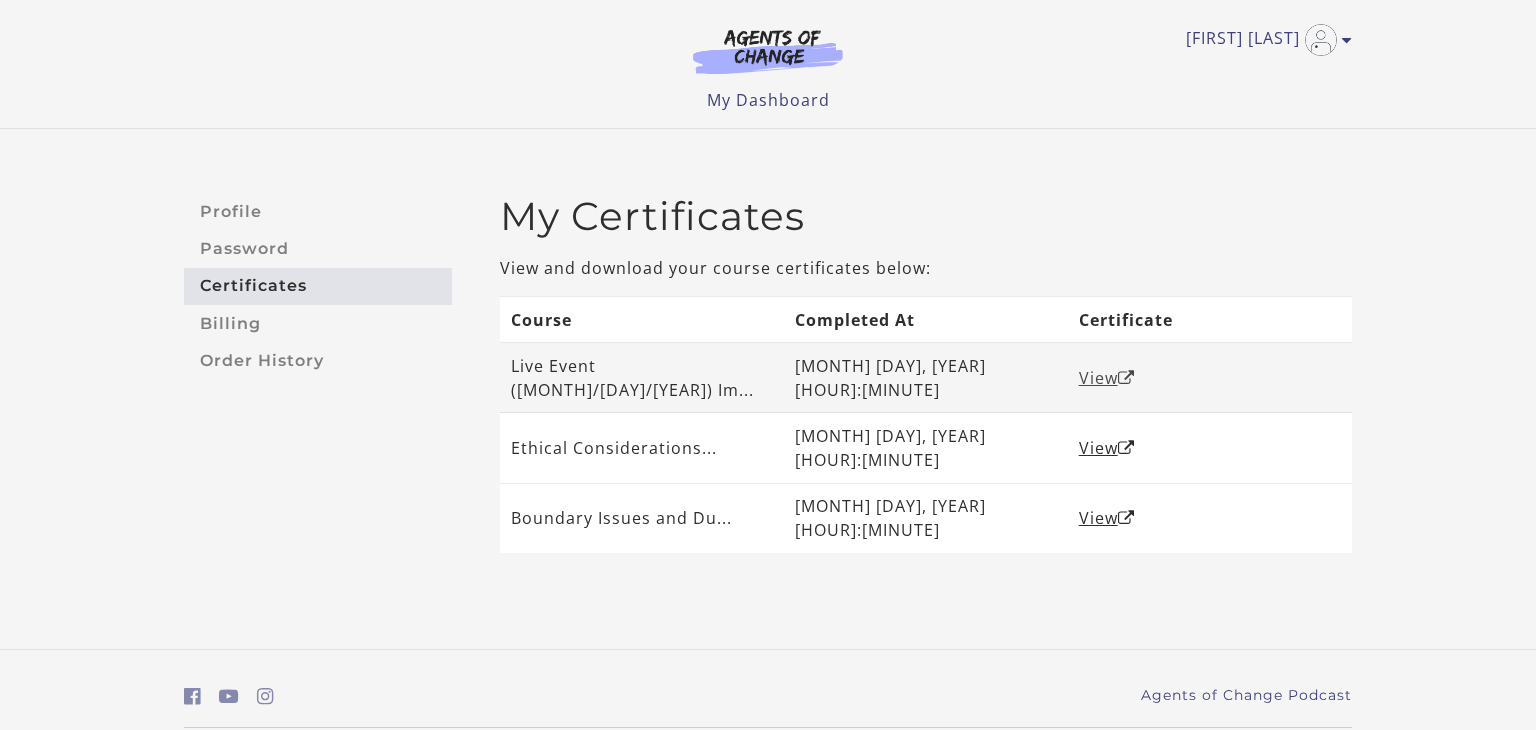 click at bounding box center [1126, 378] 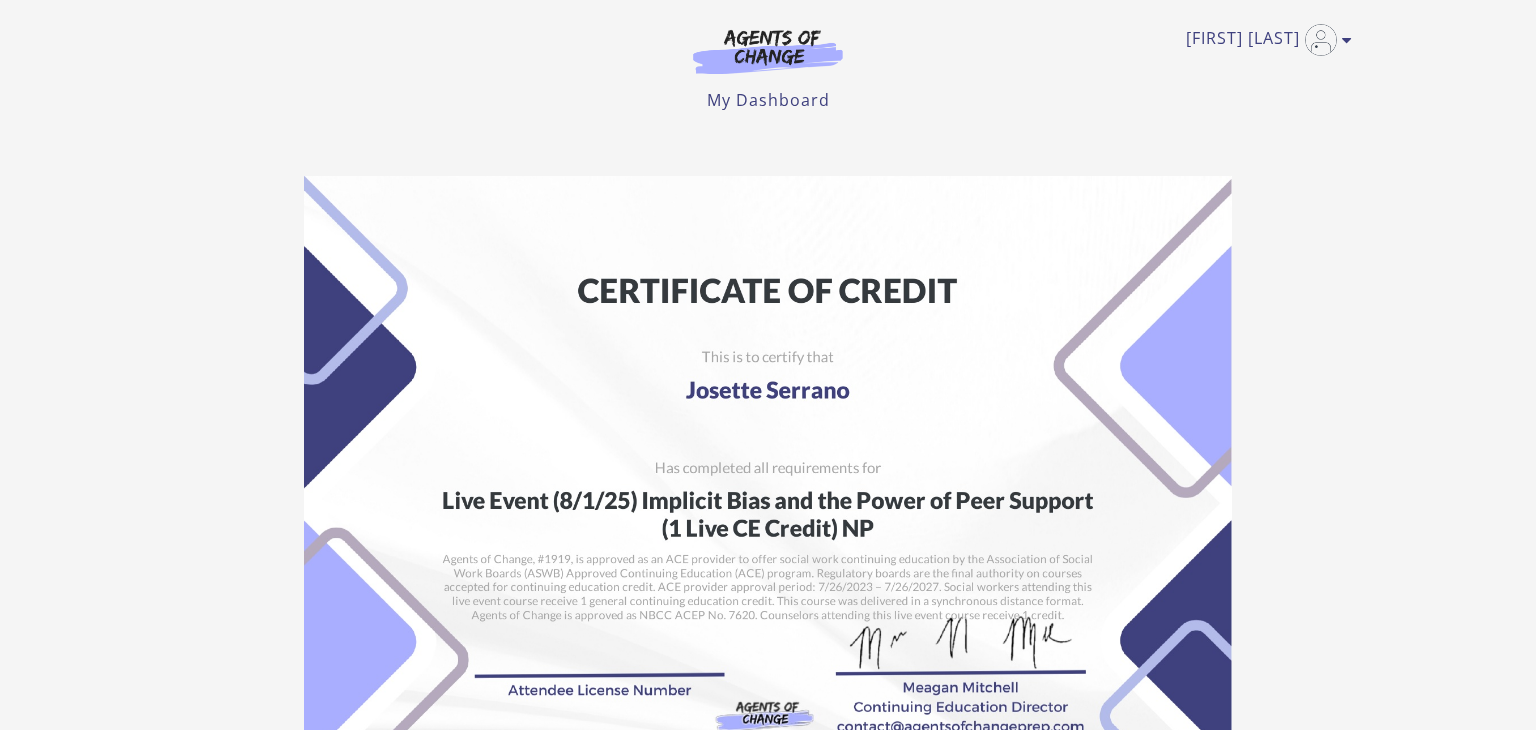 scroll, scrollTop: 0, scrollLeft: 0, axis: both 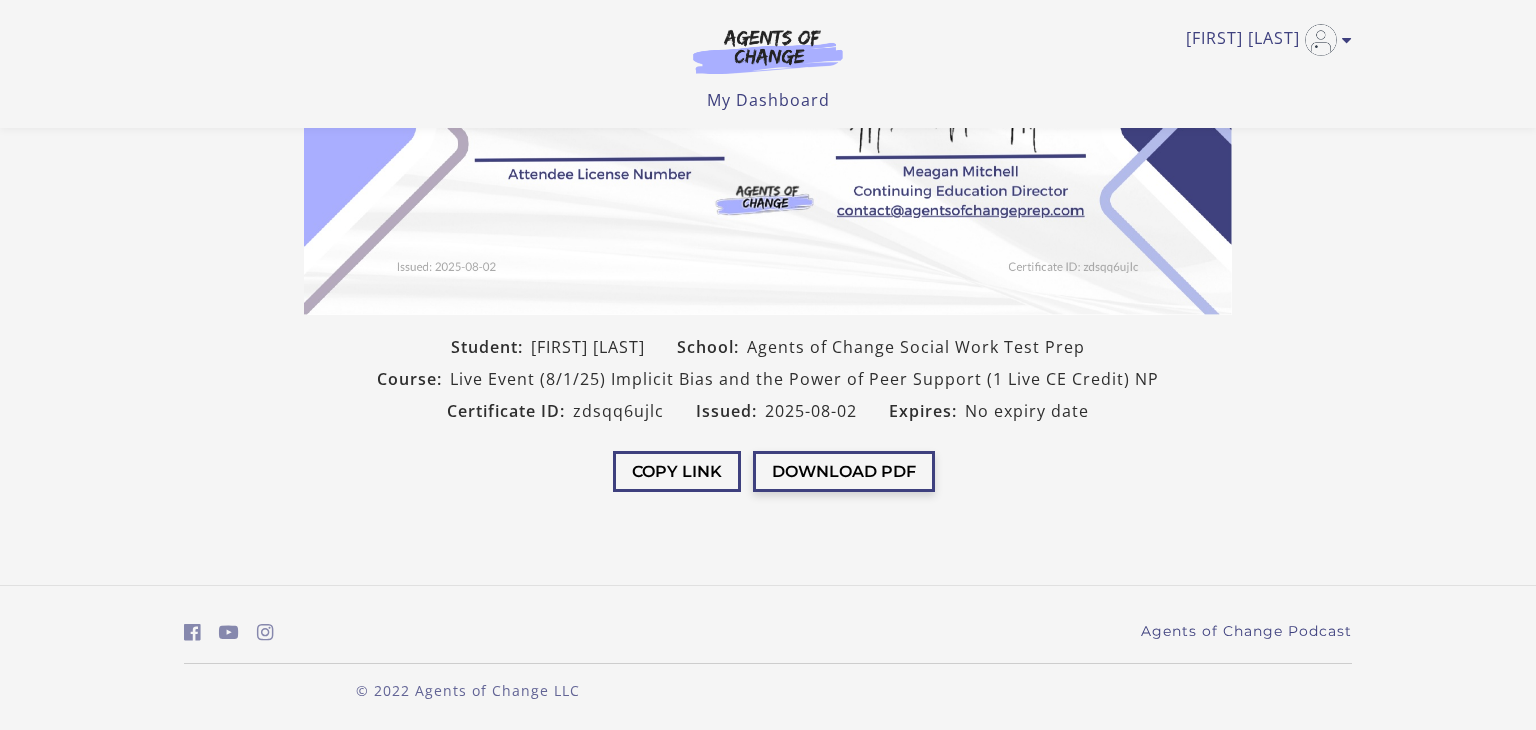 click on "Download PDF" at bounding box center (844, 471) 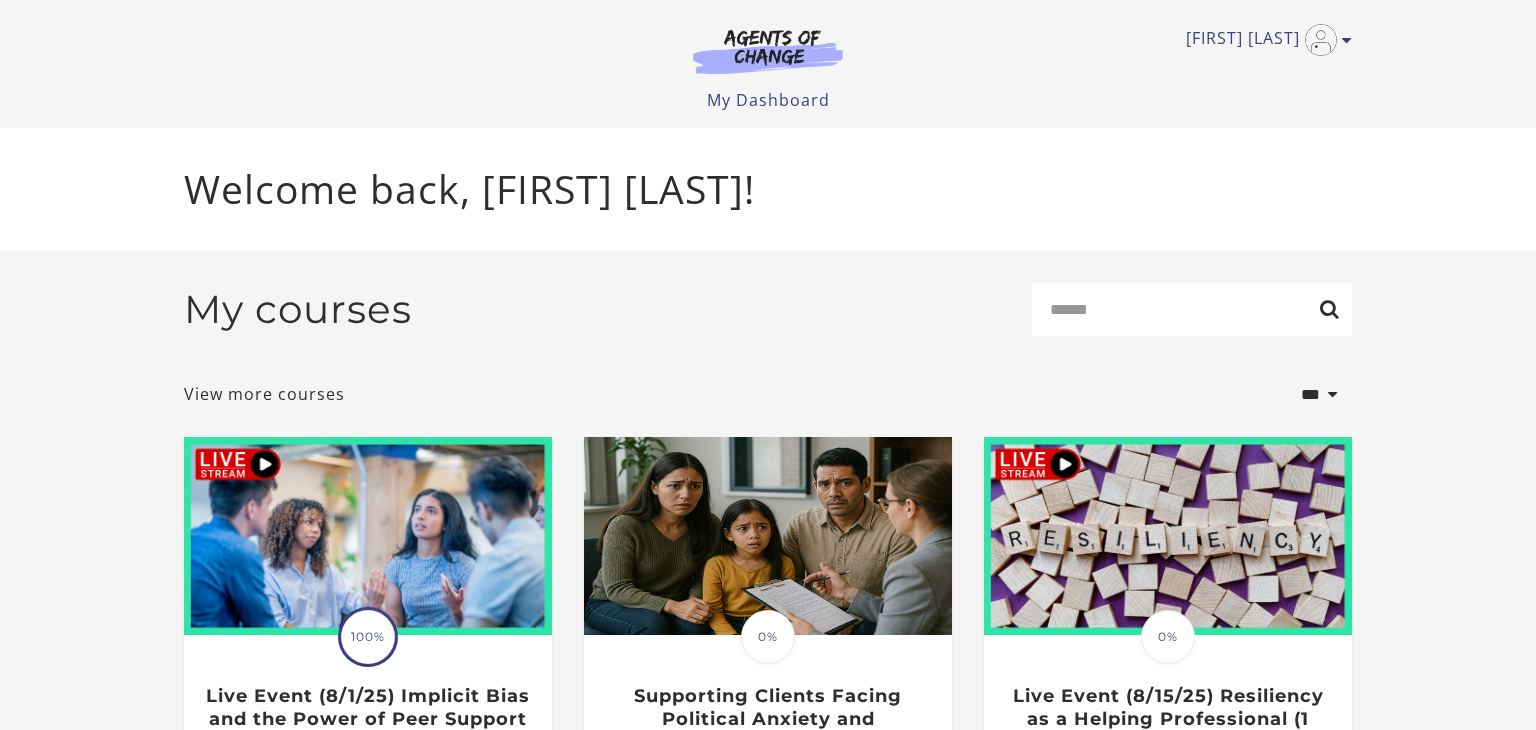 scroll, scrollTop: 307, scrollLeft: 0, axis: vertical 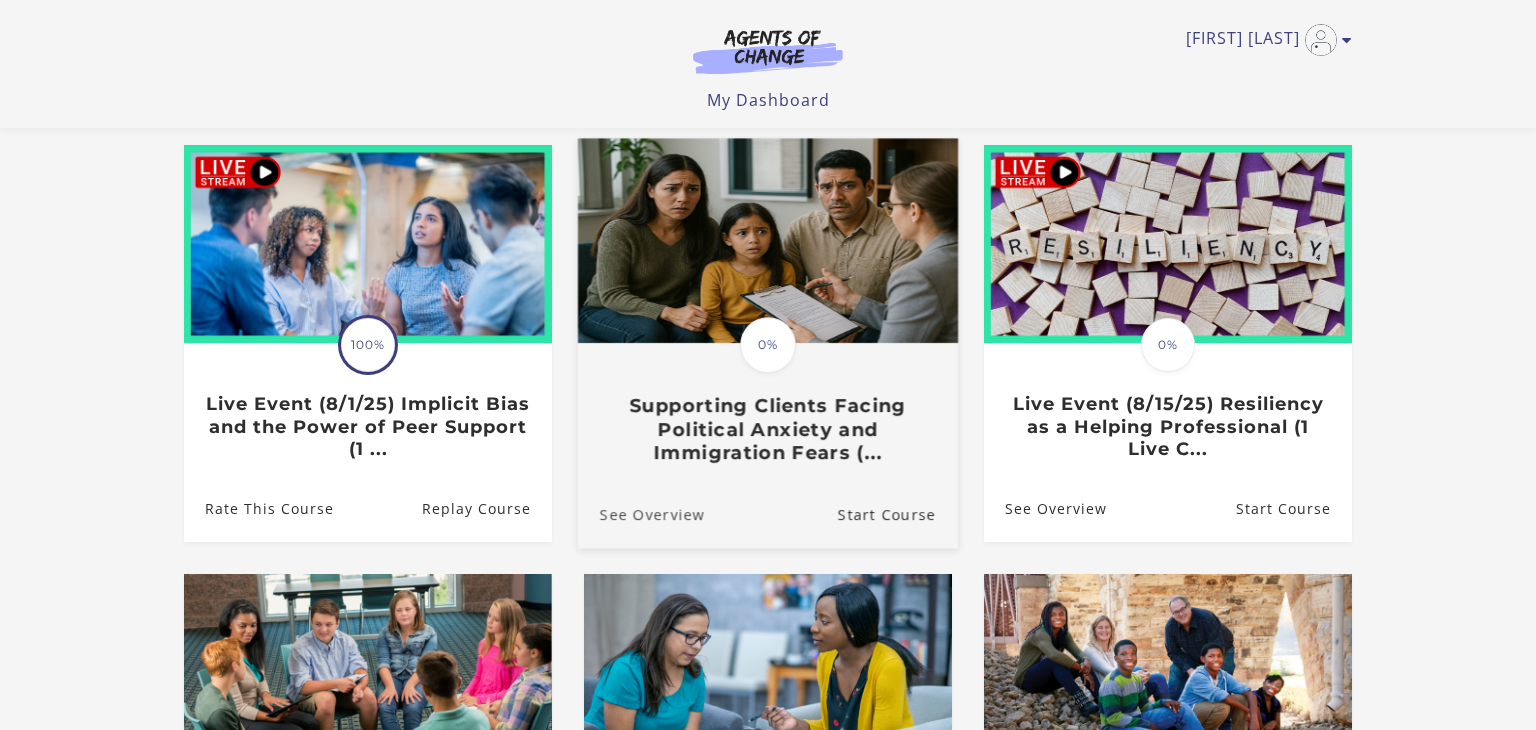 click on "See Overview" at bounding box center [641, 514] 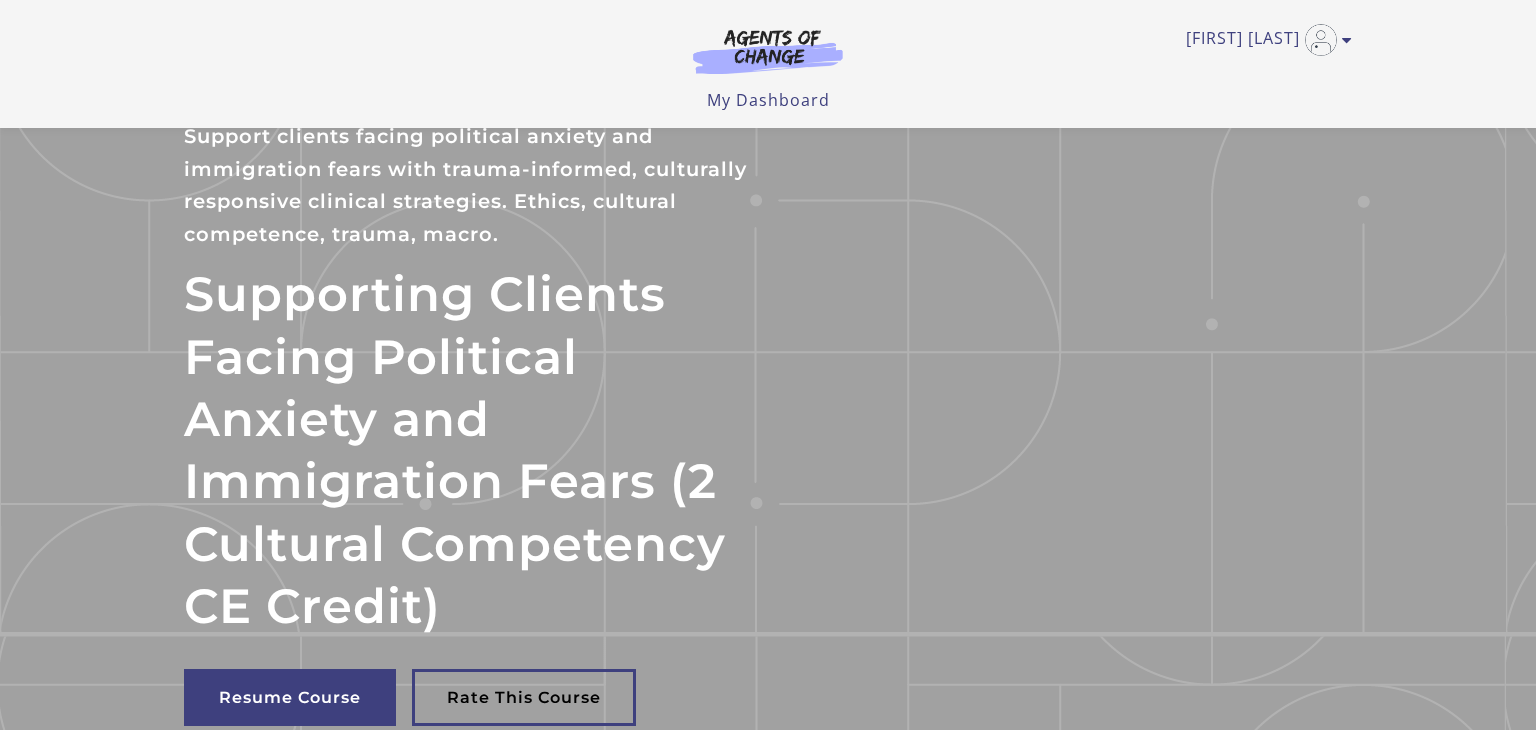 scroll, scrollTop: 29, scrollLeft: 0, axis: vertical 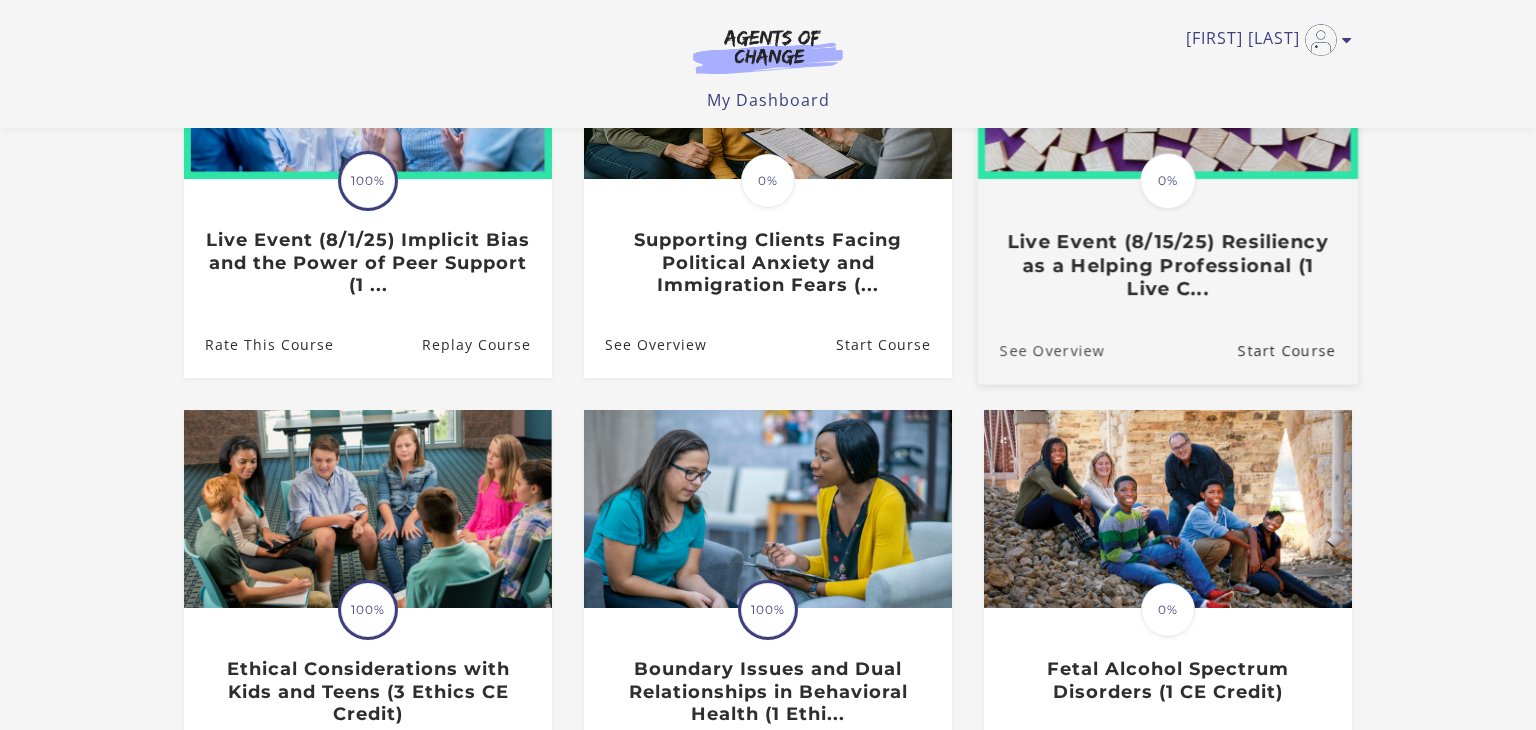 click on "See Overview" at bounding box center [1041, 350] 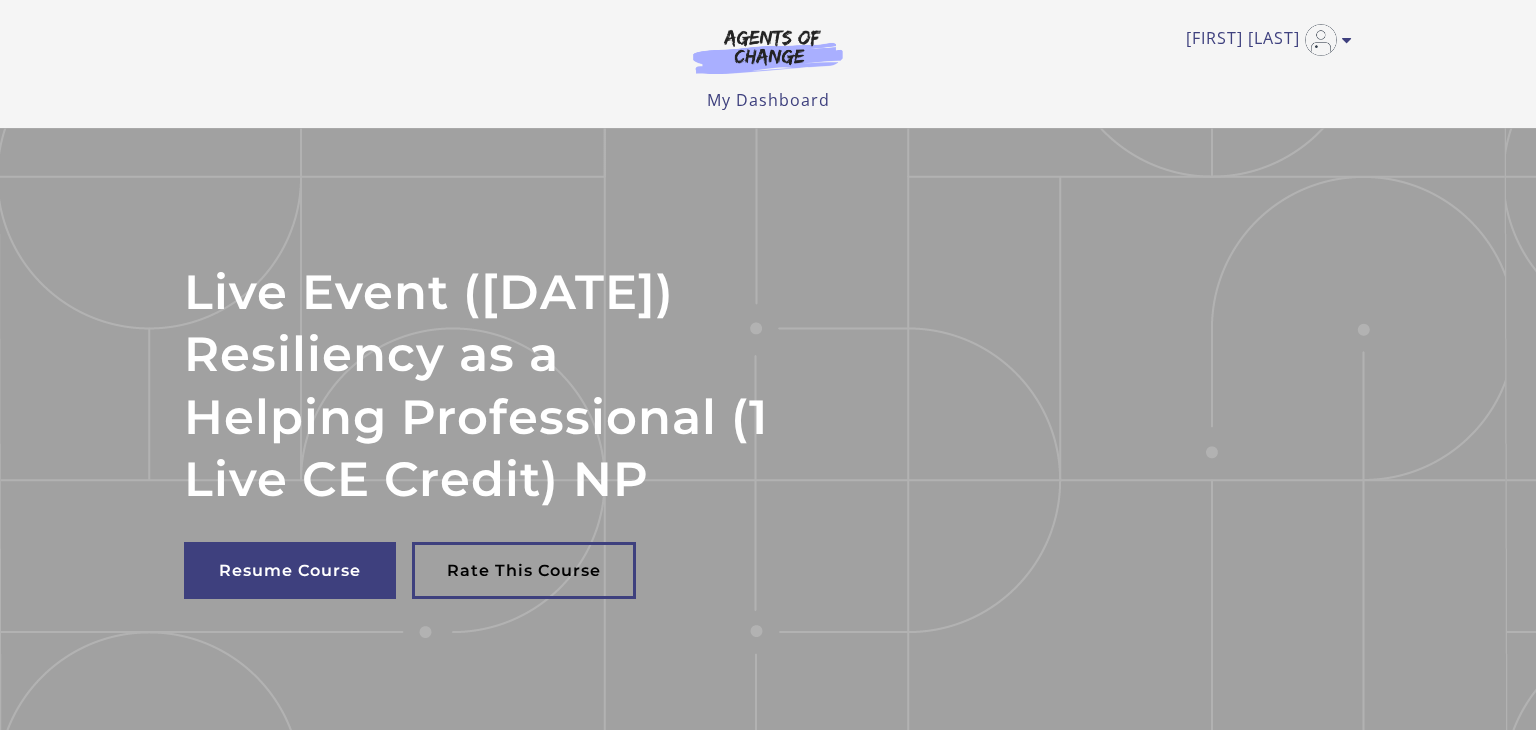 scroll, scrollTop: 0, scrollLeft: 0, axis: both 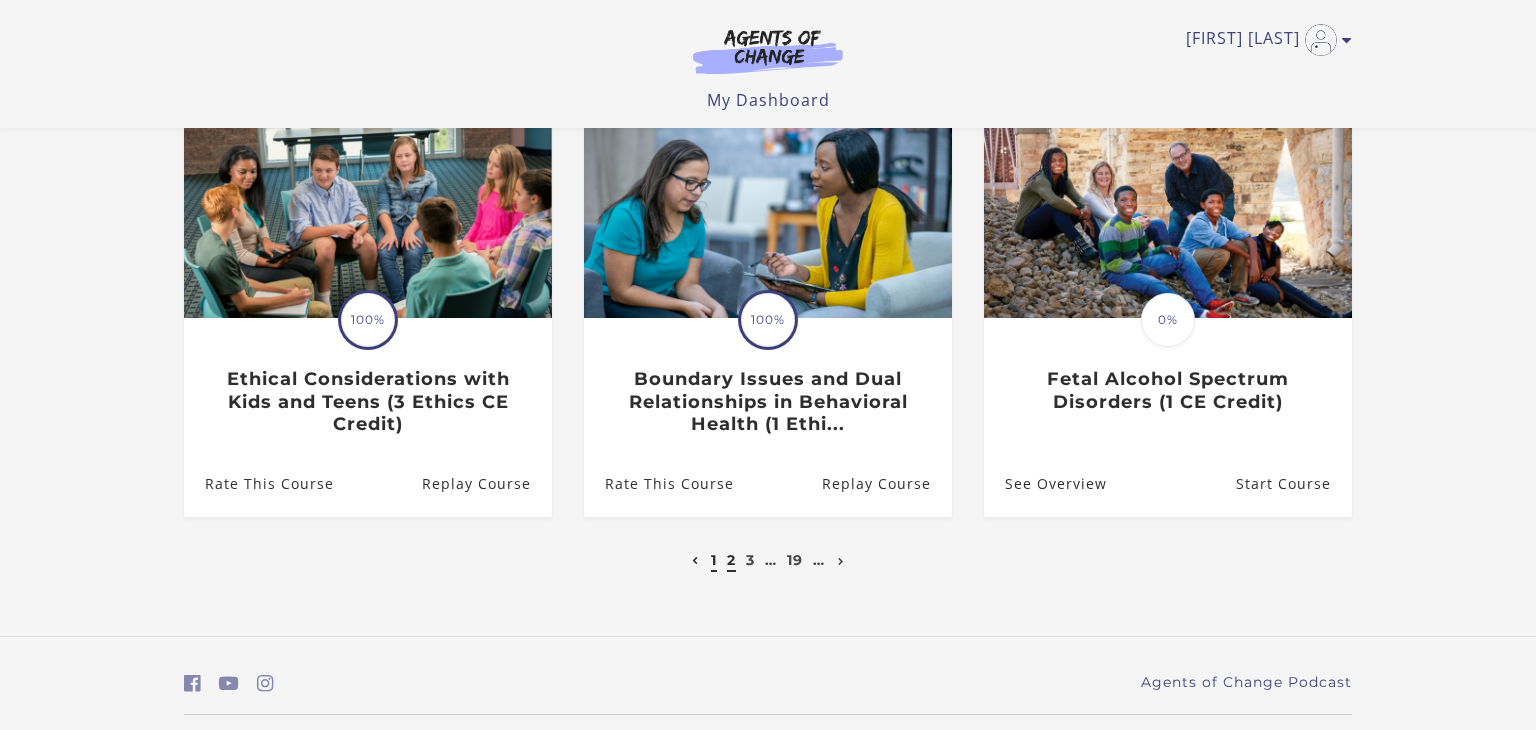 click on "2" at bounding box center (731, 560) 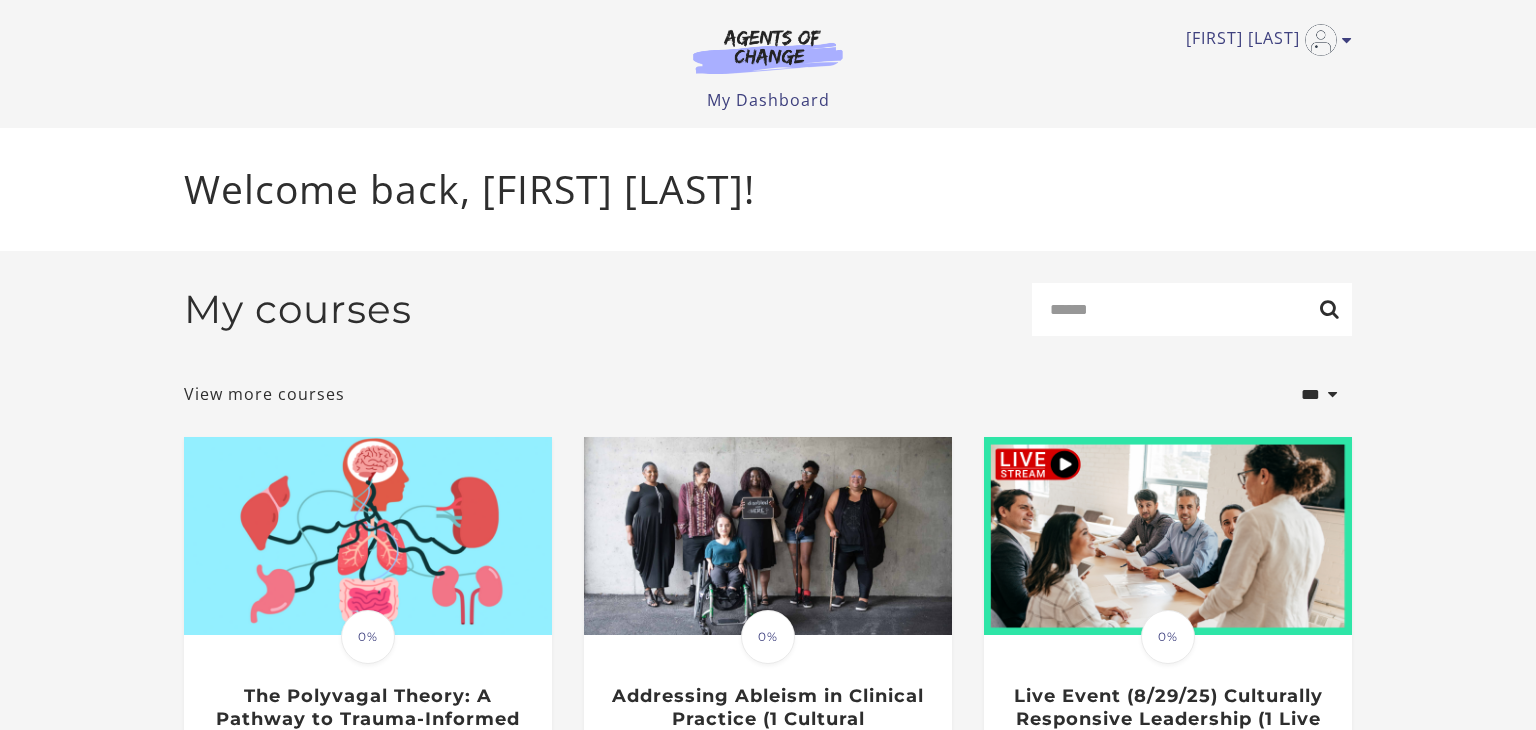 scroll, scrollTop: 0, scrollLeft: 0, axis: both 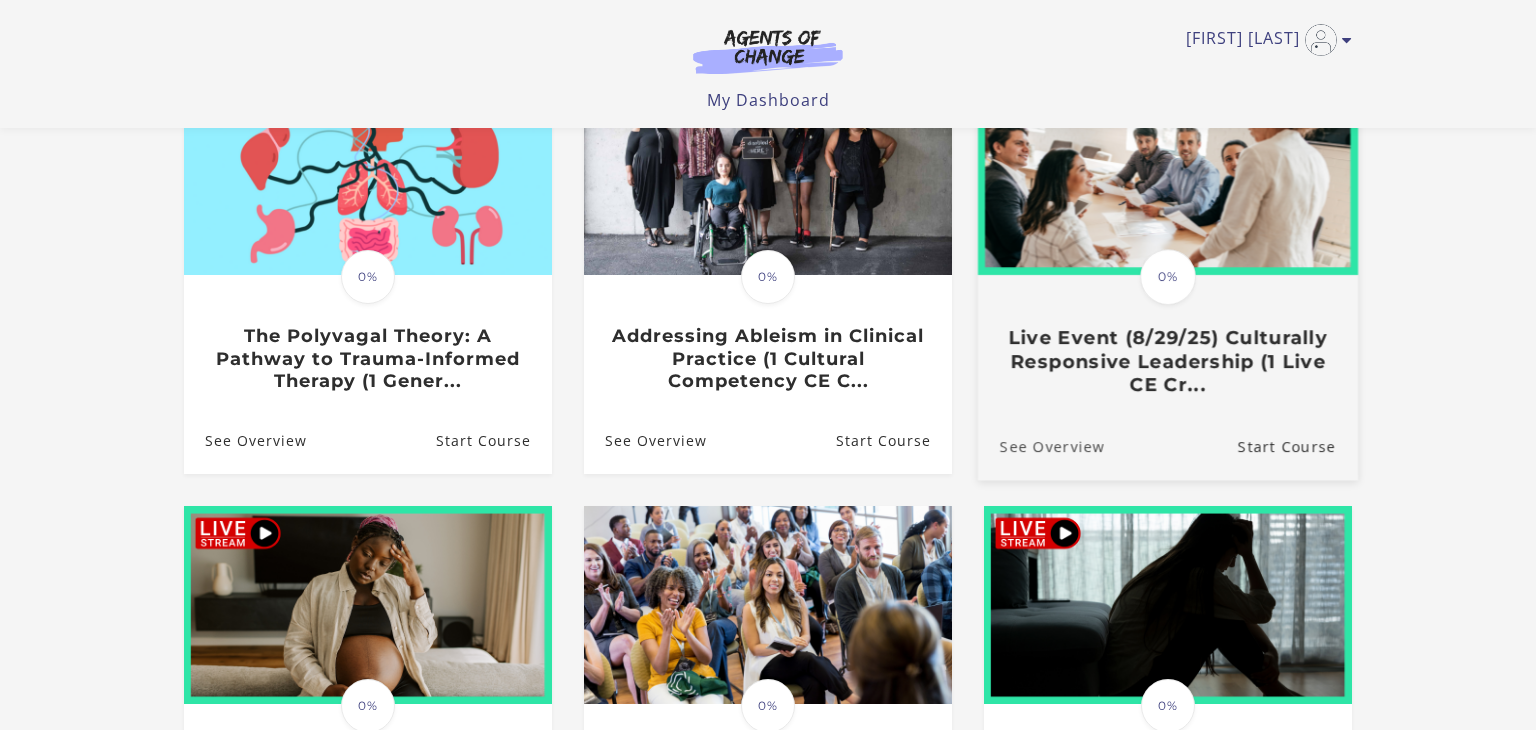 click on "See Overview" at bounding box center [1041, 446] 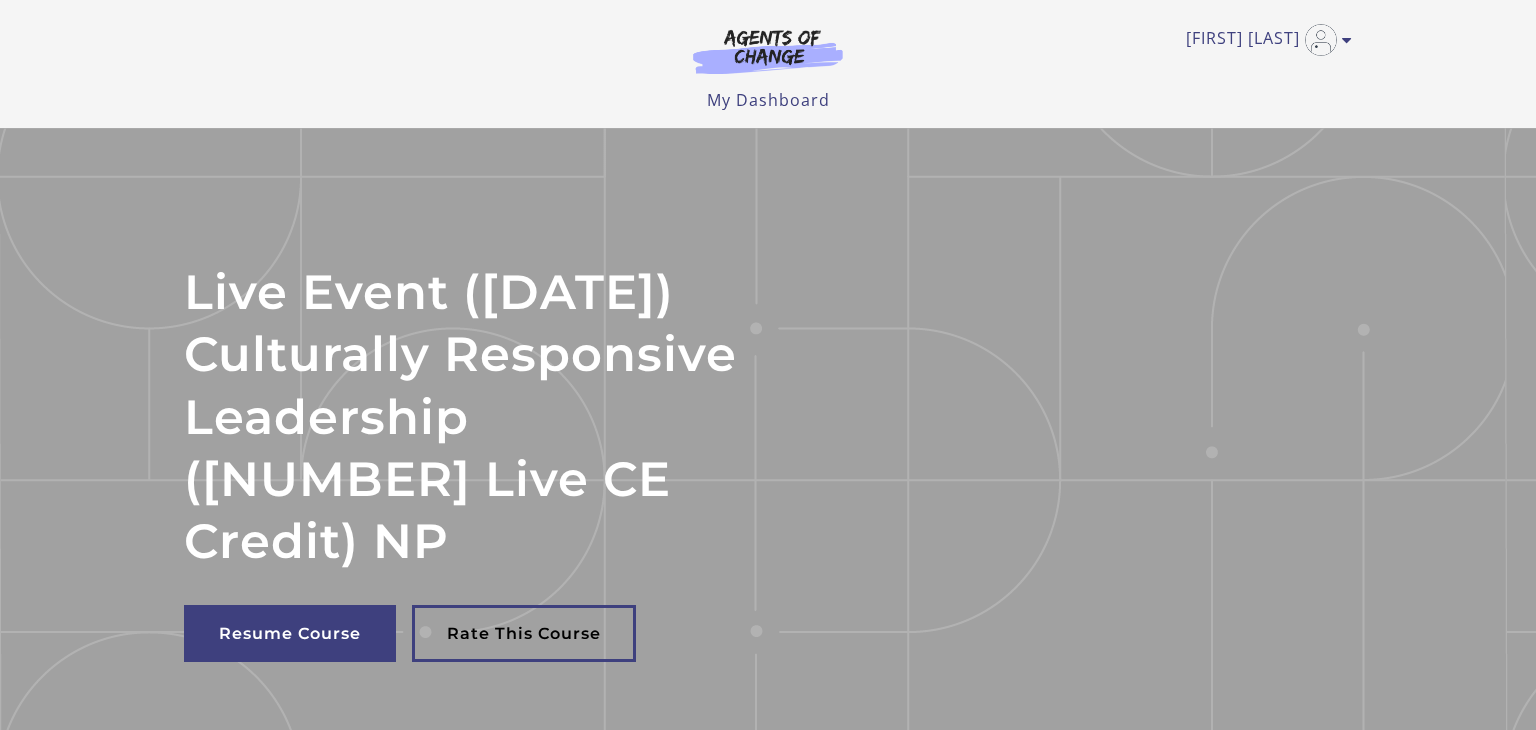 scroll, scrollTop: 0, scrollLeft: 0, axis: both 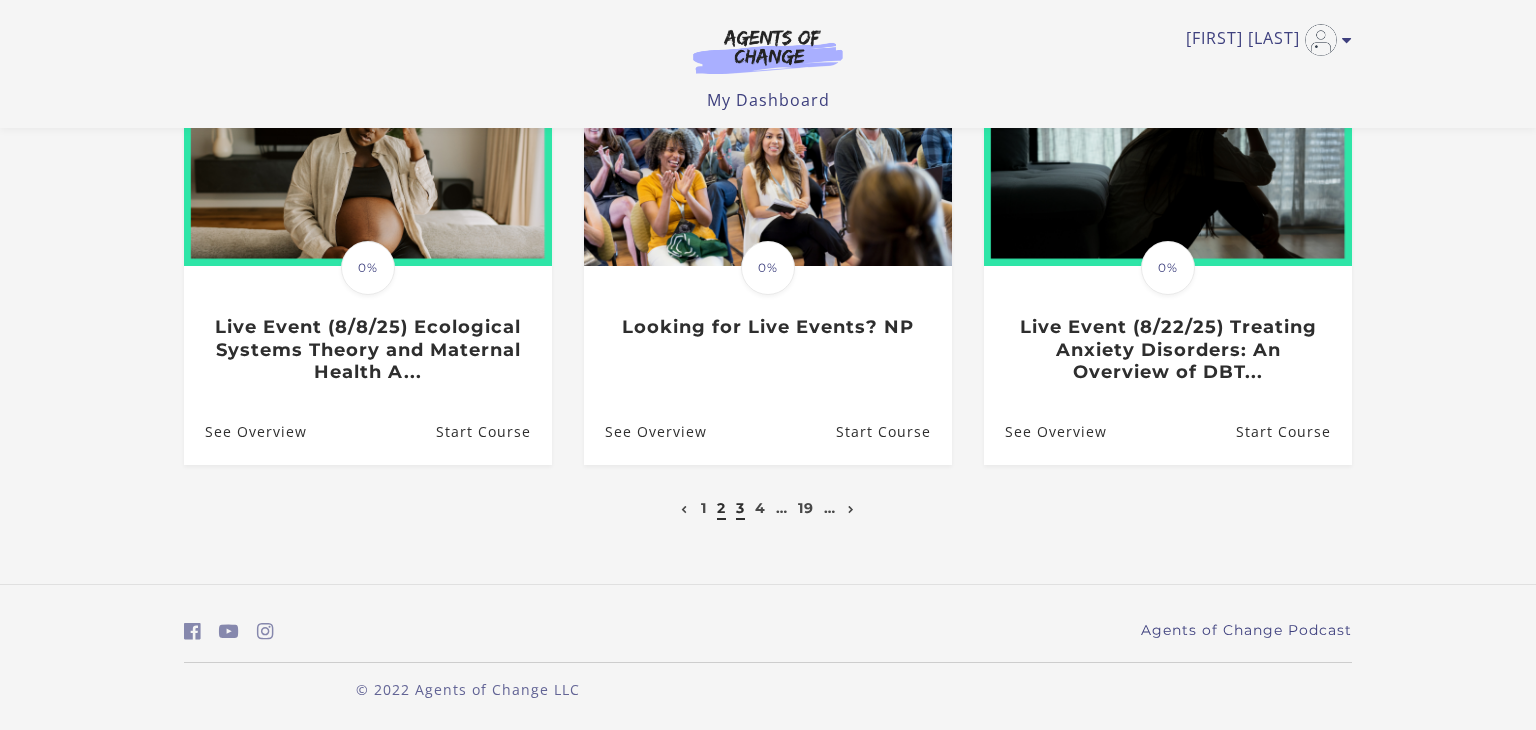 click on "3" at bounding box center (740, 508) 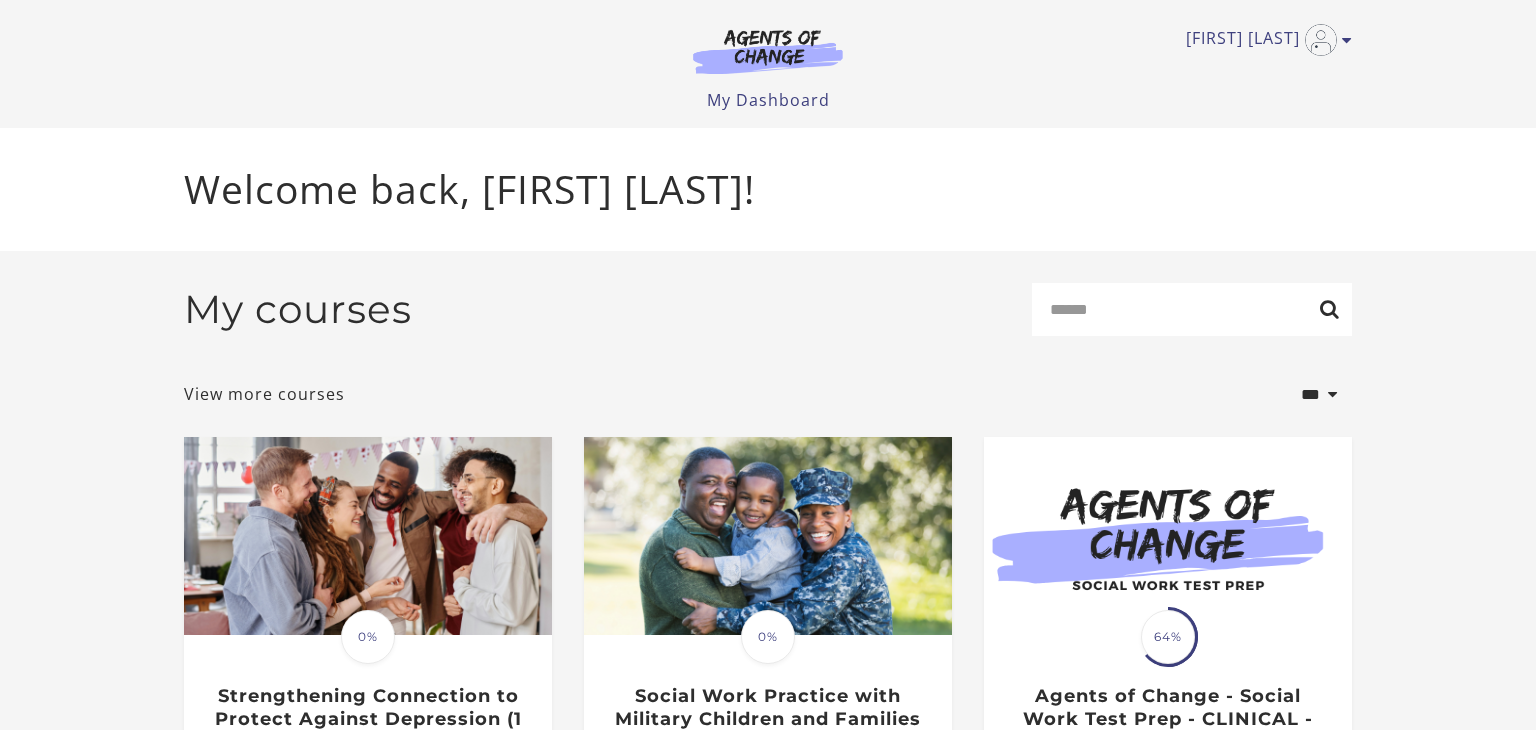 scroll, scrollTop: 0, scrollLeft: 0, axis: both 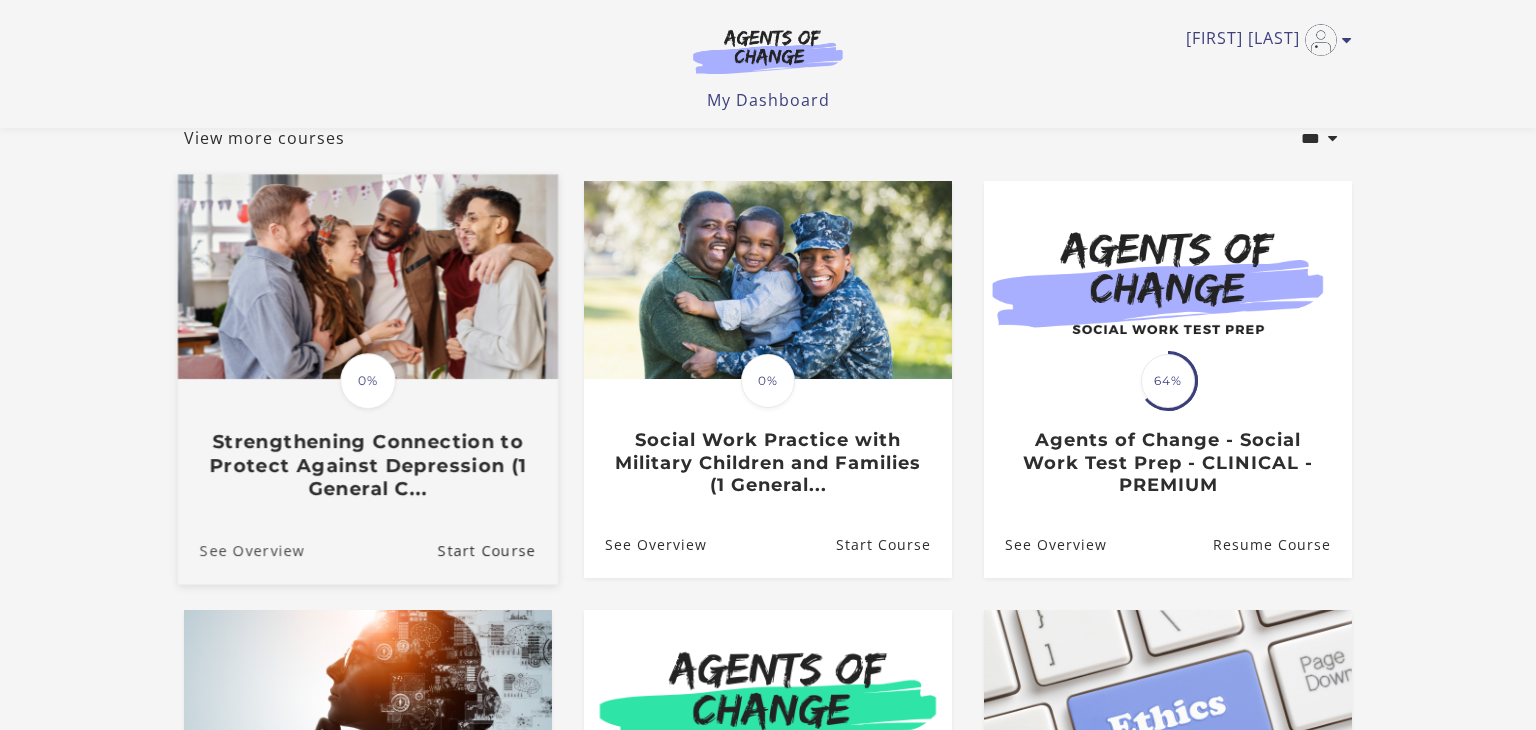 click on "See Overview" at bounding box center [241, 550] 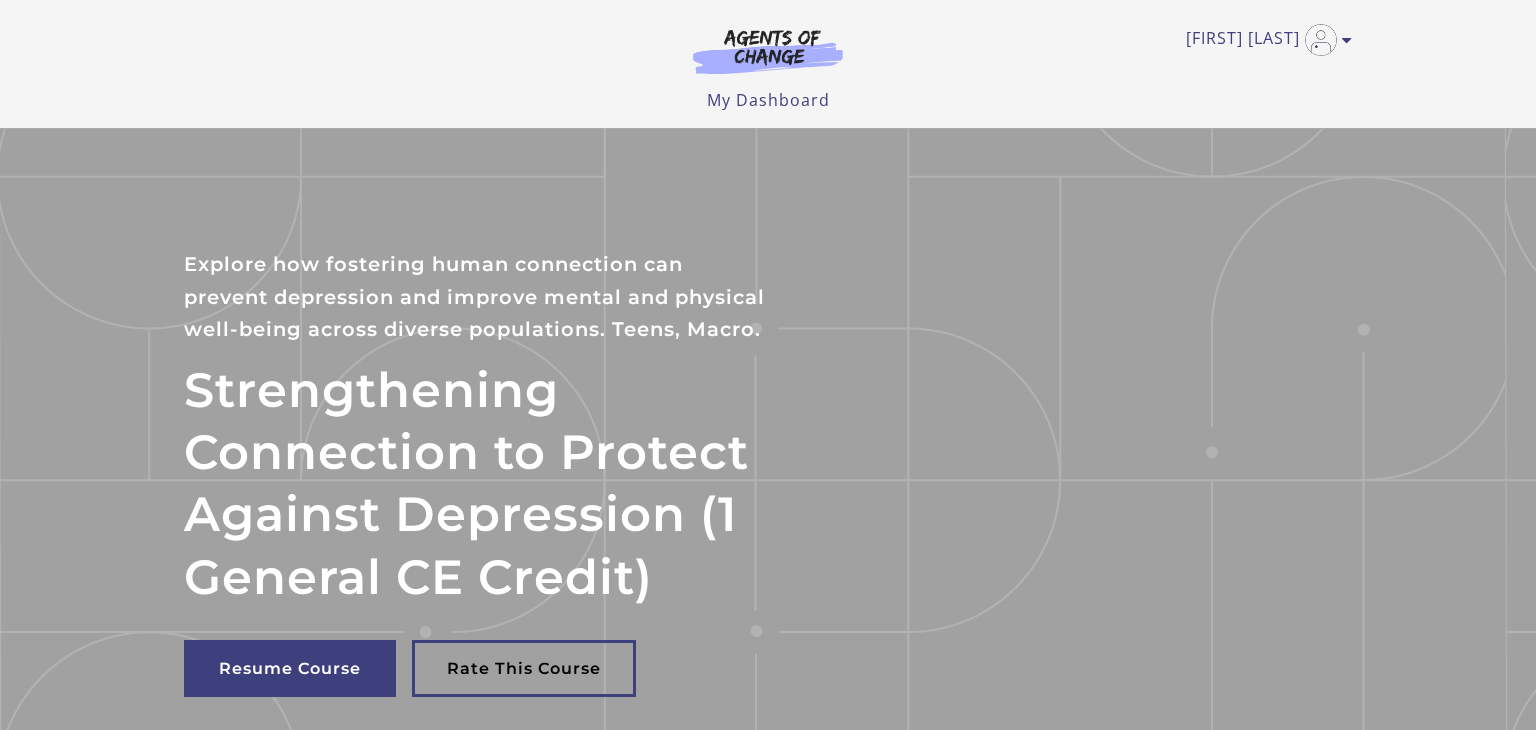 scroll, scrollTop: 0, scrollLeft: 0, axis: both 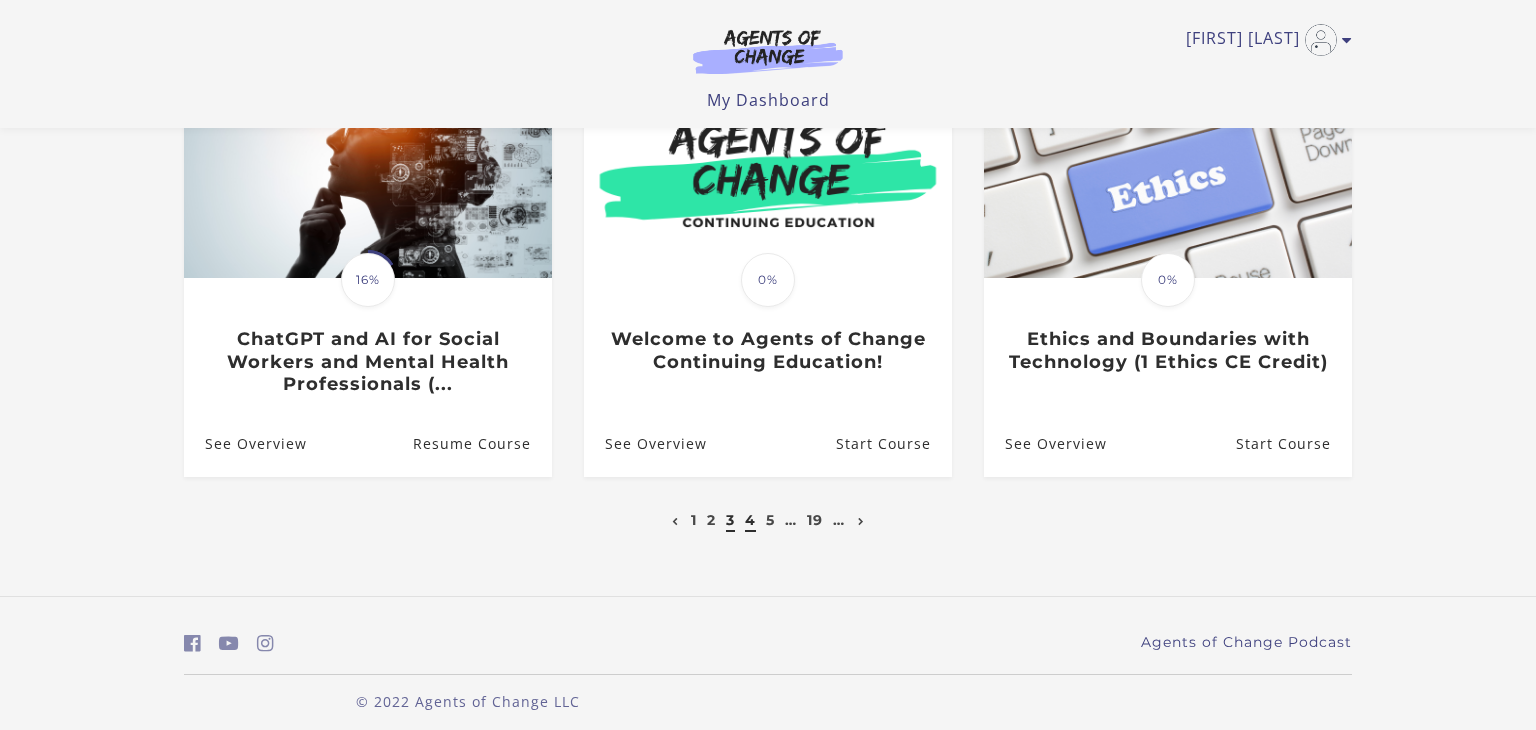 click on "4" at bounding box center [750, 520] 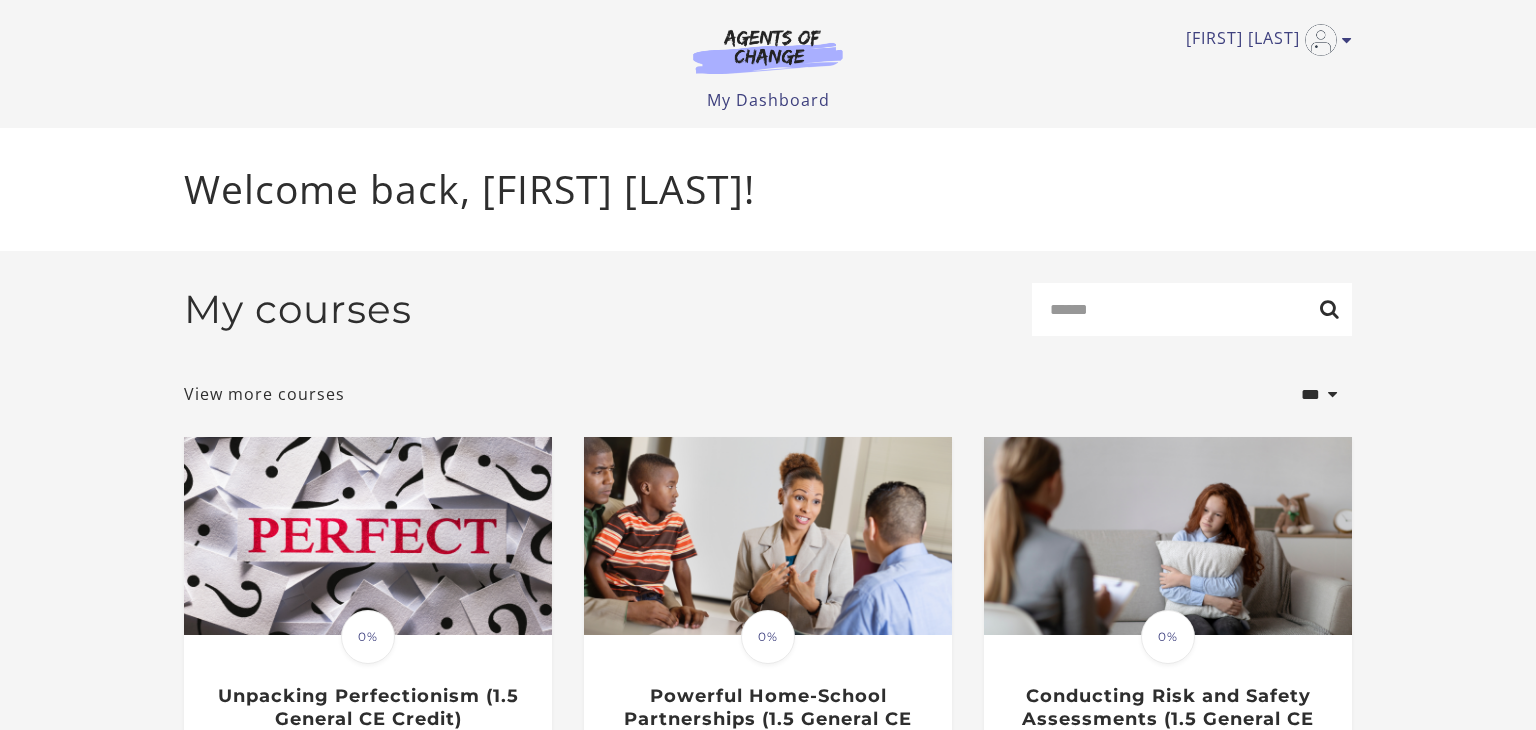 scroll, scrollTop: 0, scrollLeft: 0, axis: both 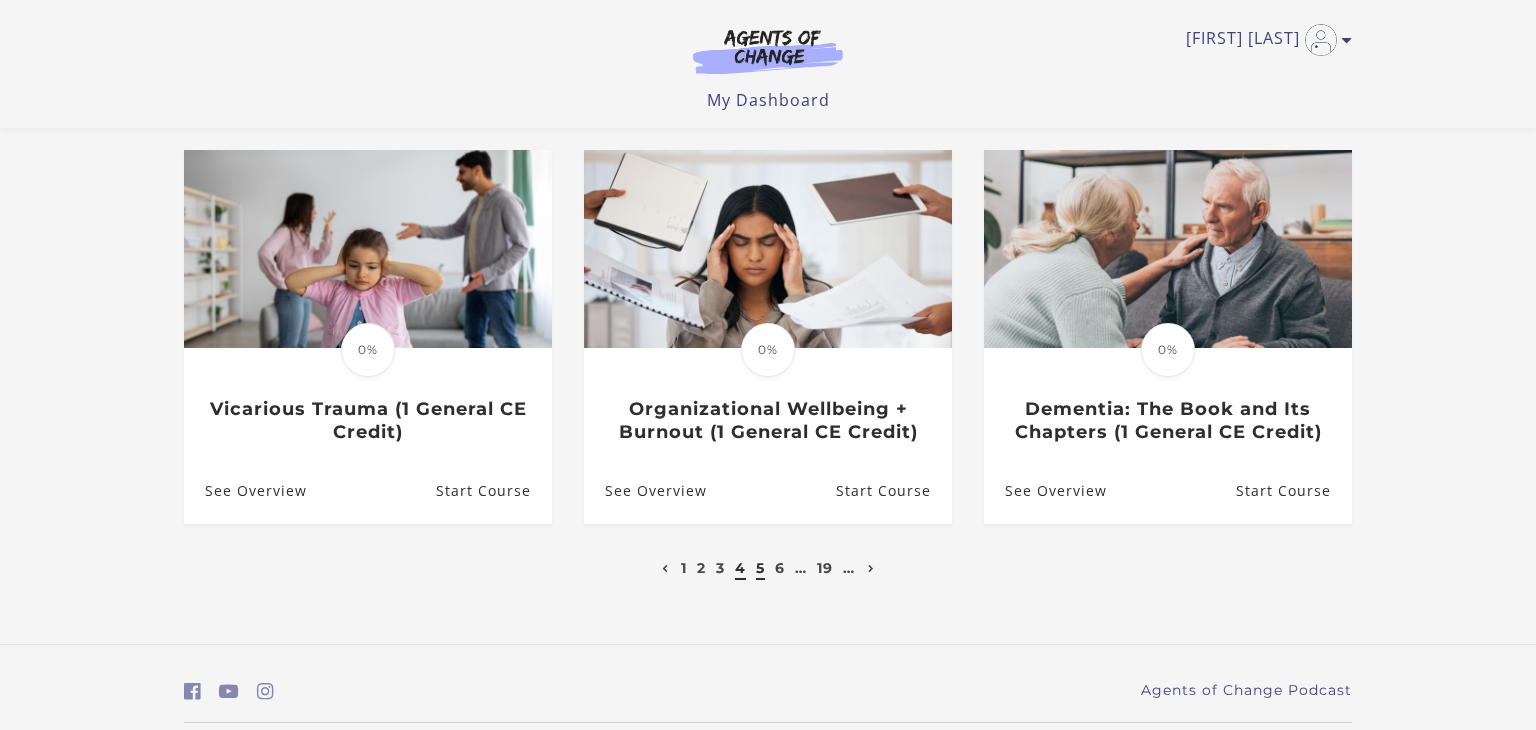 click on "5" at bounding box center (760, 568) 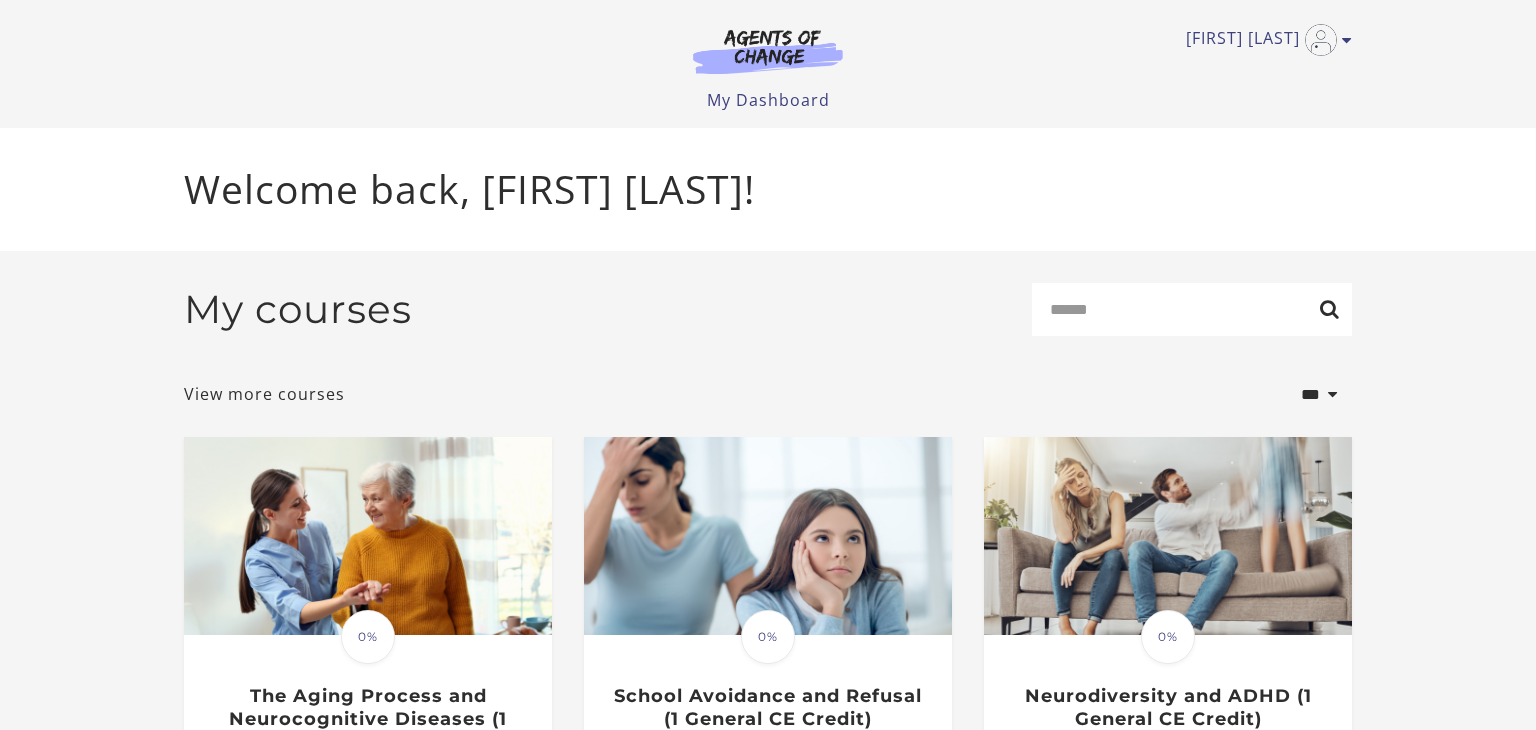 scroll, scrollTop: 0, scrollLeft: 0, axis: both 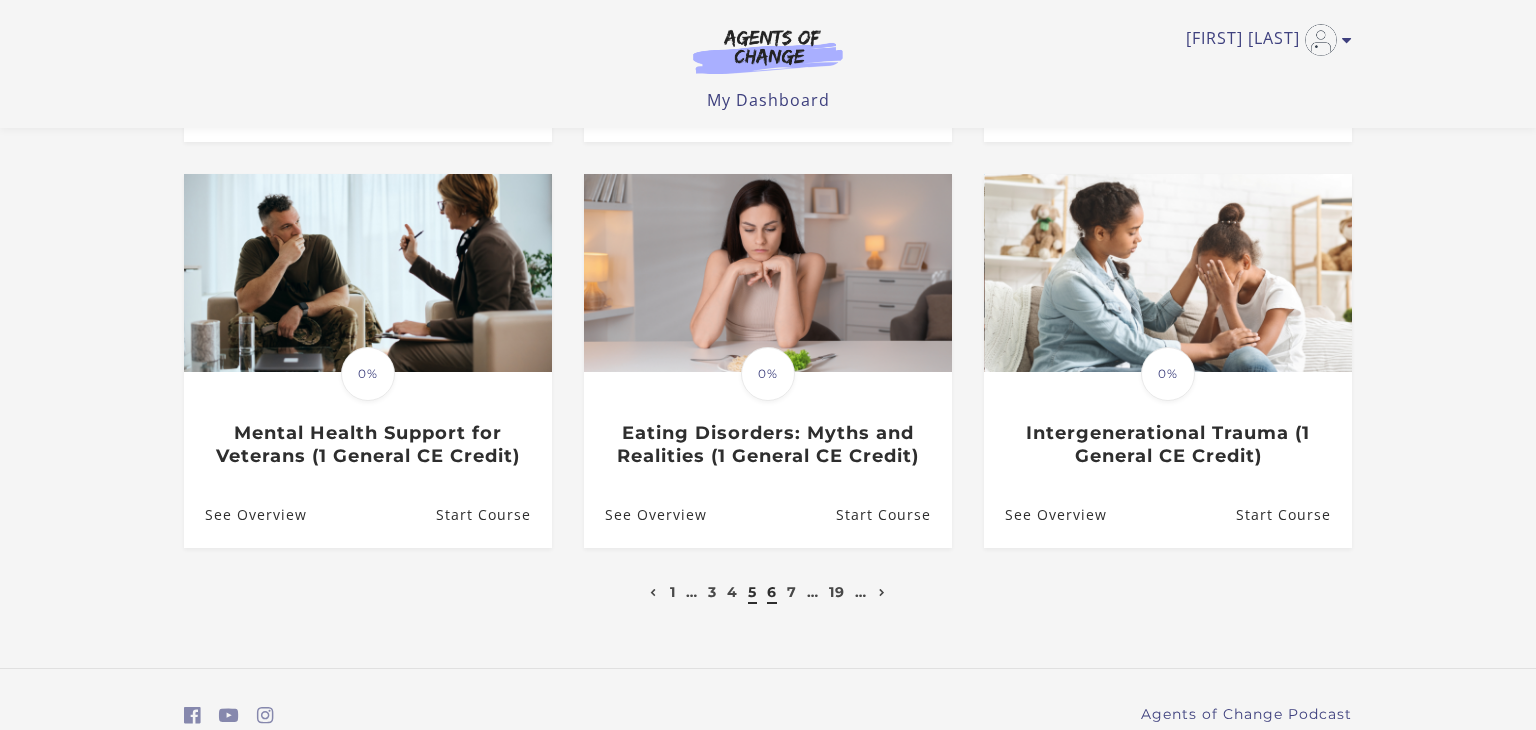 click on "6" at bounding box center (772, 592) 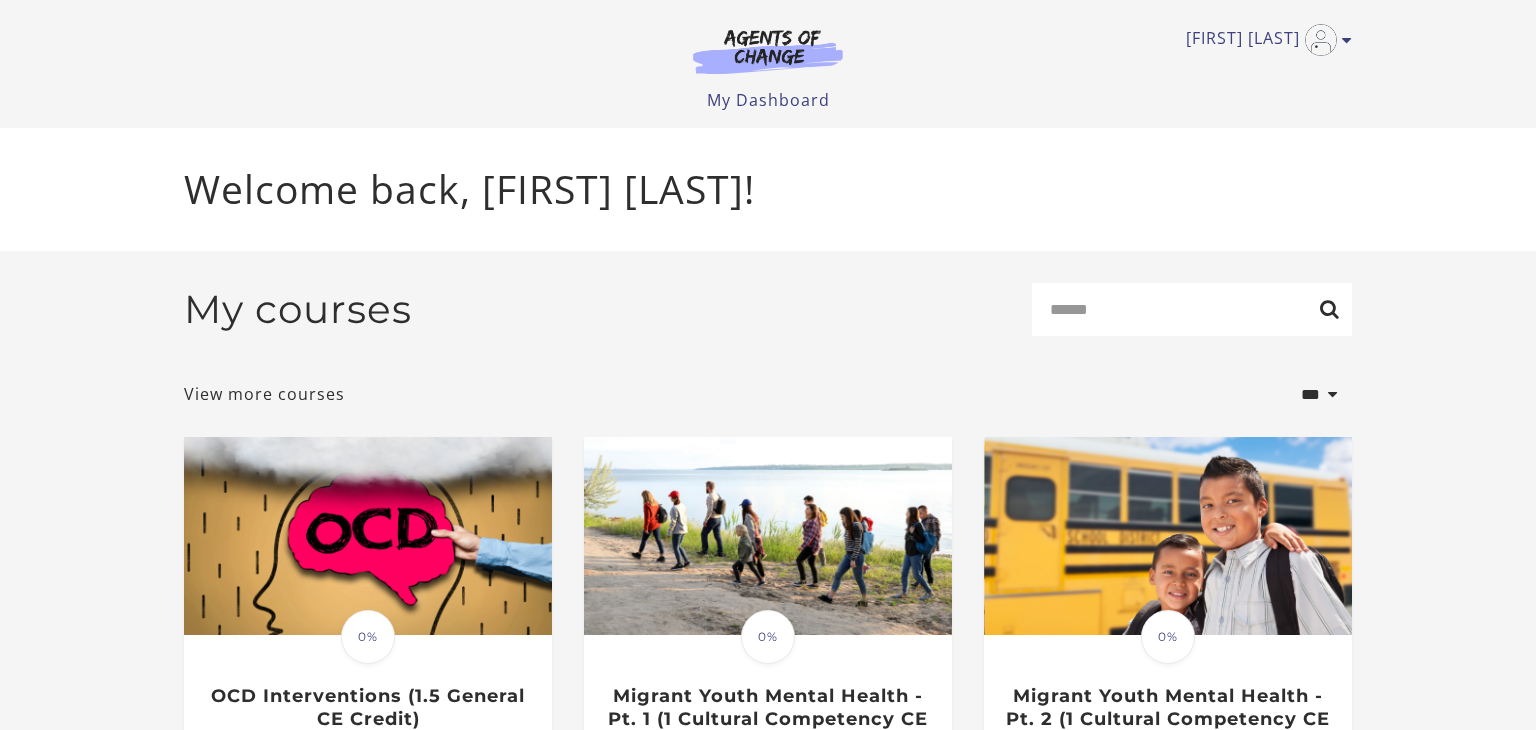 scroll, scrollTop: 0, scrollLeft: 0, axis: both 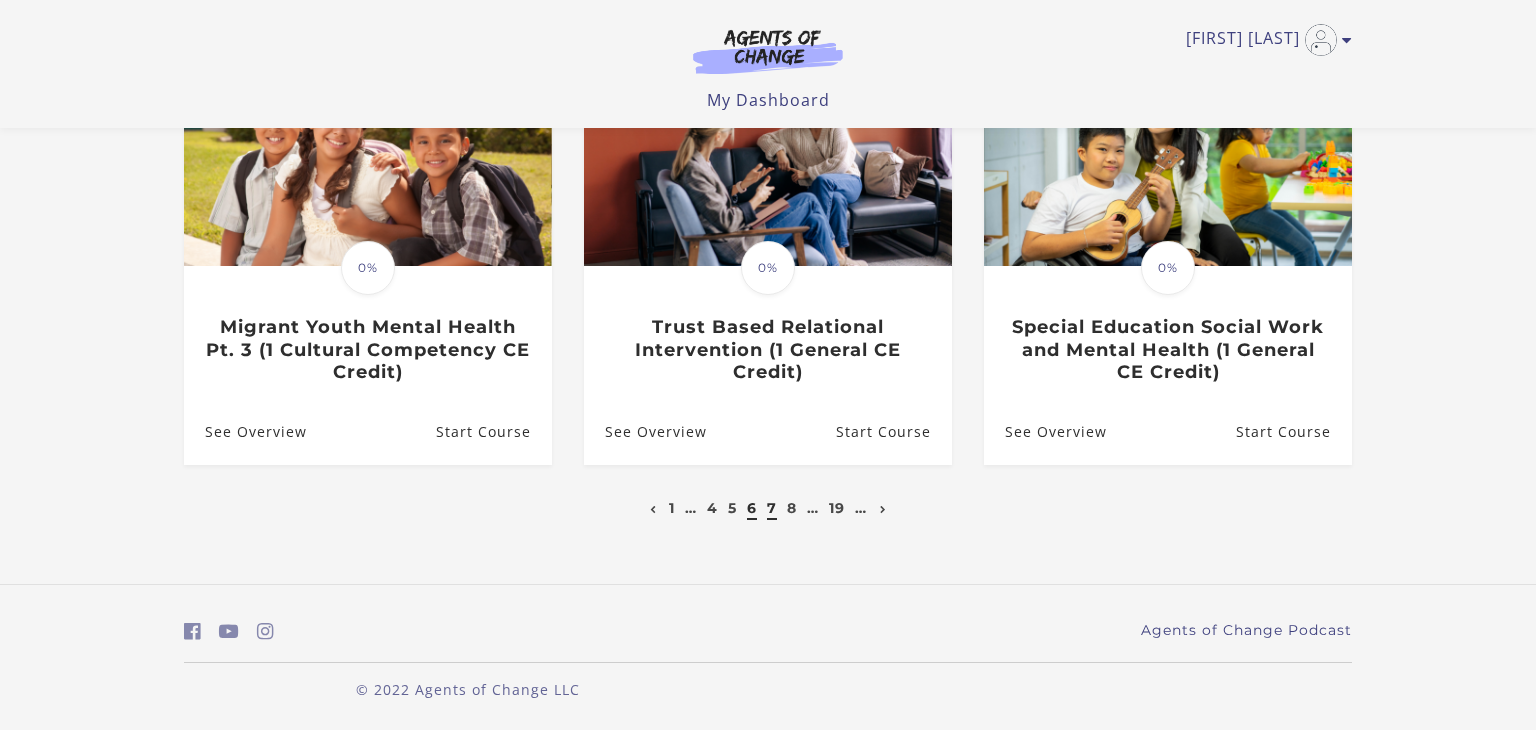 click on "7" at bounding box center (772, 508) 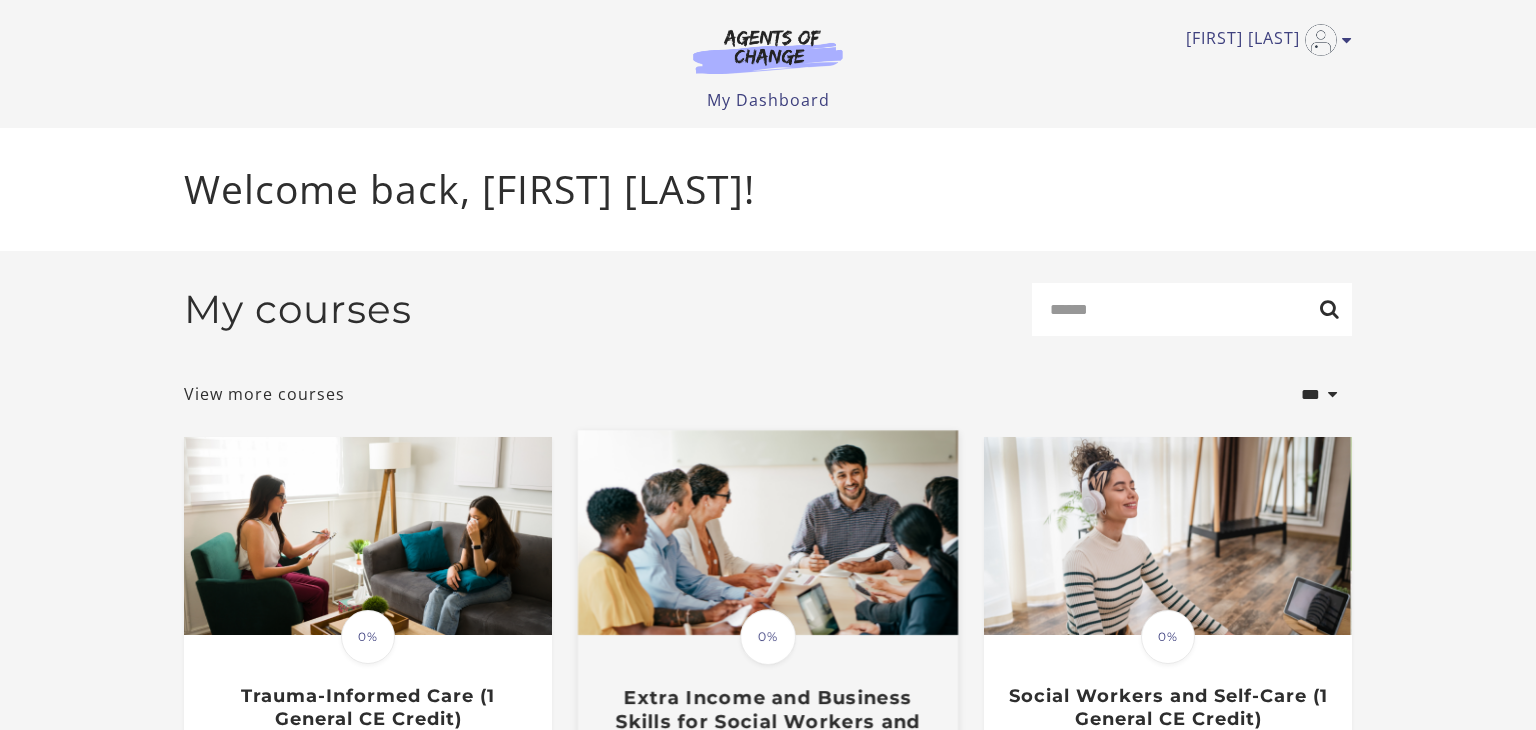 scroll, scrollTop: 0, scrollLeft: 0, axis: both 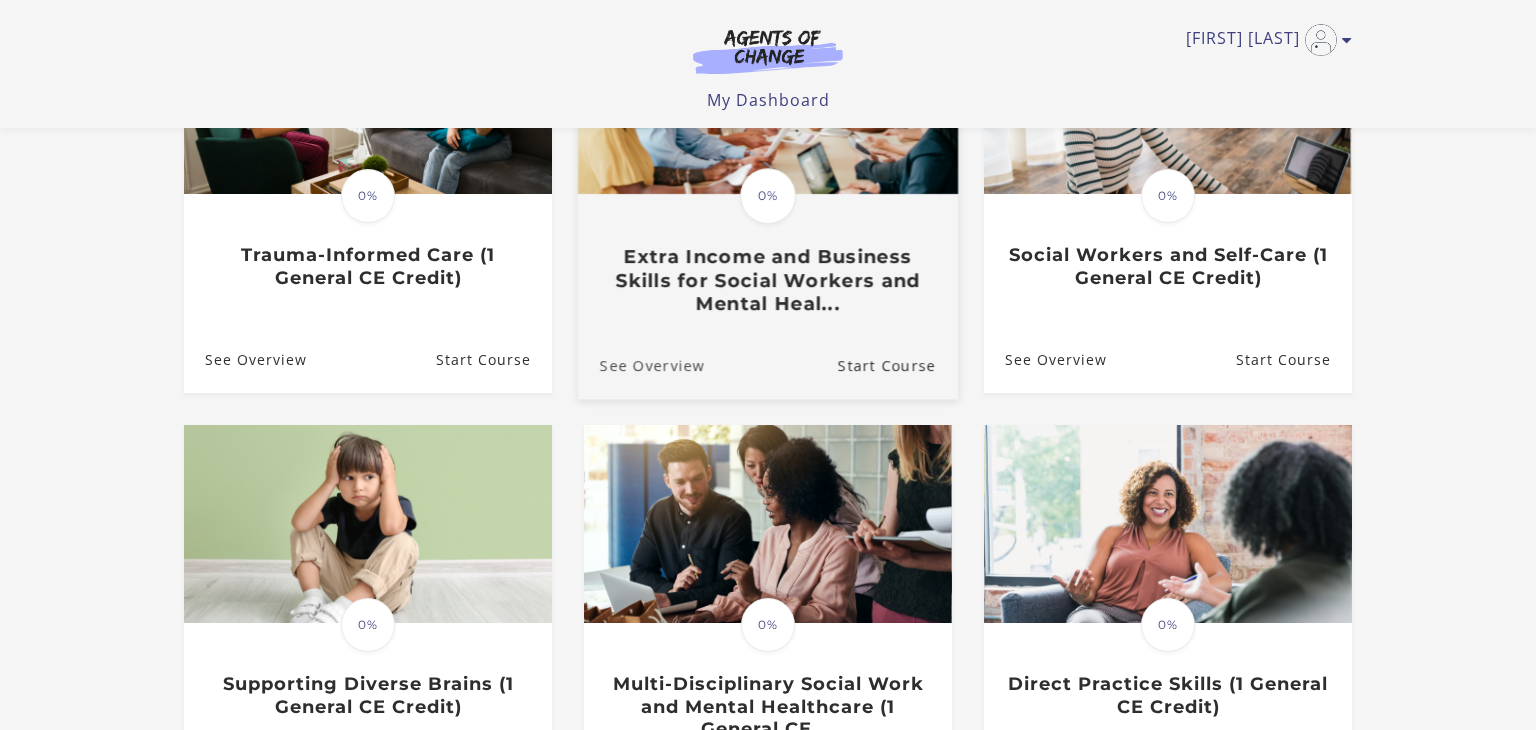 click on "See Overview" at bounding box center (641, 365) 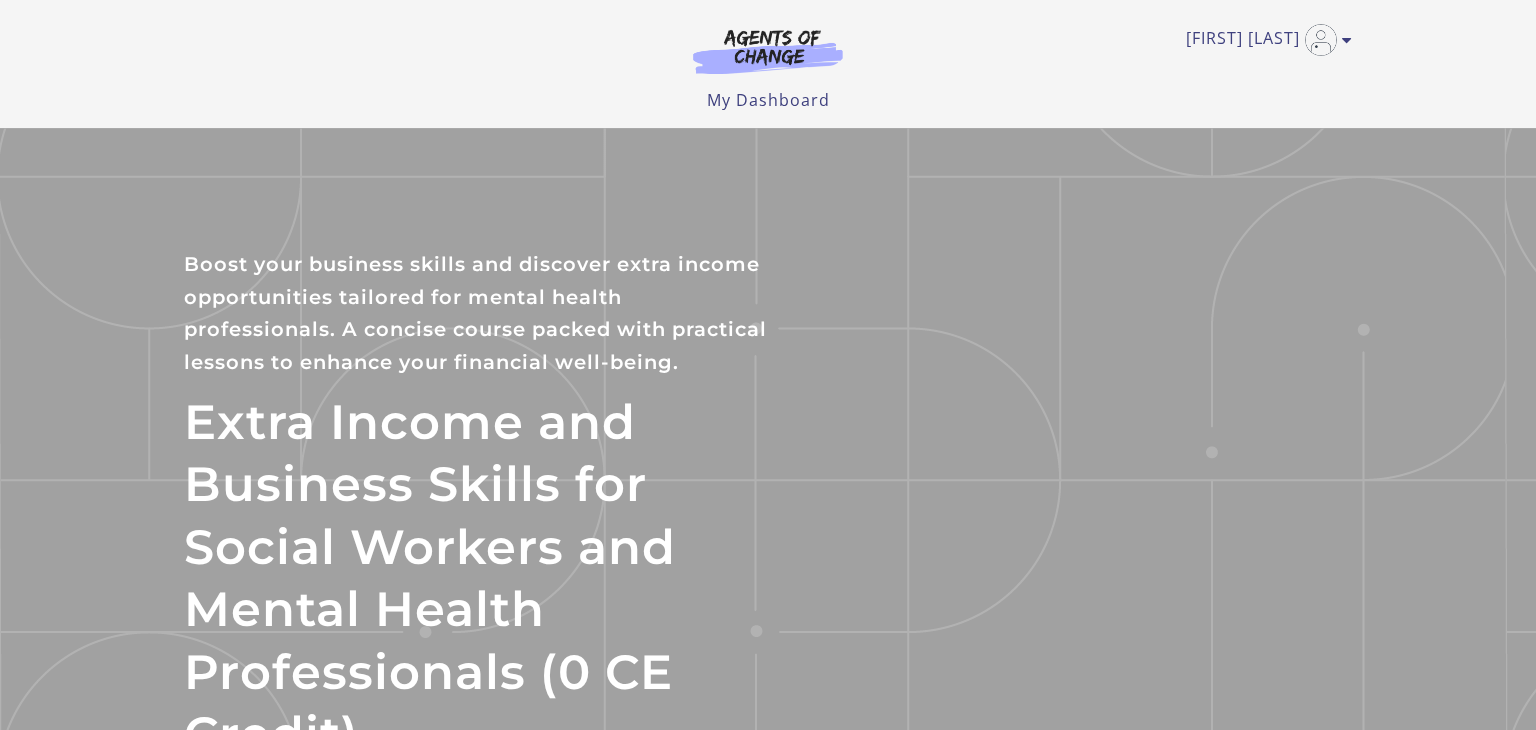 scroll, scrollTop: 20, scrollLeft: 0, axis: vertical 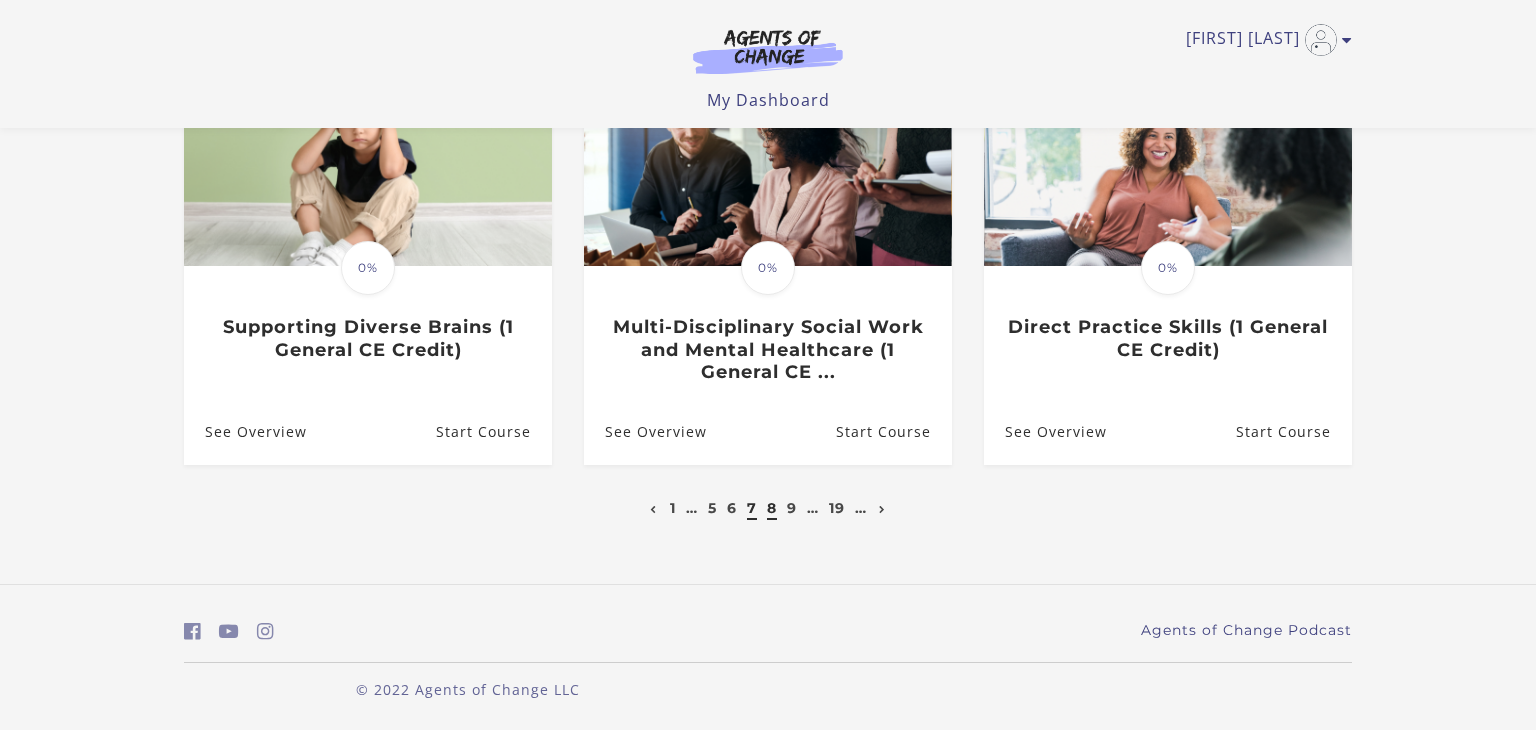 click on "8" at bounding box center [772, 508] 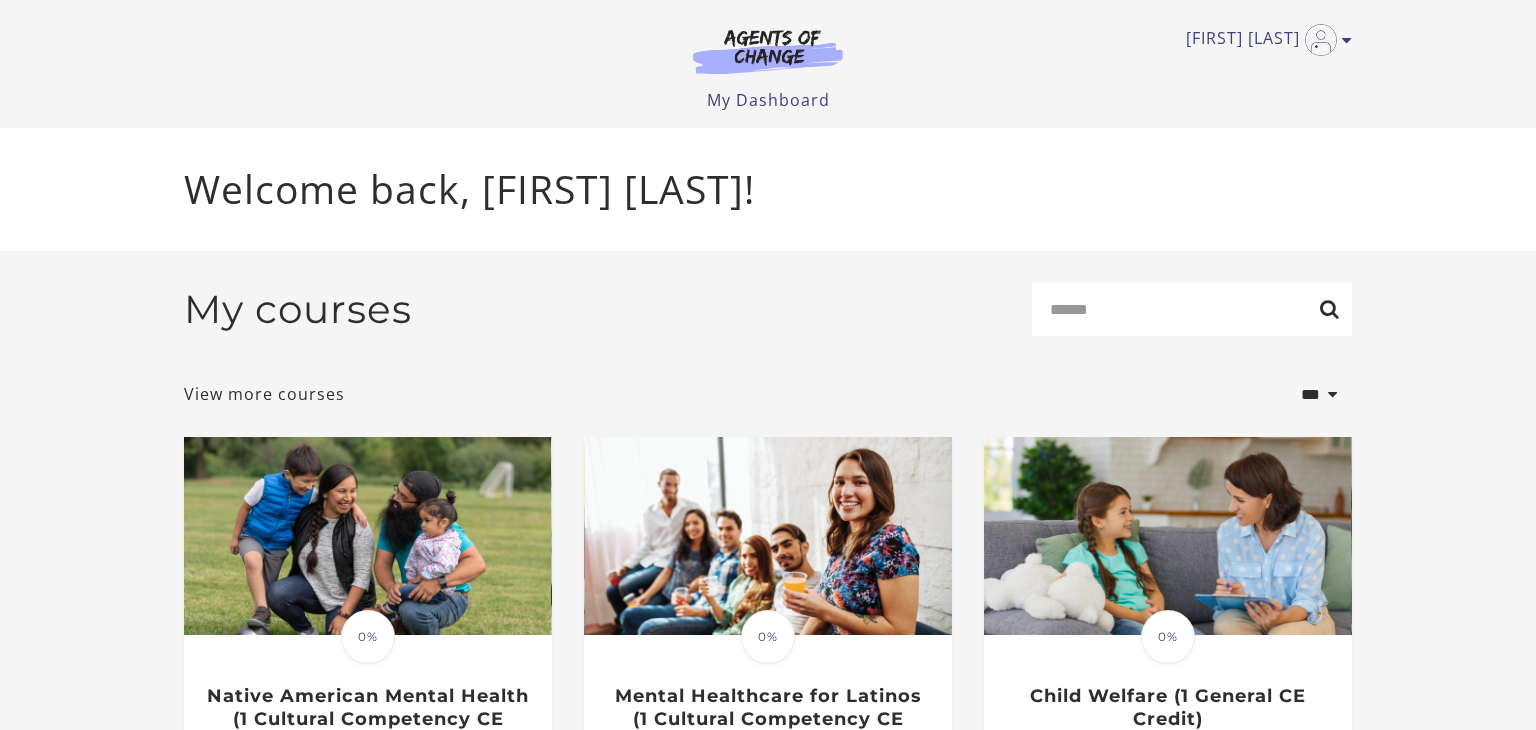 scroll, scrollTop: 0, scrollLeft: 0, axis: both 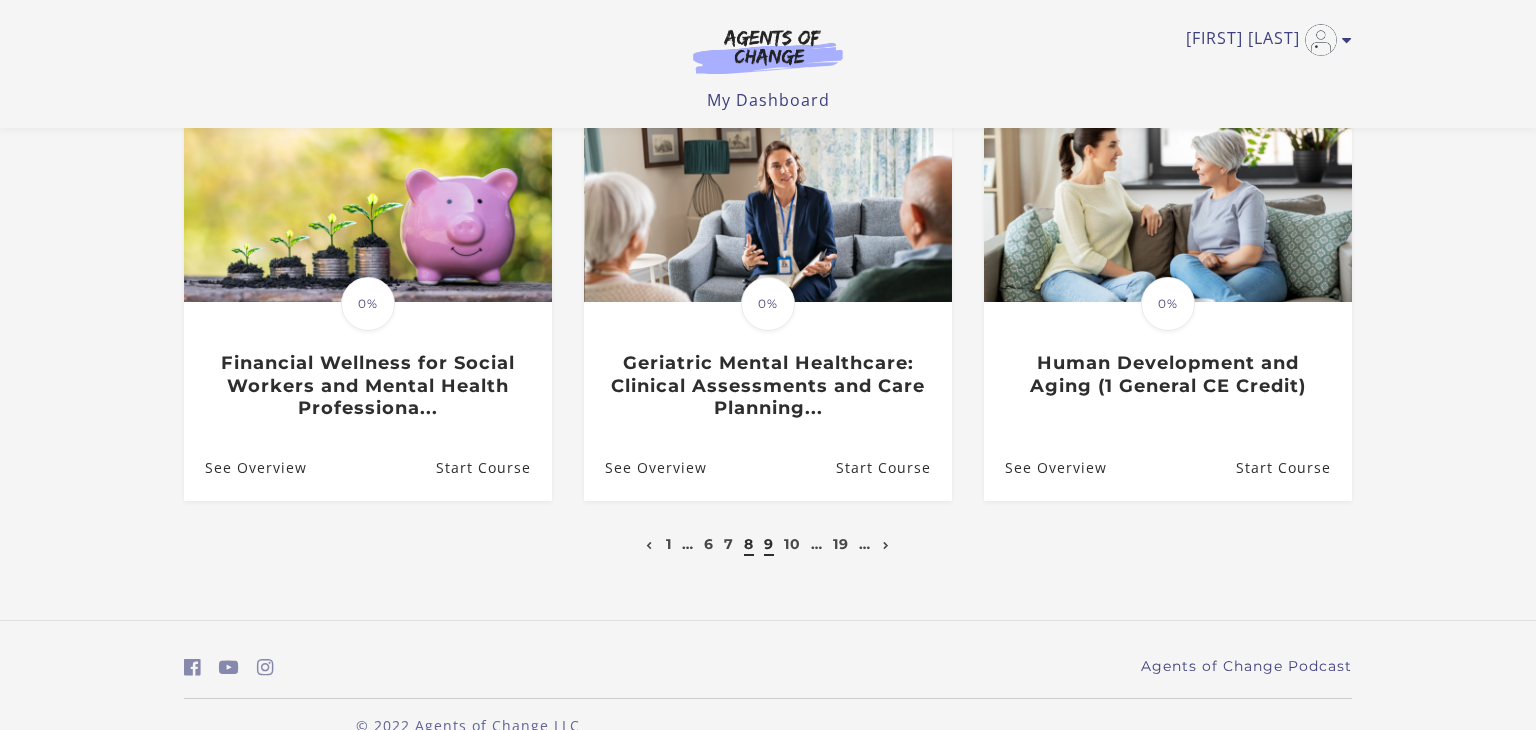 click on "9" at bounding box center [769, 544] 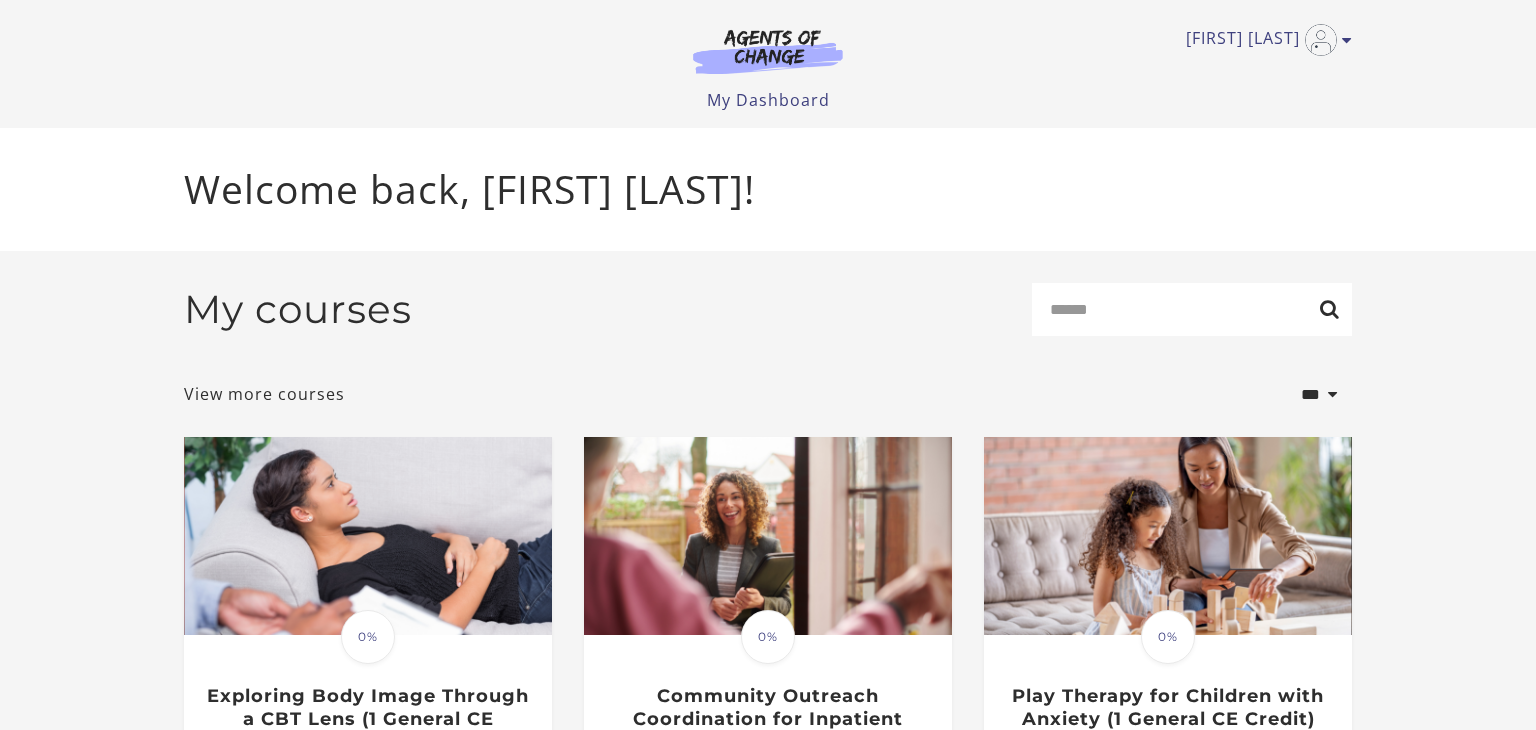 scroll, scrollTop: 0, scrollLeft: 0, axis: both 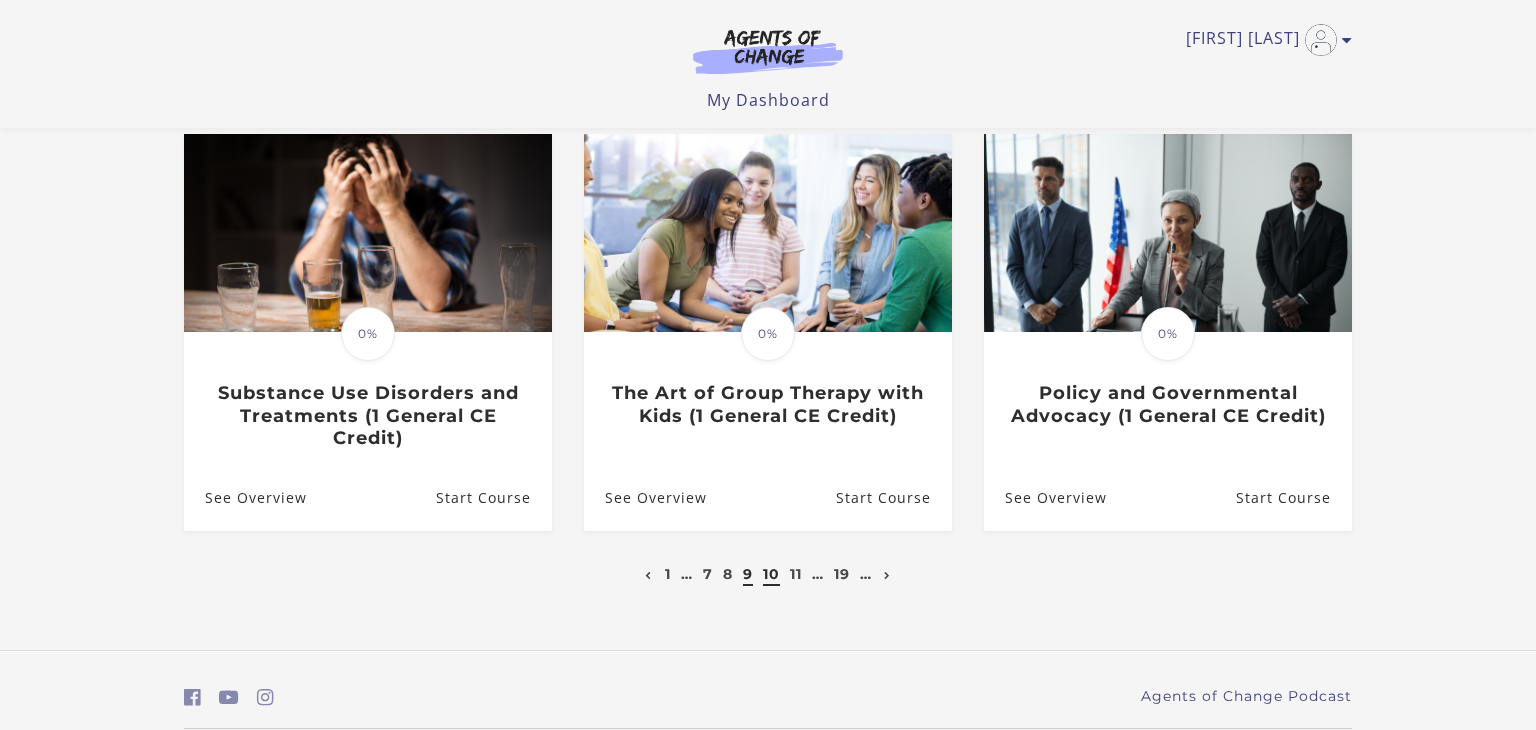 click on "10" at bounding box center (771, 574) 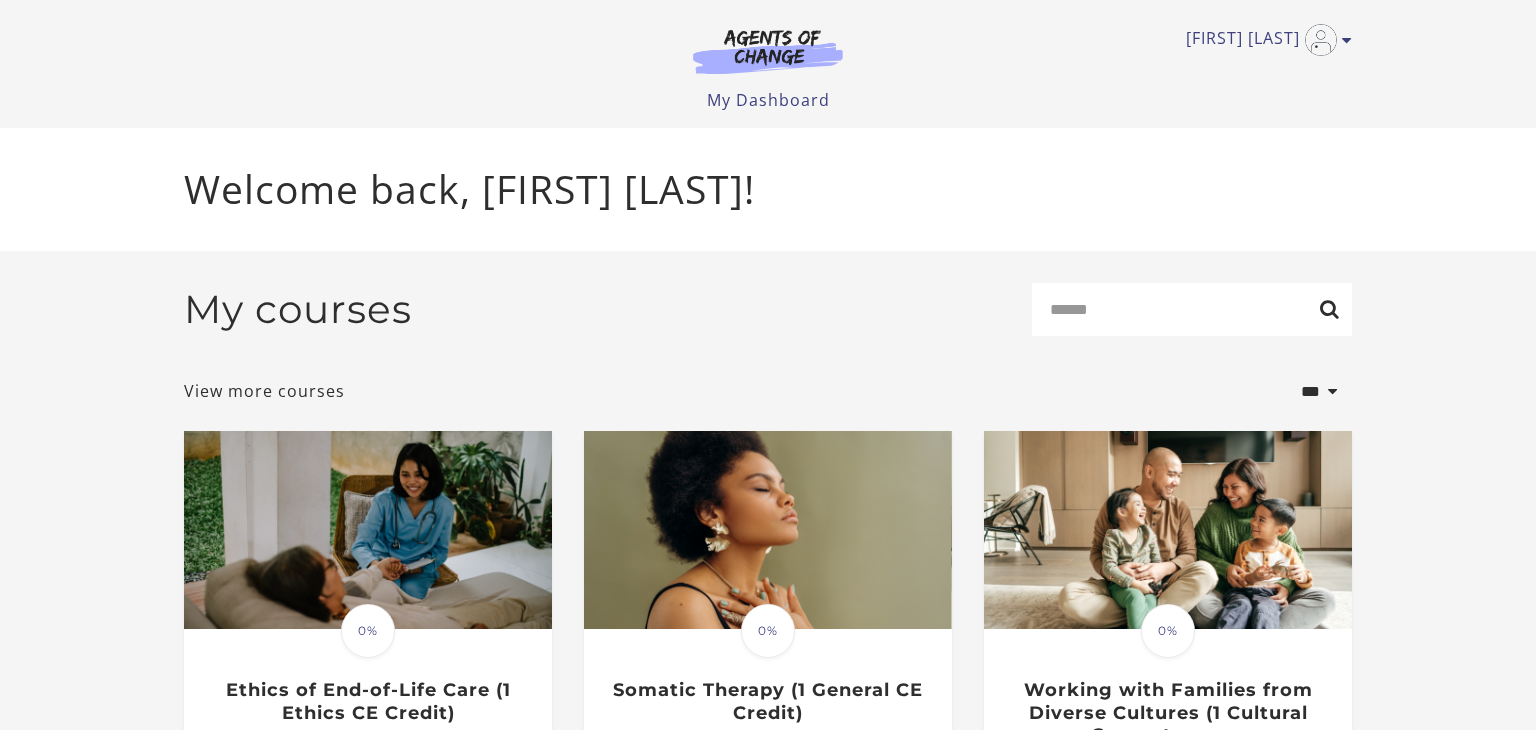 scroll, scrollTop: 0, scrollLeft: 0, axis: both 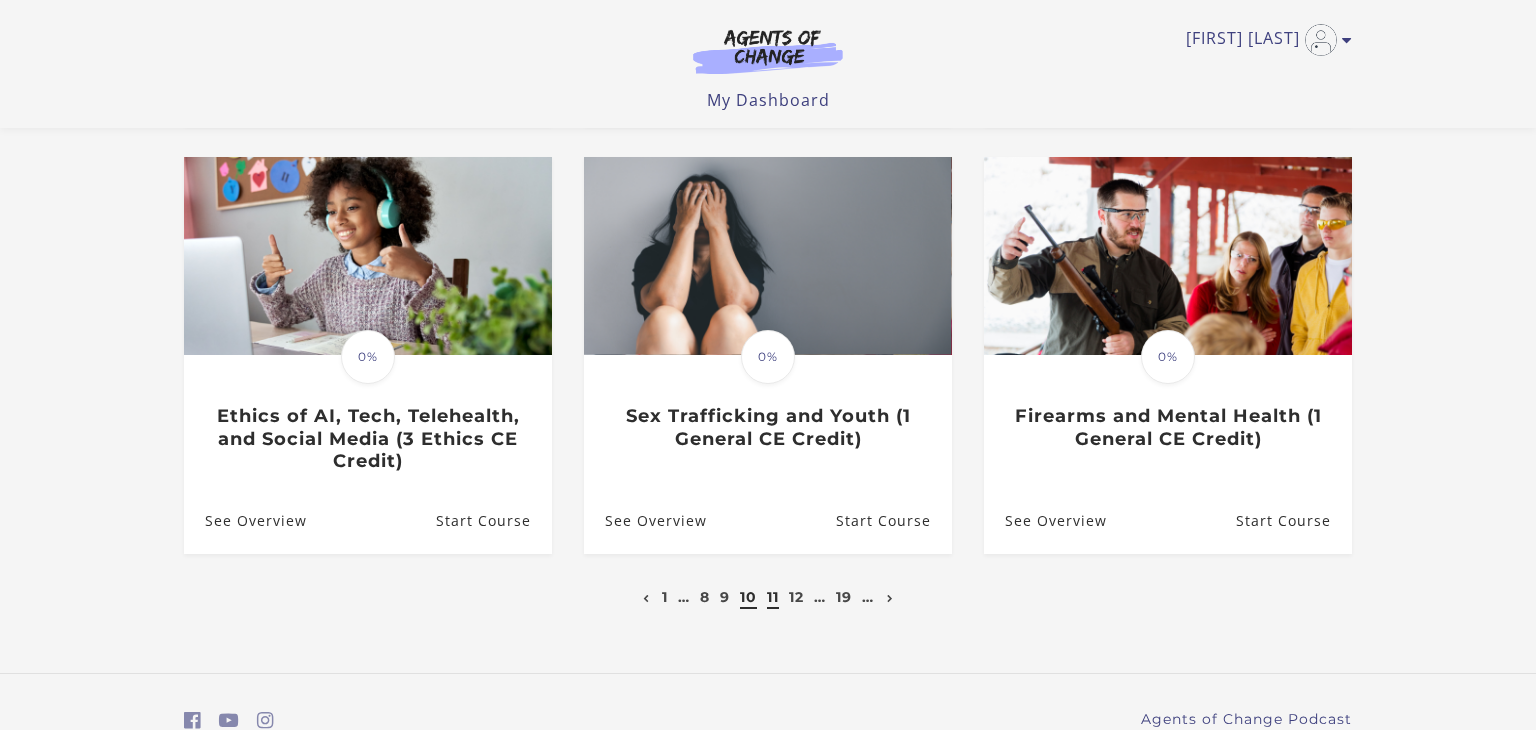 click on "11" at bounding box center [773, 597] 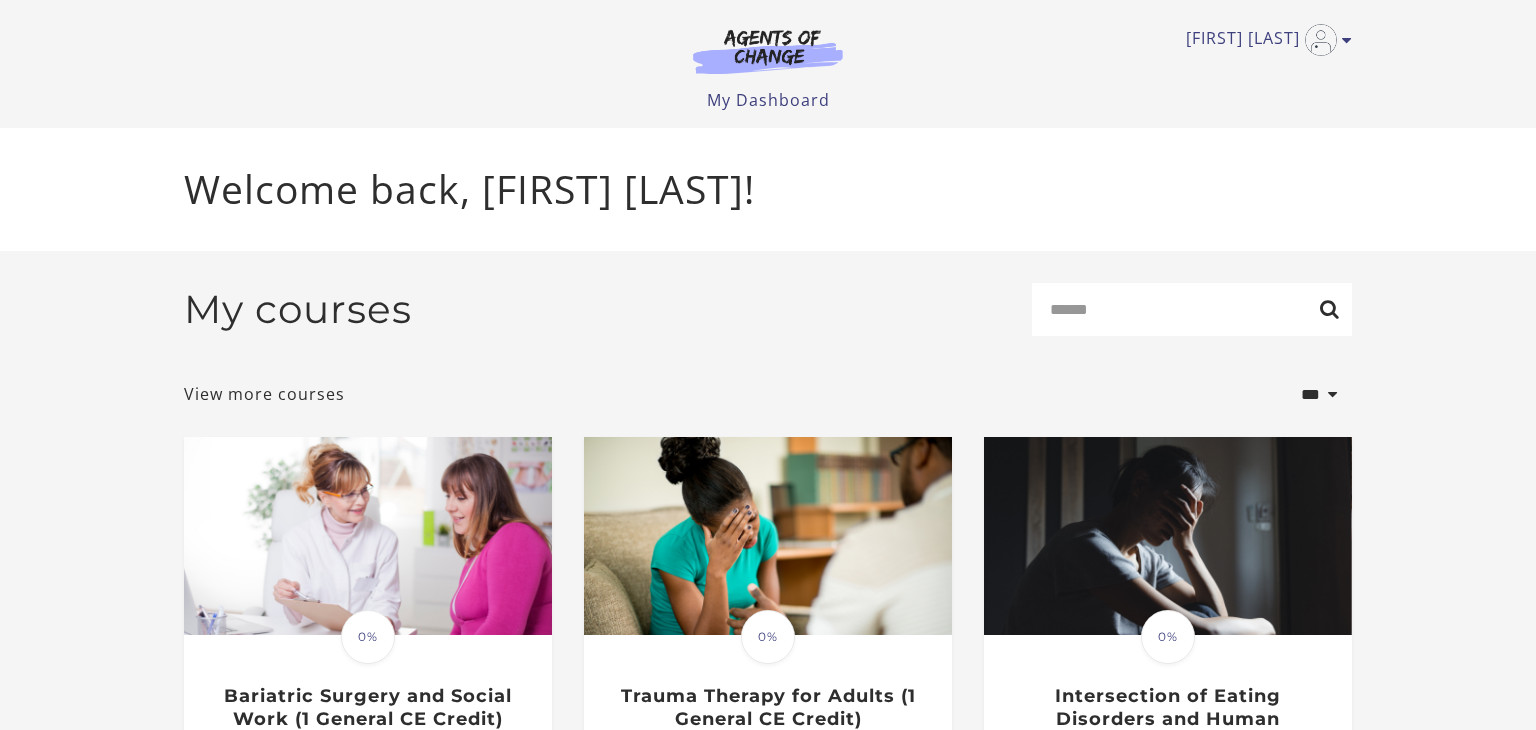 scroll, scrollTop: 0, scrollLeft: 0, axis: both 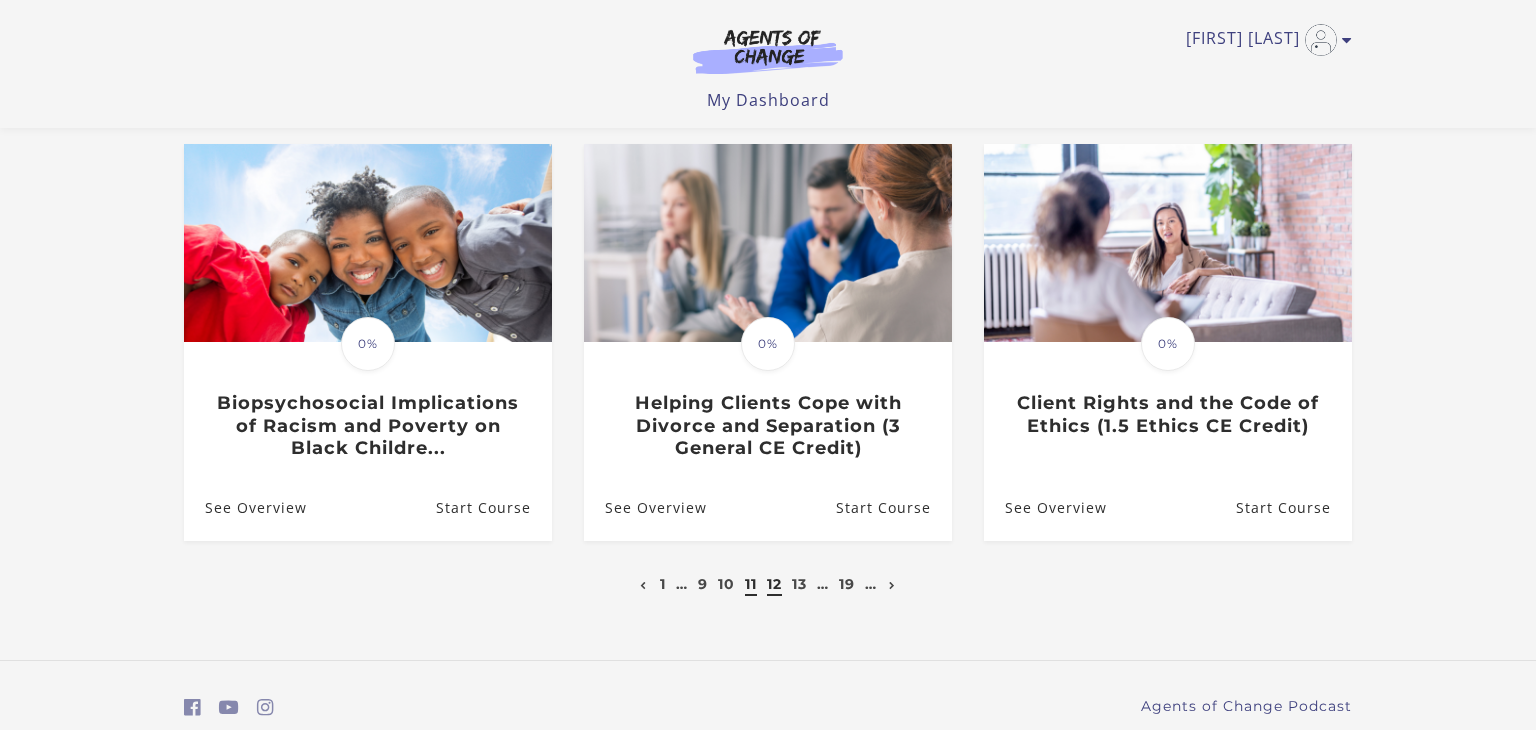 click on "12" at bounding box center (774, 584) 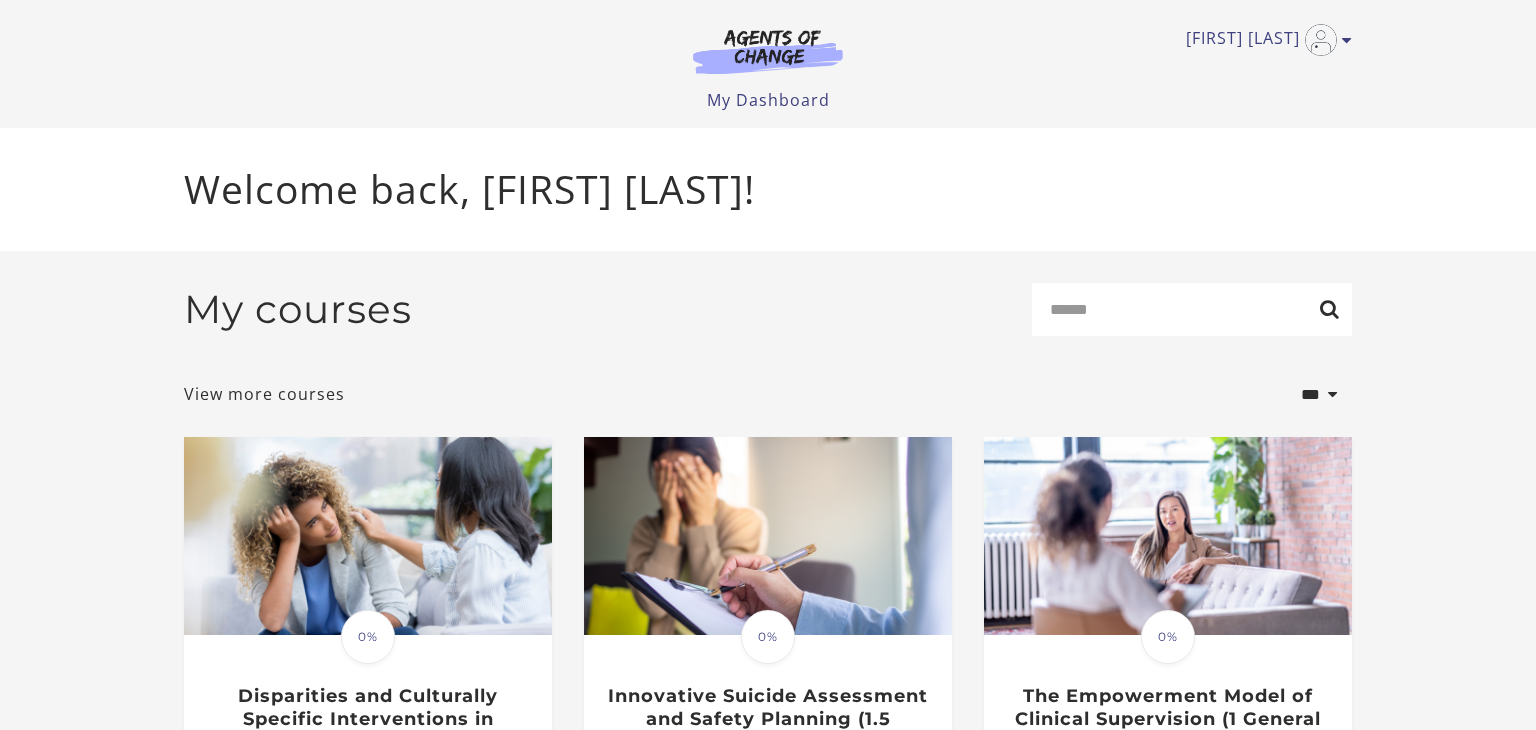 scroll, scrollTop: 0, scrollLeft: 0, axis: both 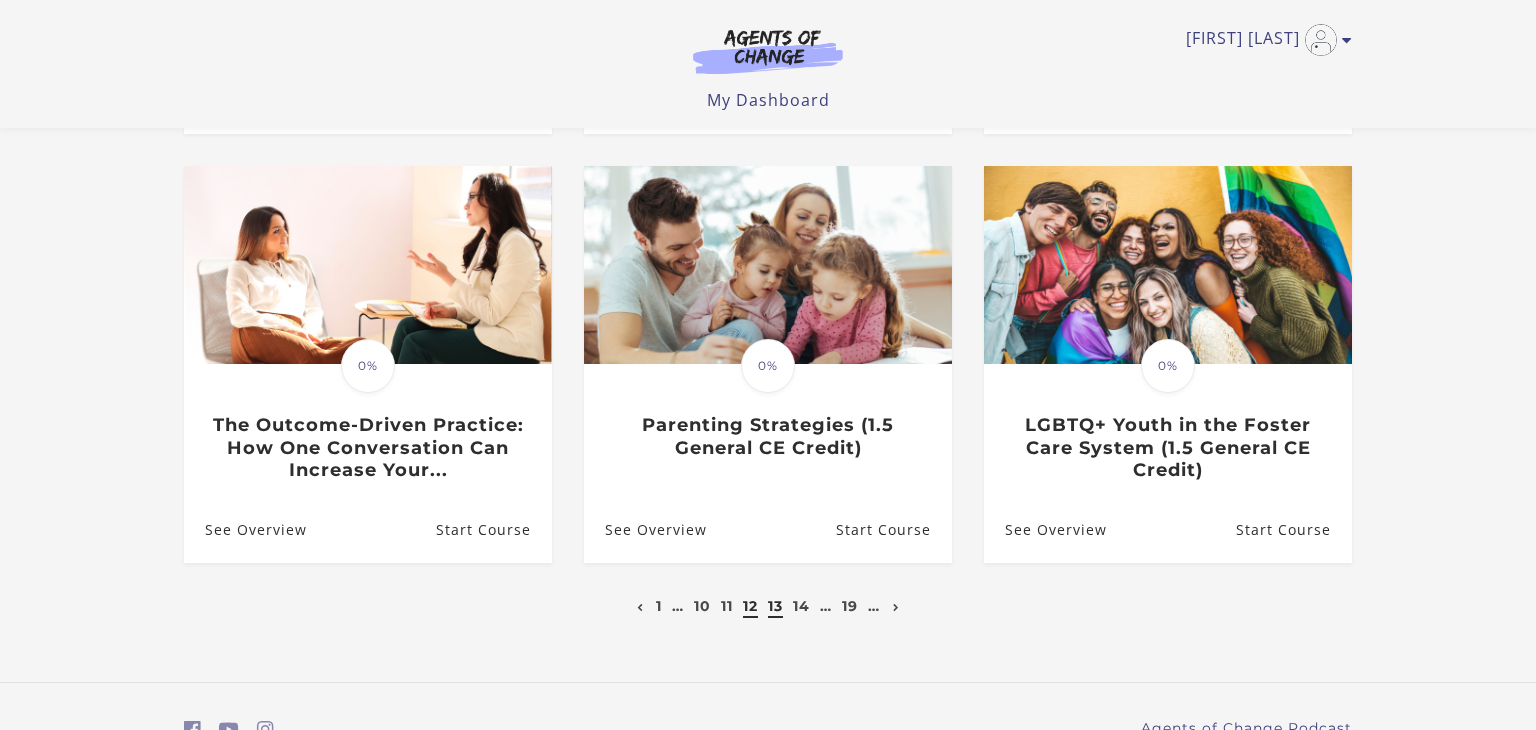 click on "13" at bounding box center [775, 606] 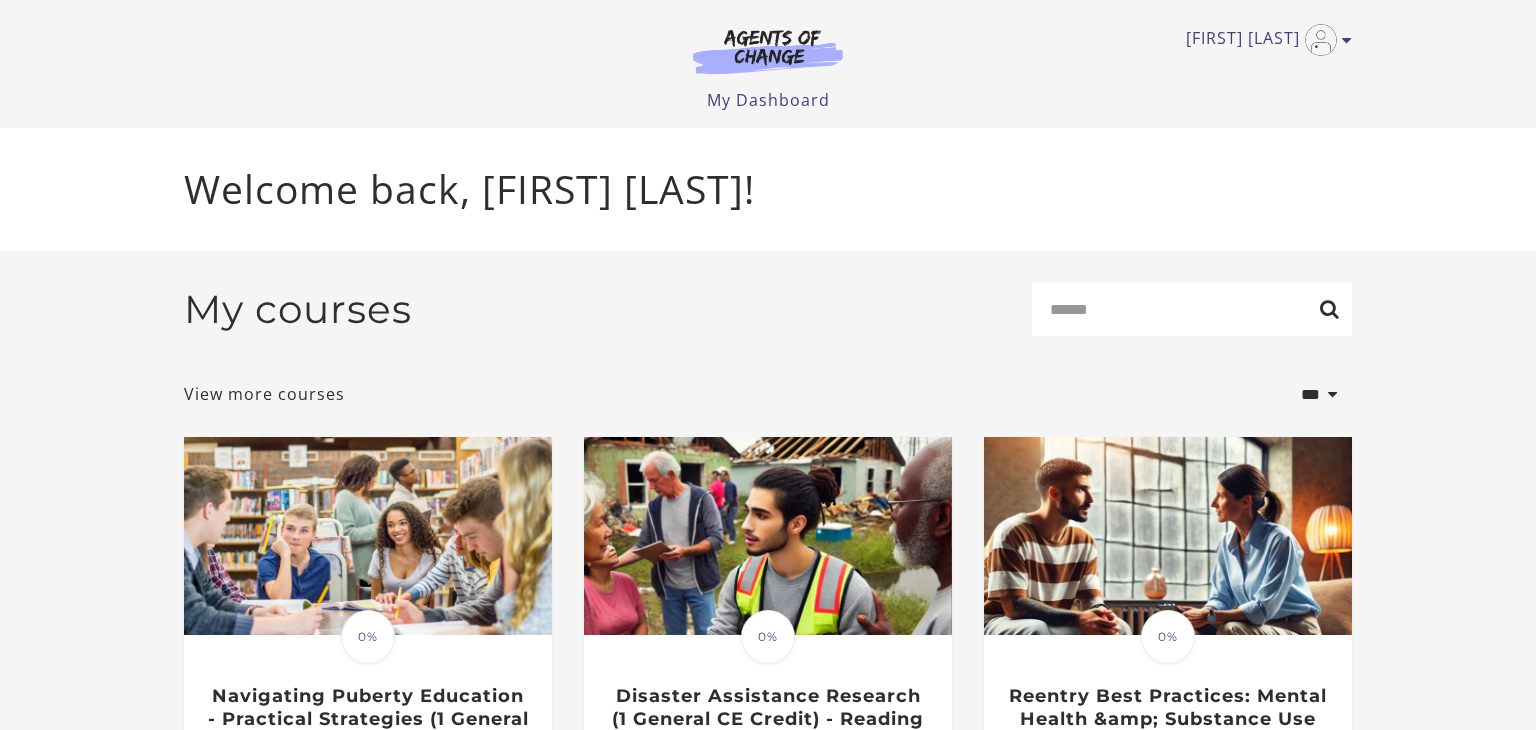 scroll, scrollTop: 19, scrollLeft: 0, axis: vertical 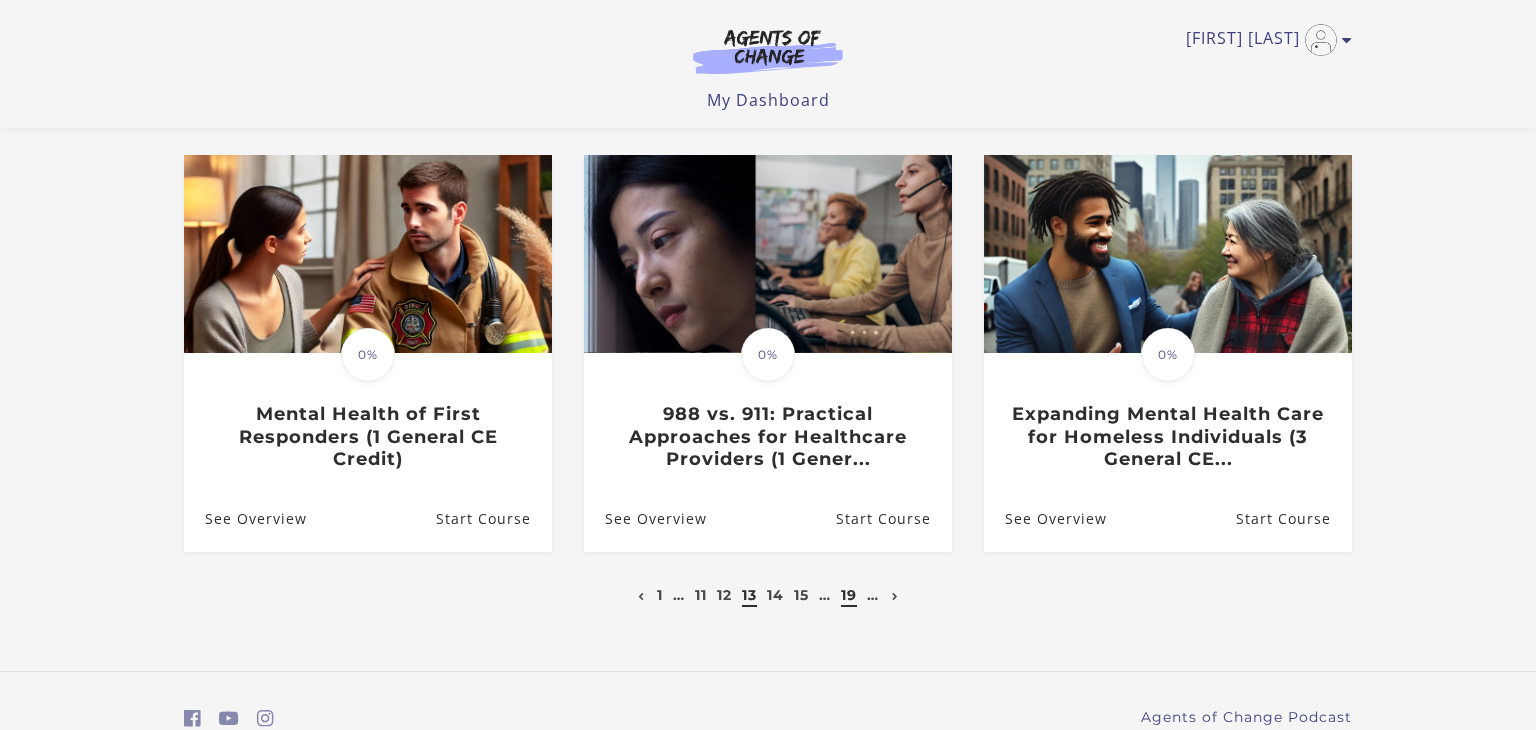 click on "19" at bounding box center [849, 595] 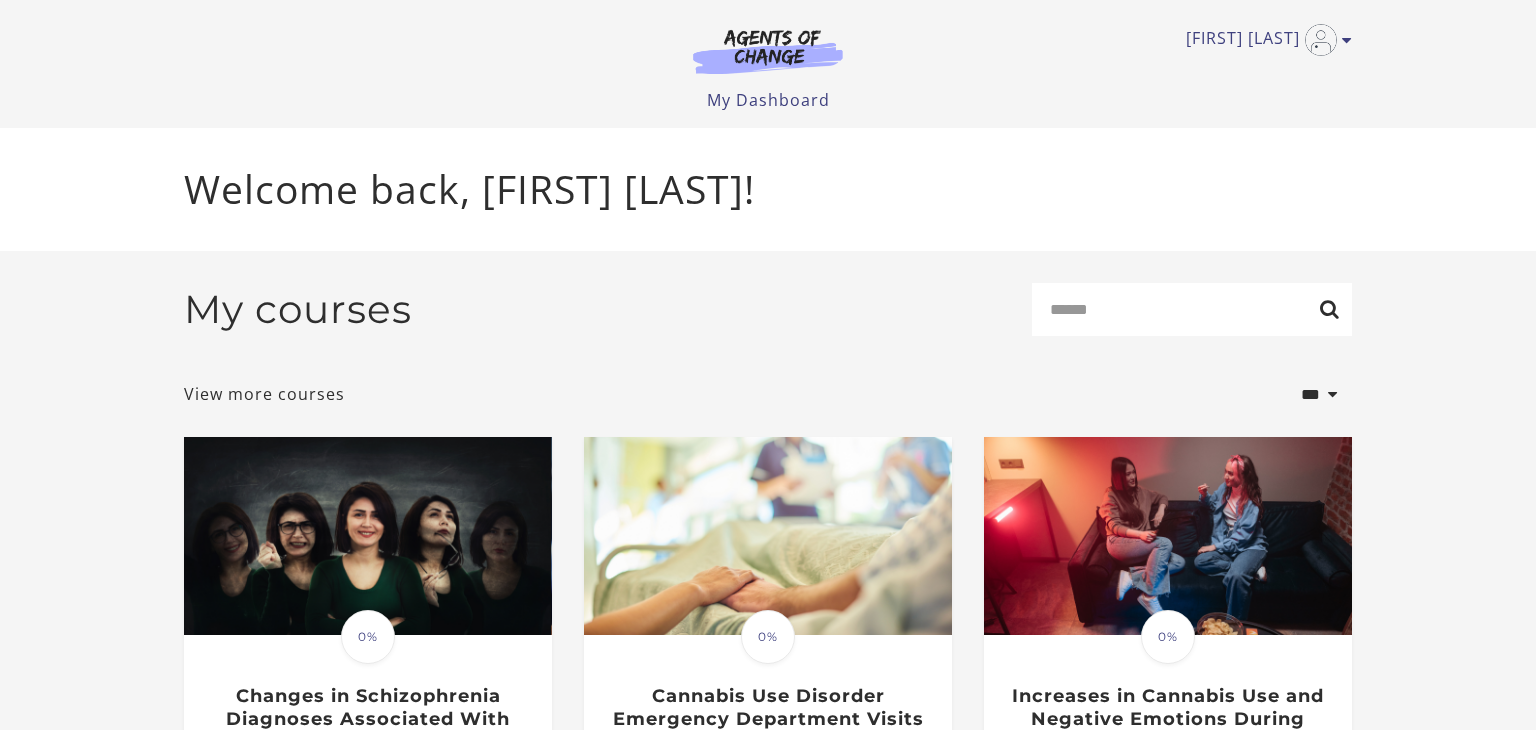 scroll, scrollTop: 0, scrollLeft: 0, axis: both 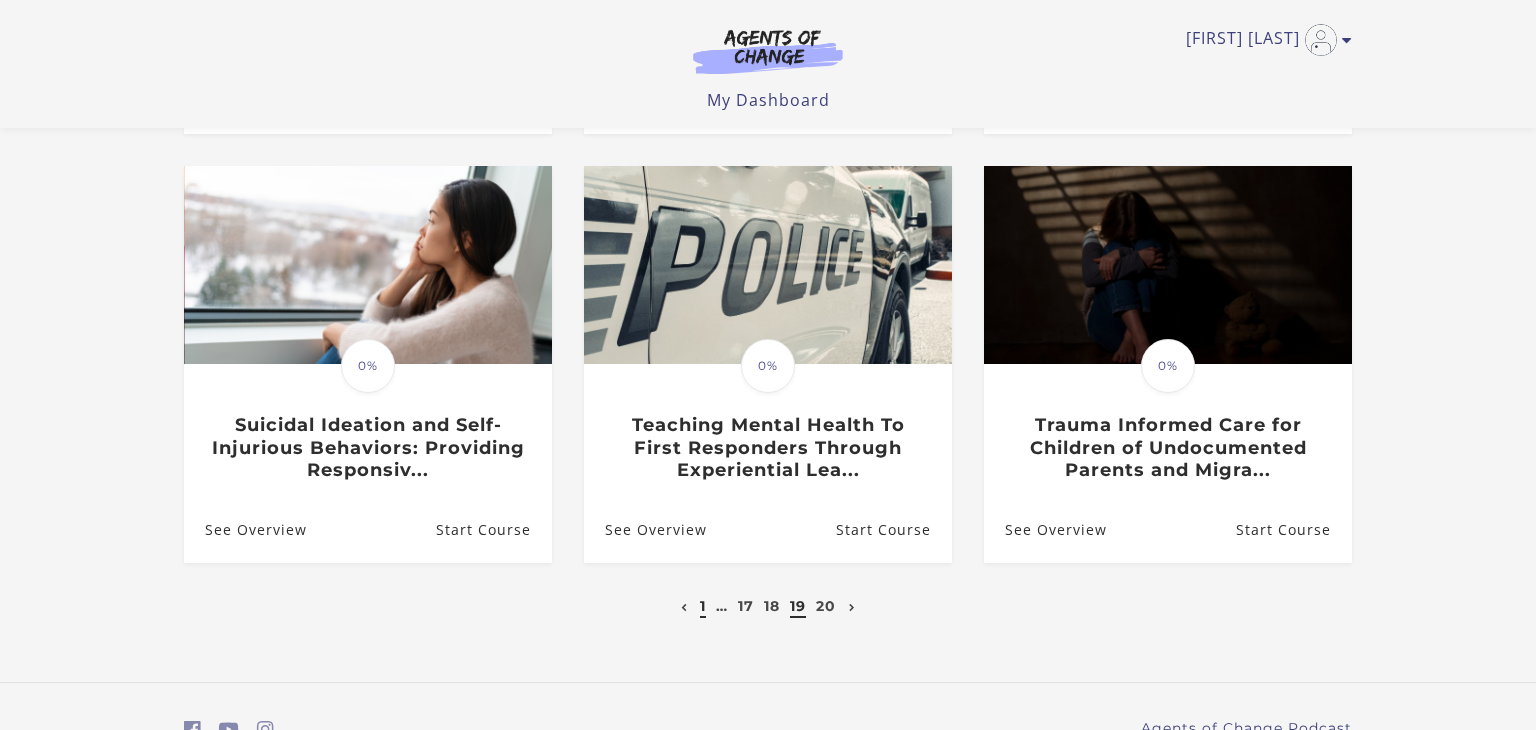 click on "1" at bounding box center (703, 606) 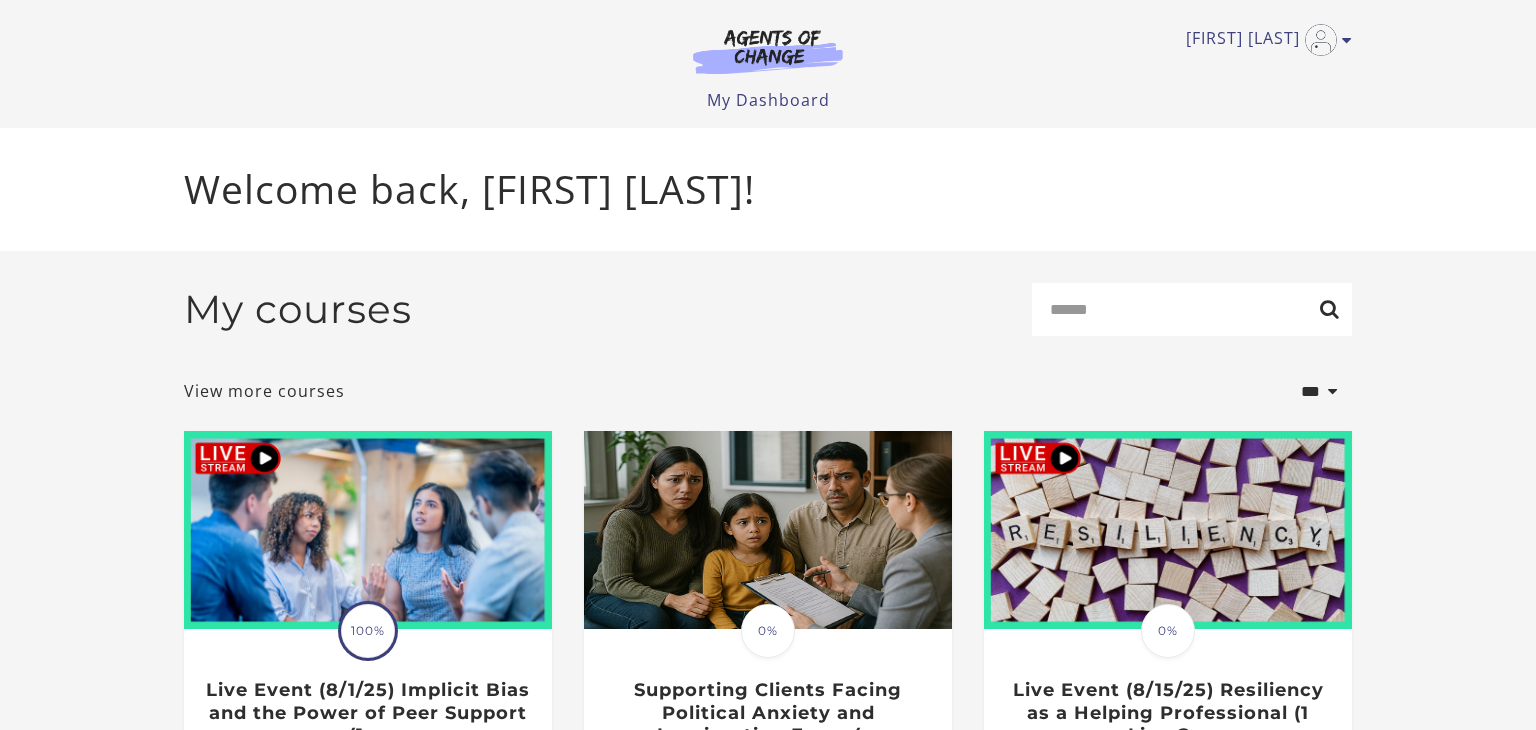 scroll, scrollTop: 0, scrollLeft: 0, axis: both 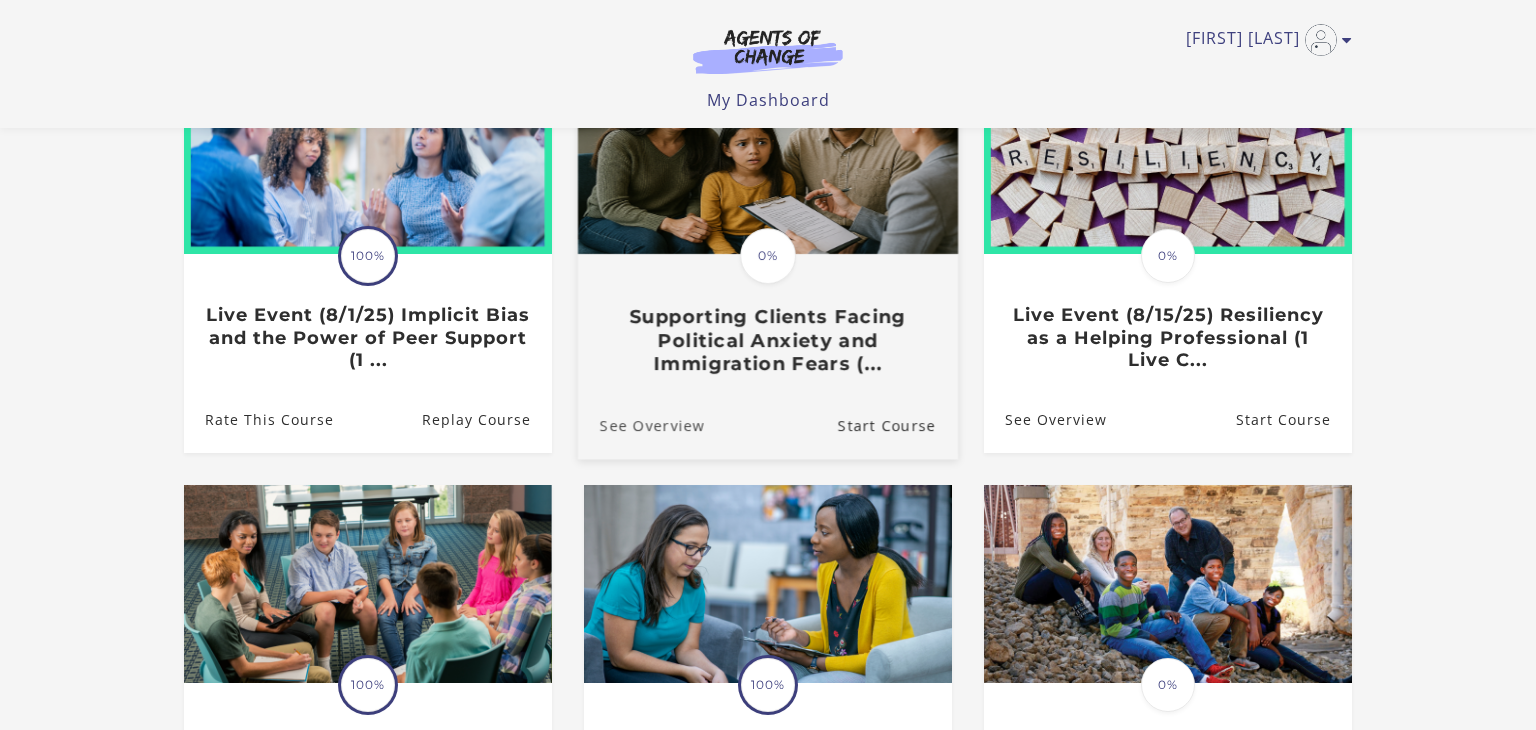 click on "See Overview" at bounding box center [641, 425] 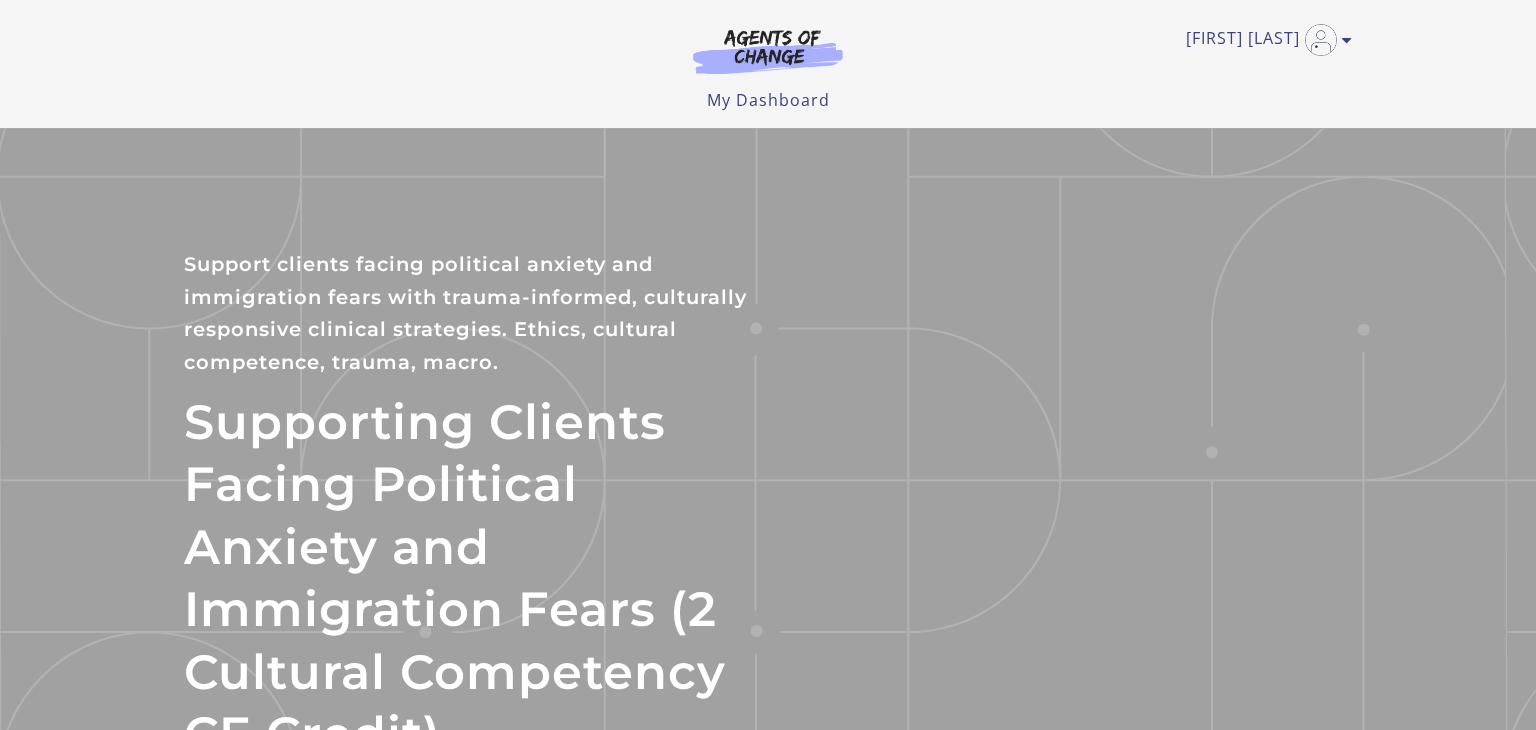 scroll, scrollTop: 0, scrollLeft: 0, axis: both 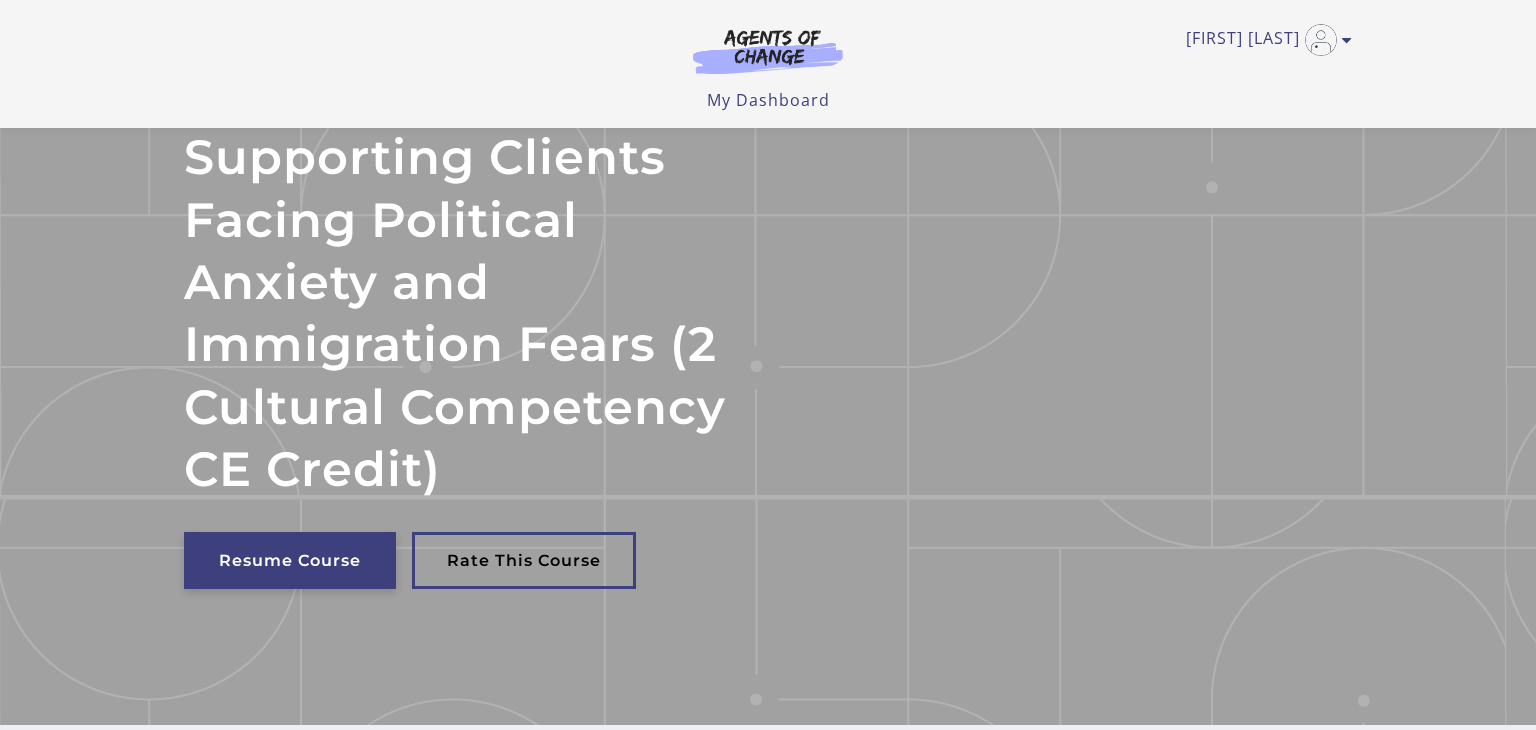 click on "Resume Course" at bounding box center (290, 560) 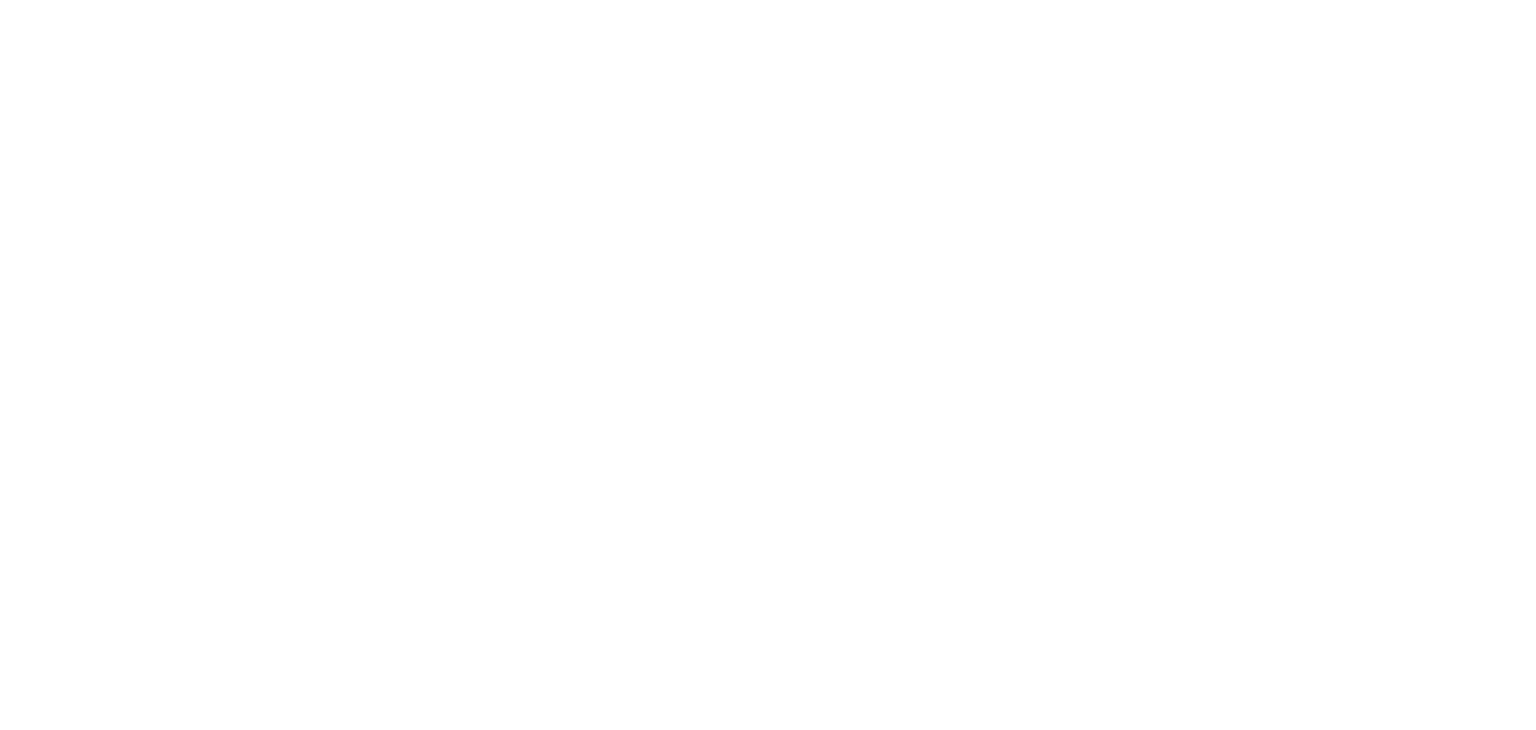 scroll, scrollTop: 0, scrollLeft: 0, axis: both 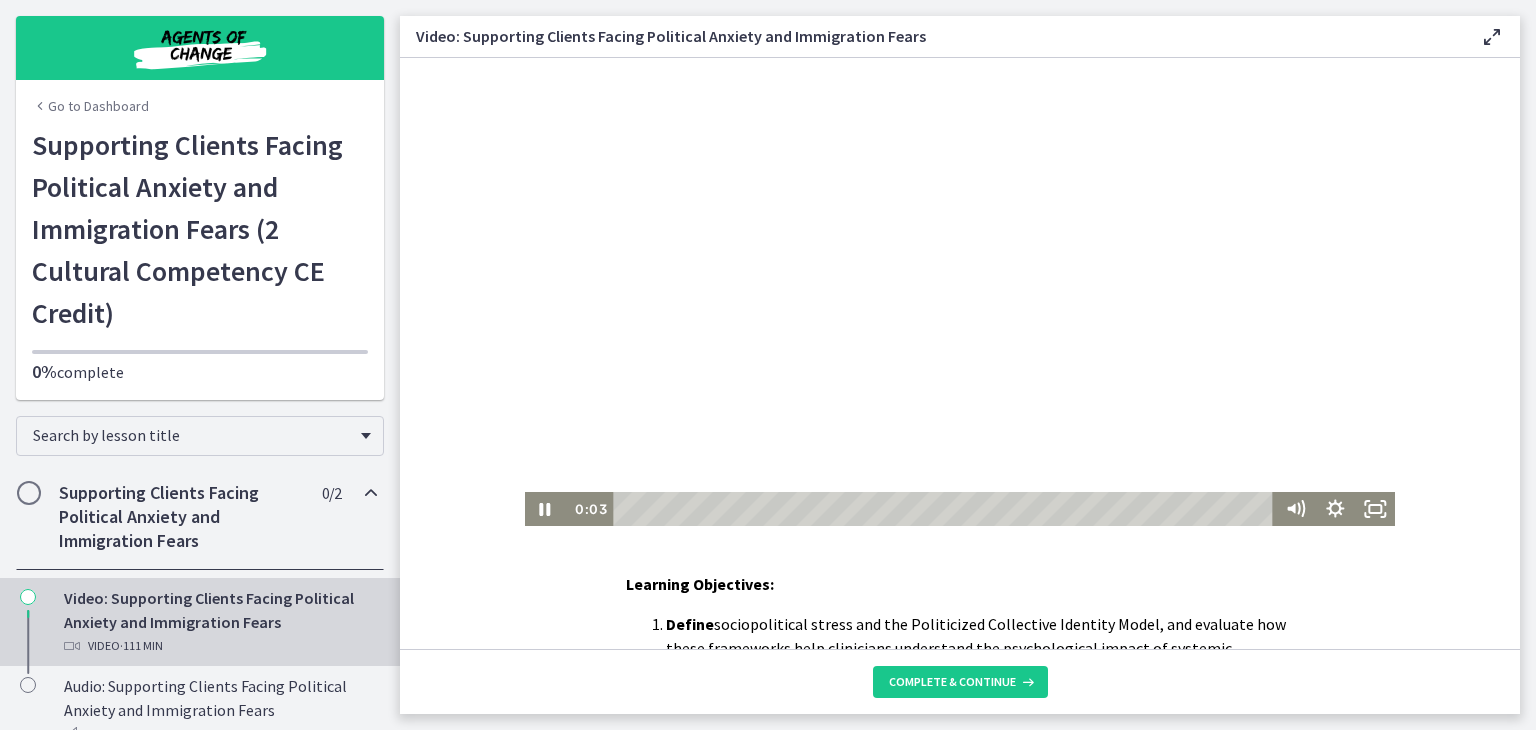 click at bounding box center [960, 292] 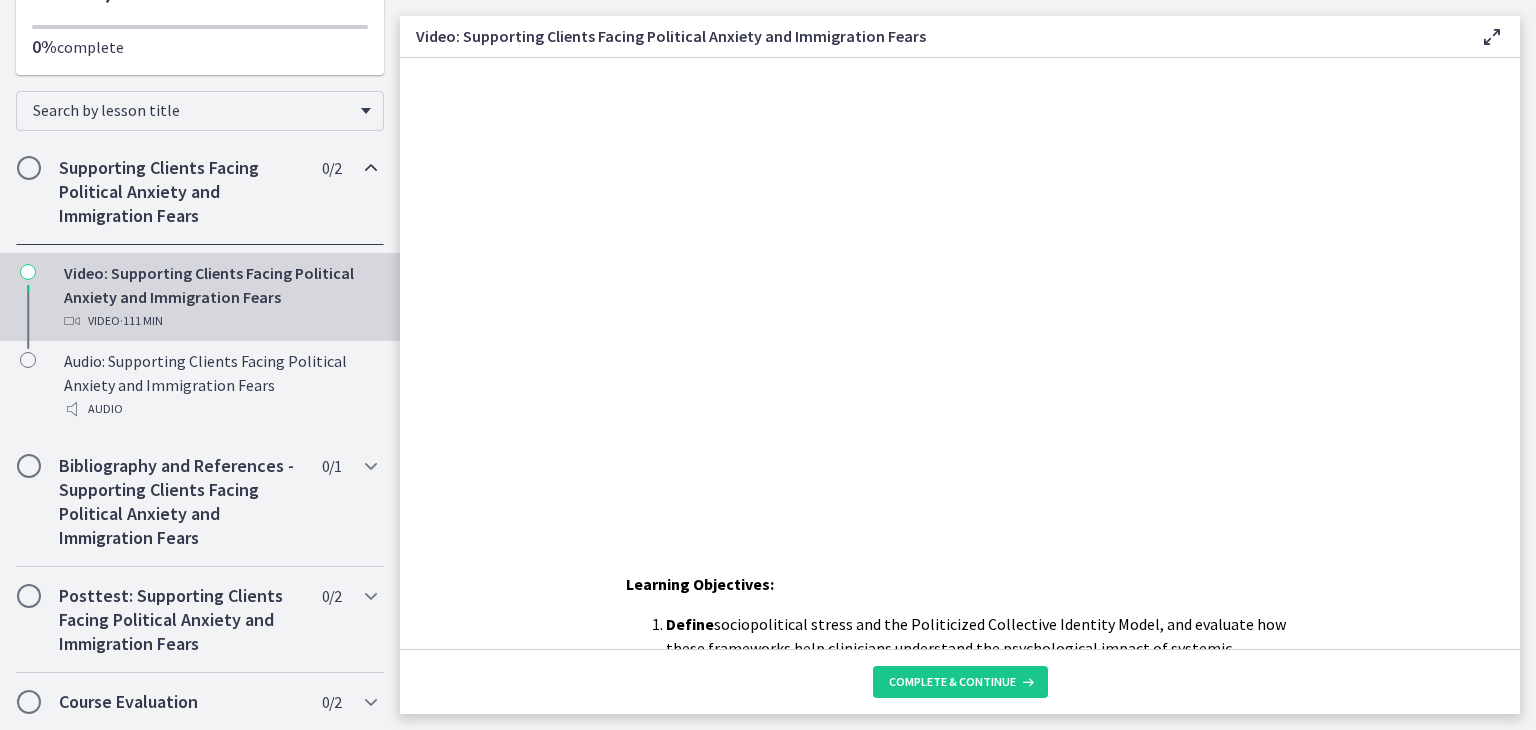 scroll, scrollTop: 0, scrollLeft: 0, axis: both 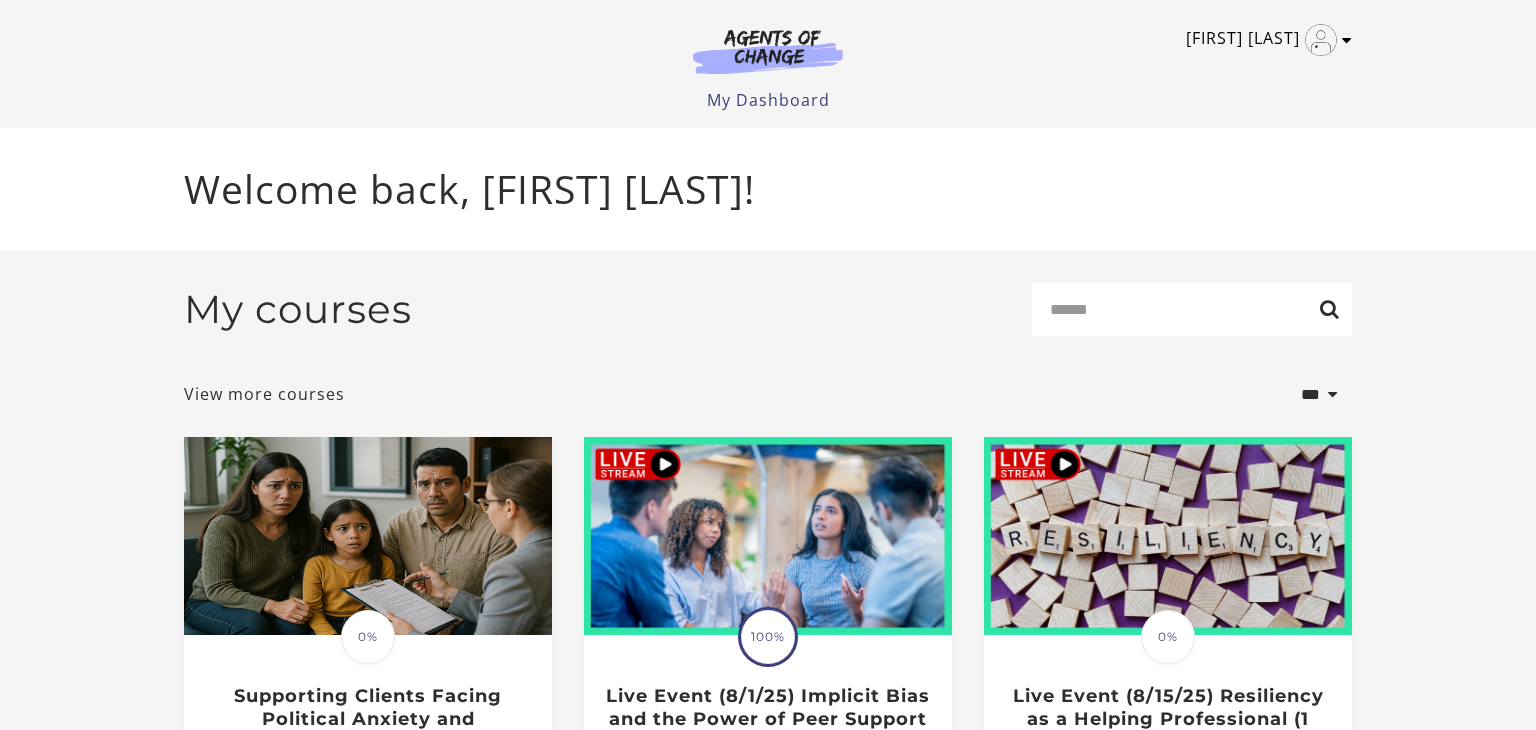 click on "[FIRST] [LAST]" at bounding box center (1264, 40) 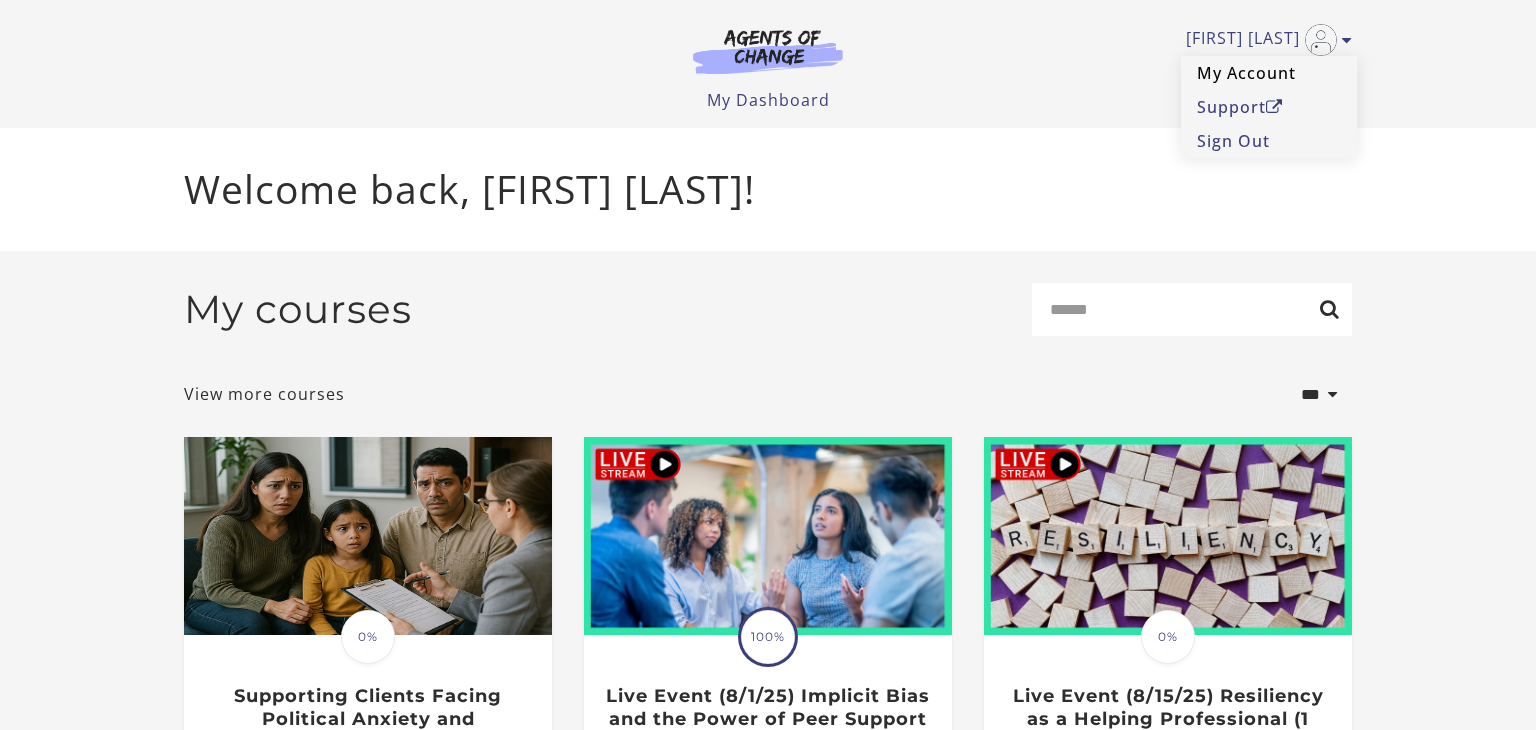 click on "My Account" at bounding box center [1269, 73] 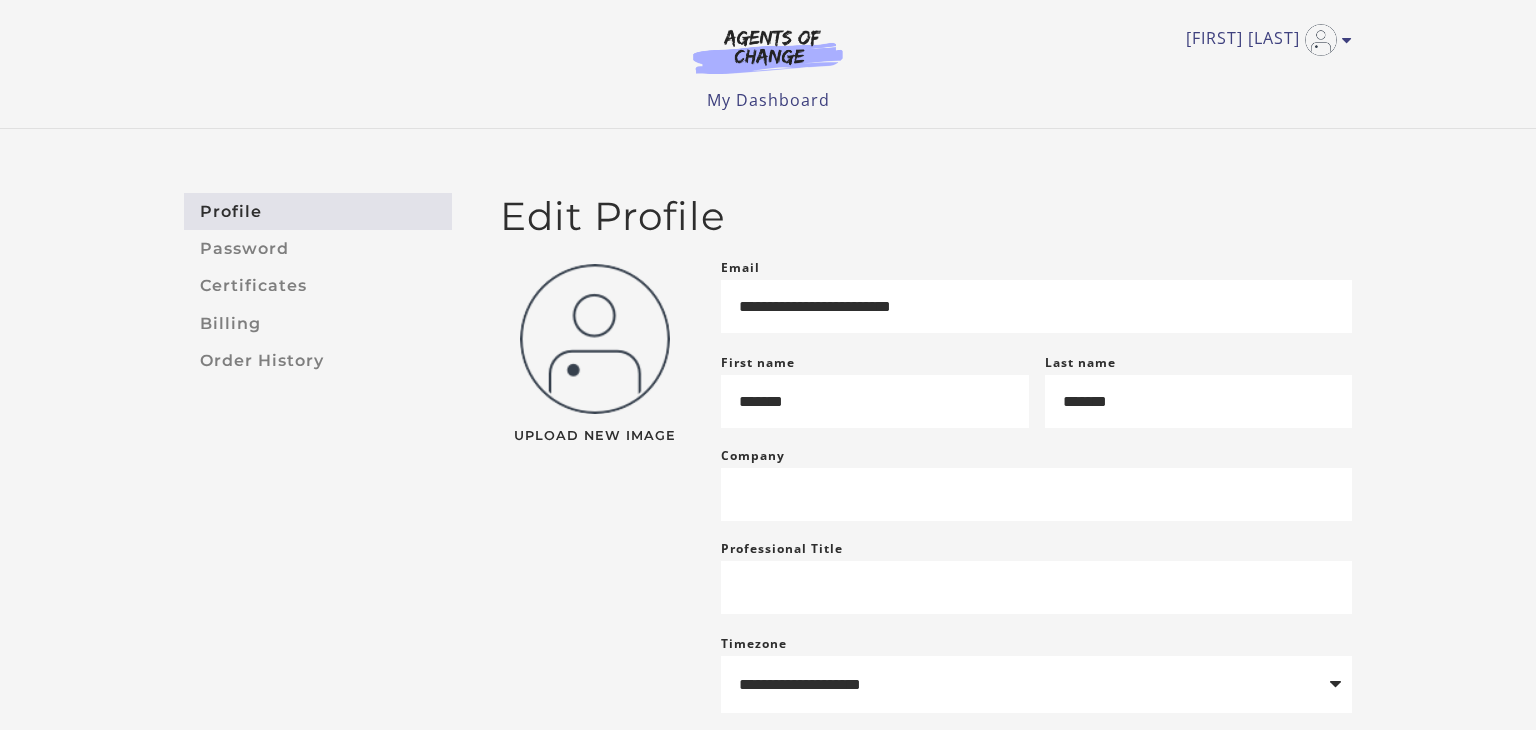 scroll, scrollTop: 0, scrollLeft: 0, axis: both 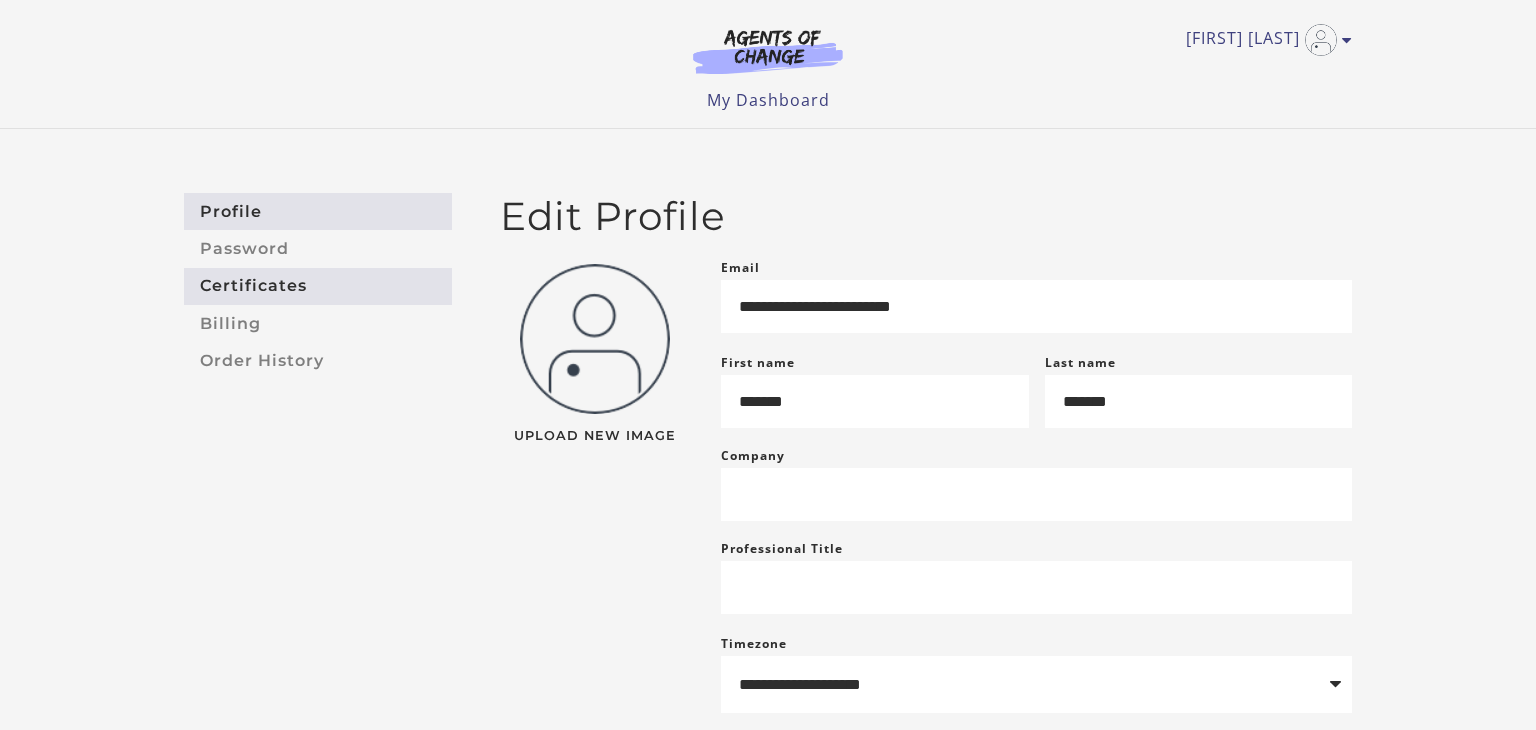 click on "Certificates" at bounding box center [318, 286] 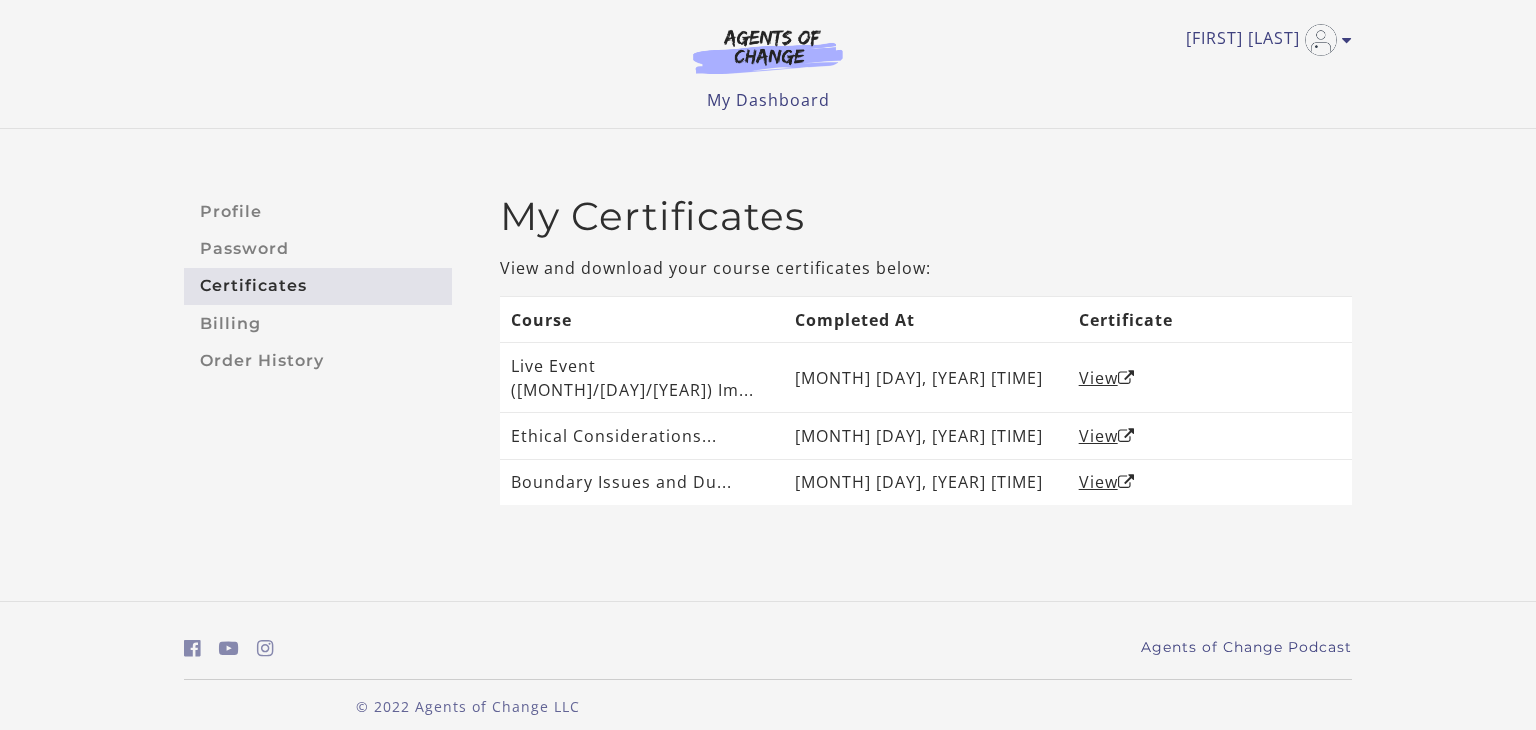 scroll, scrollTop: 0, scrollLeft: 0, axis: both 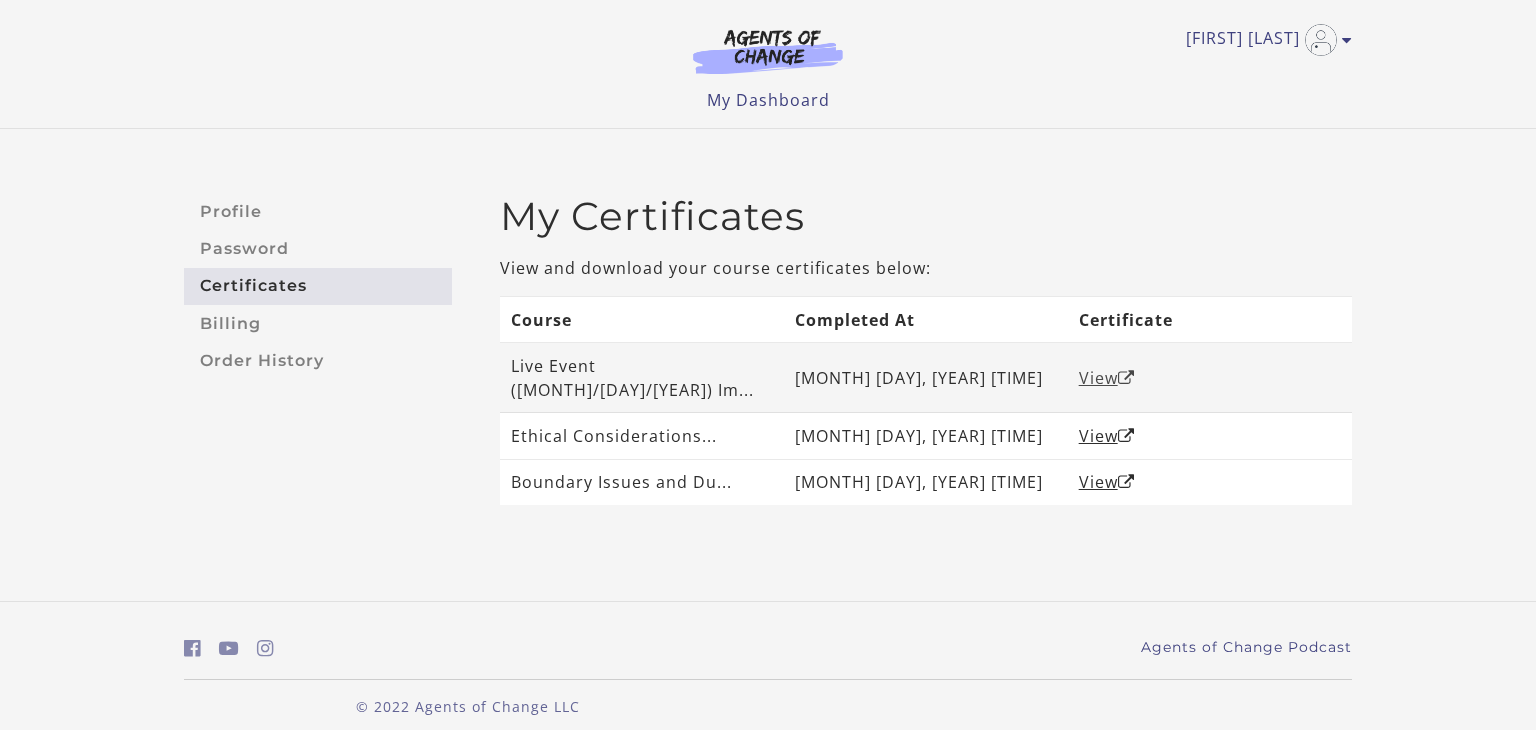 click on "View" at bounding box center (1107, 378) 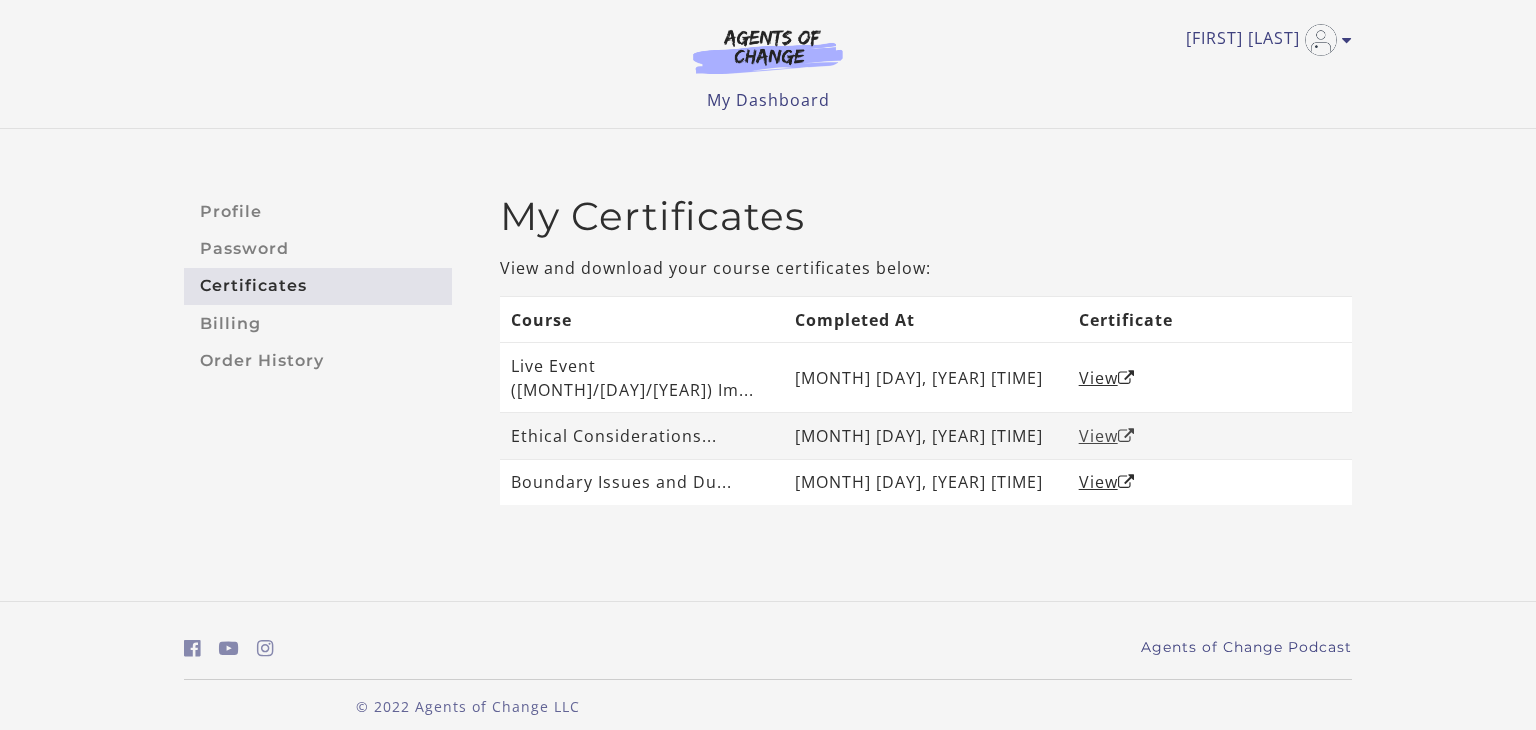 click on "View" at bounding box center [1107, 436] 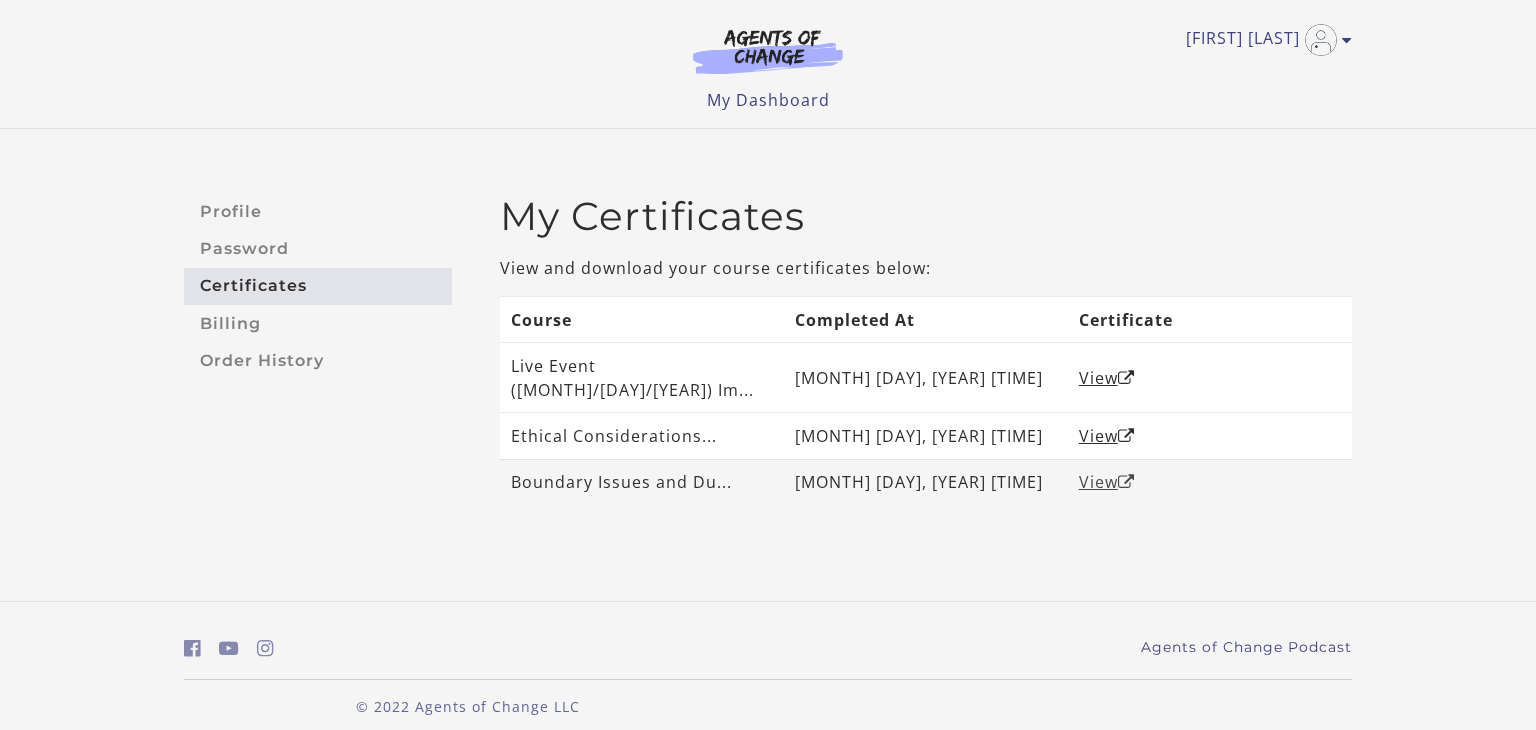 click on "View" at bounding box center (1107, 482) 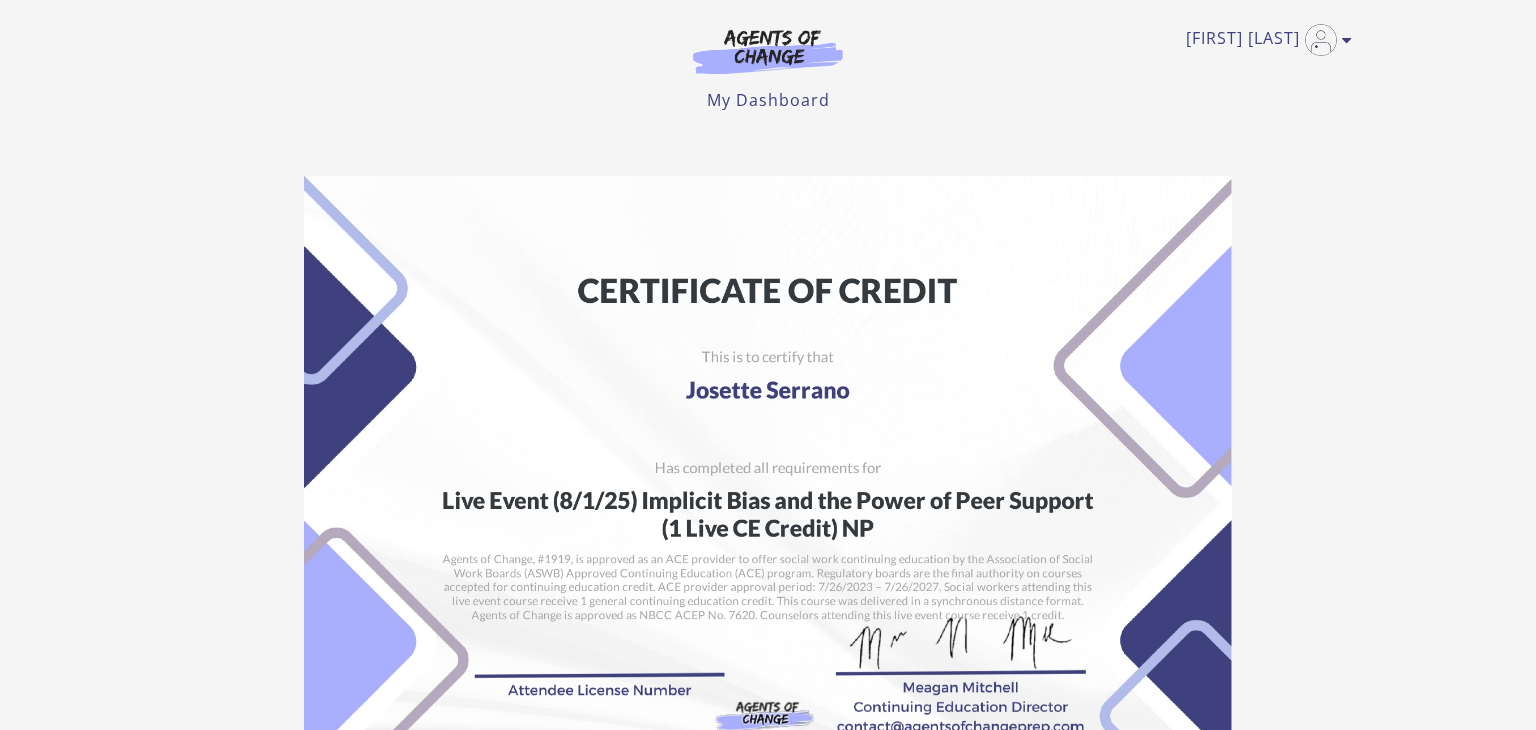 scroll, scrollTop: 0, scrollLeft: 0, axis: both 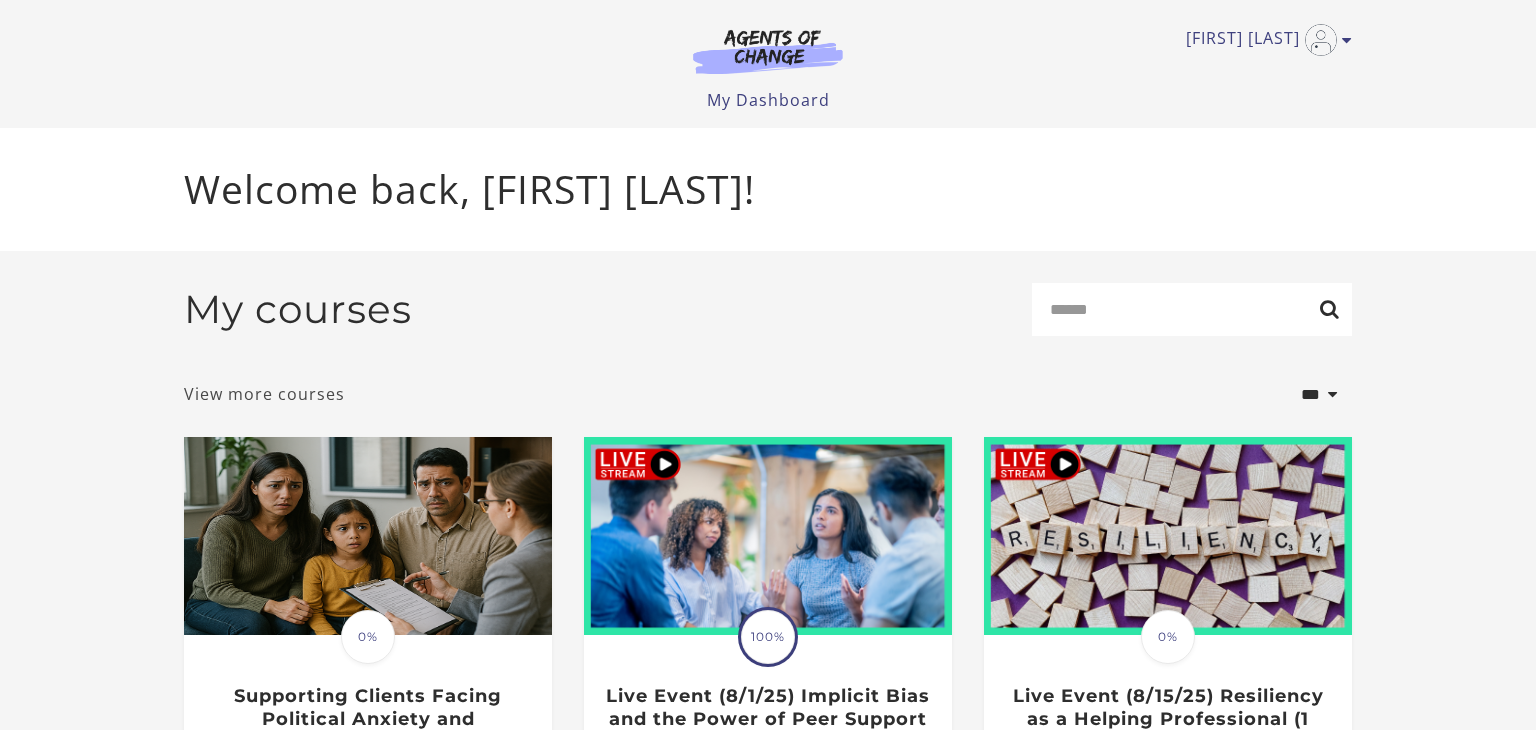 click on "View more courses" at bounding box center [264, 394] 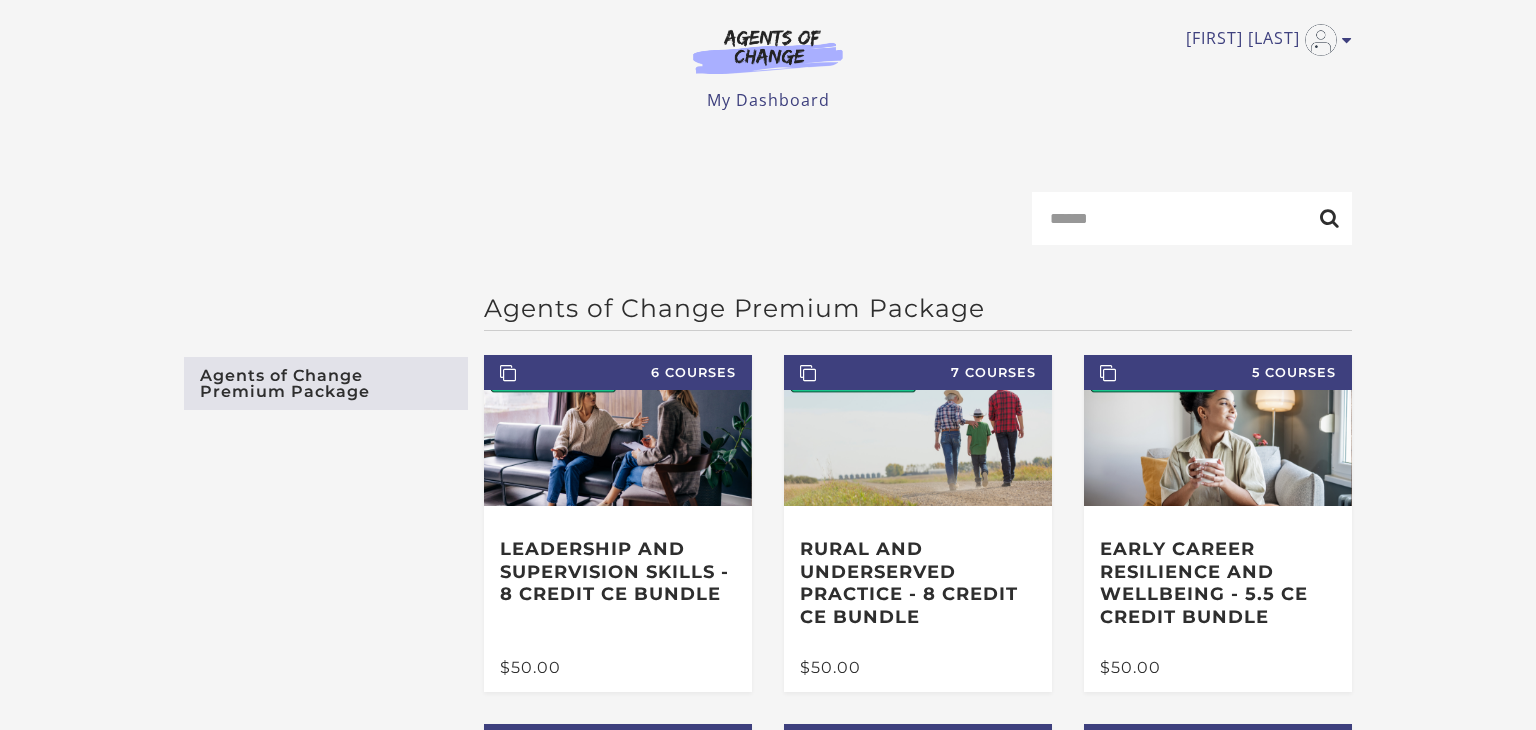 scroll, scrollTop: 0, scrollLeft: 0, axis: both 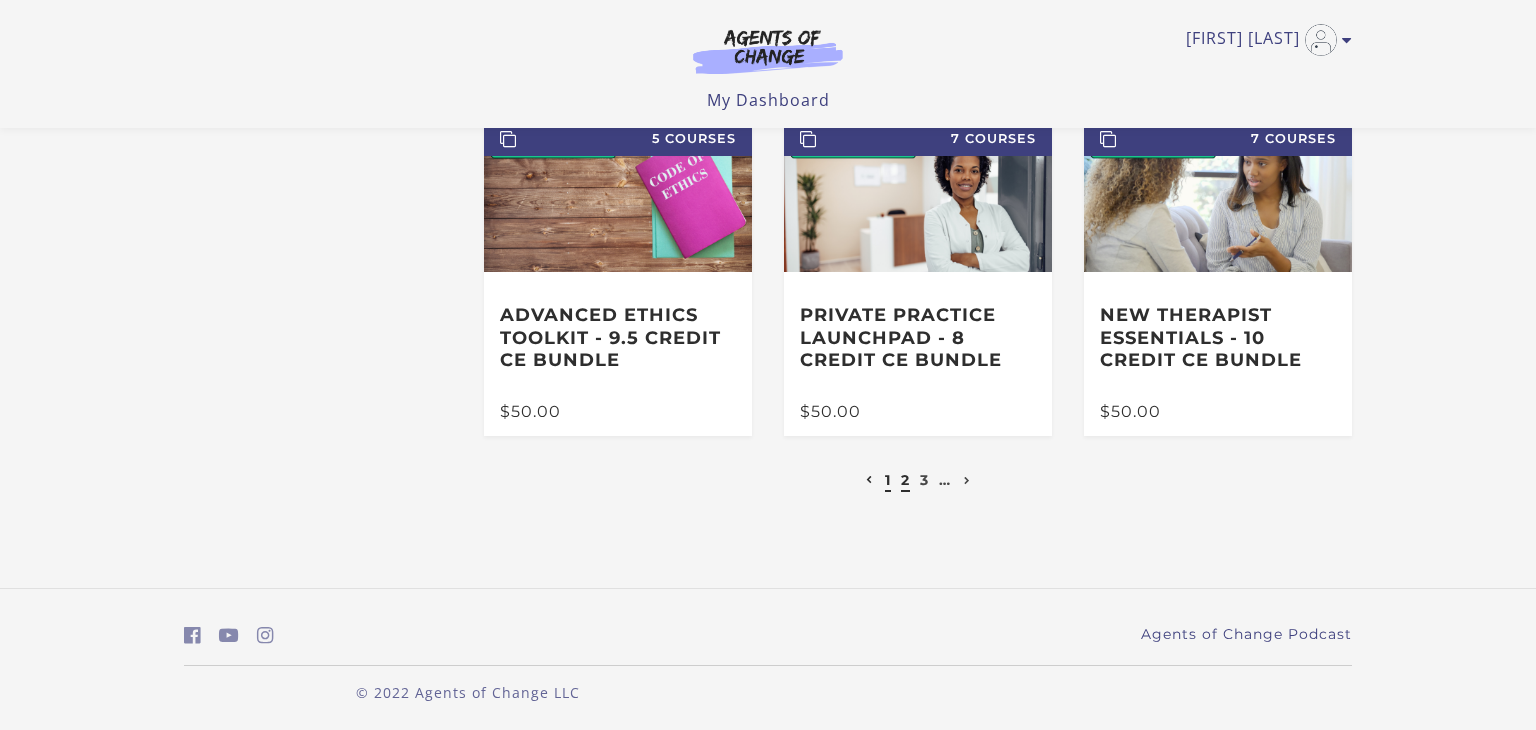 click on "2" at bounding box center (905, 480) 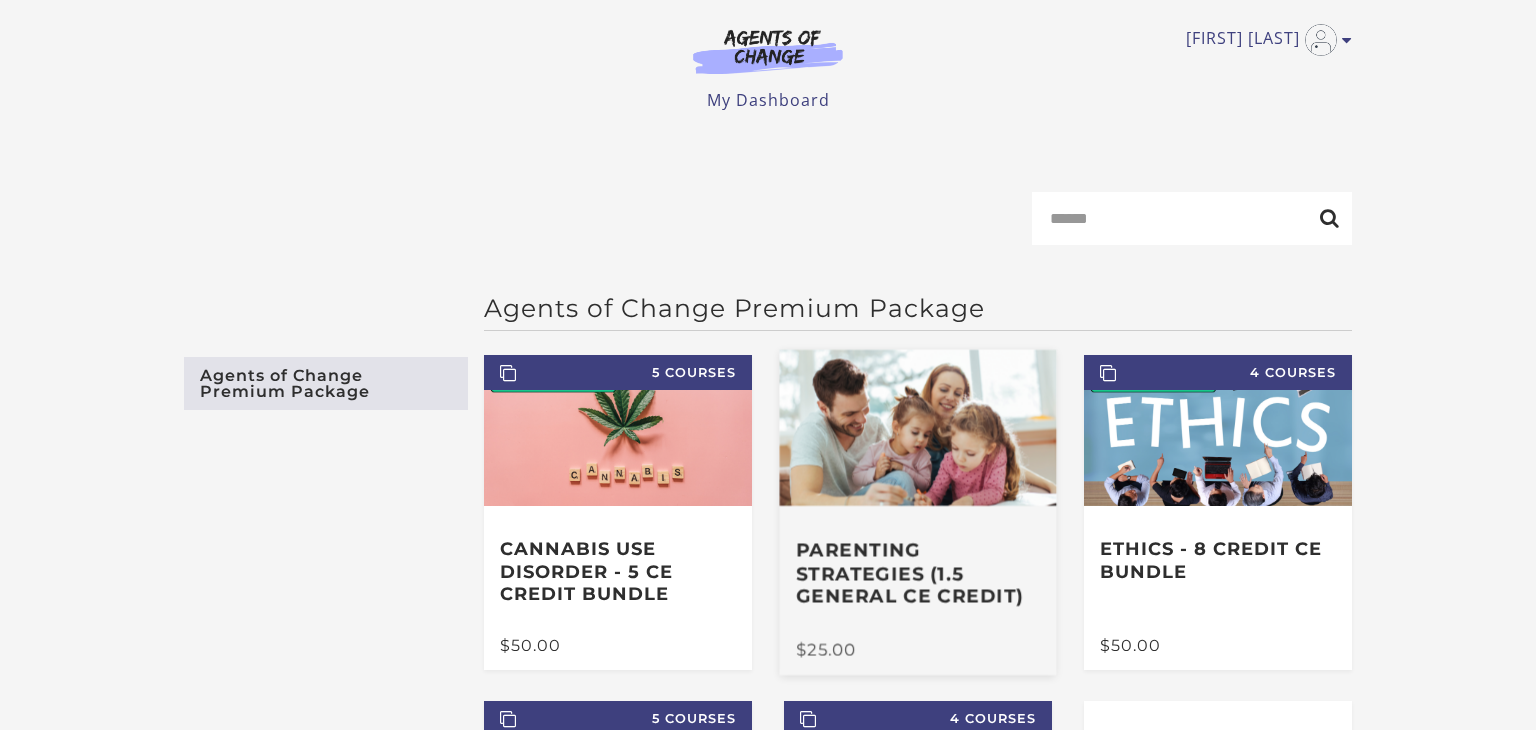 scroll, scrollTop: 0, scrollLeft: 0, axis: both 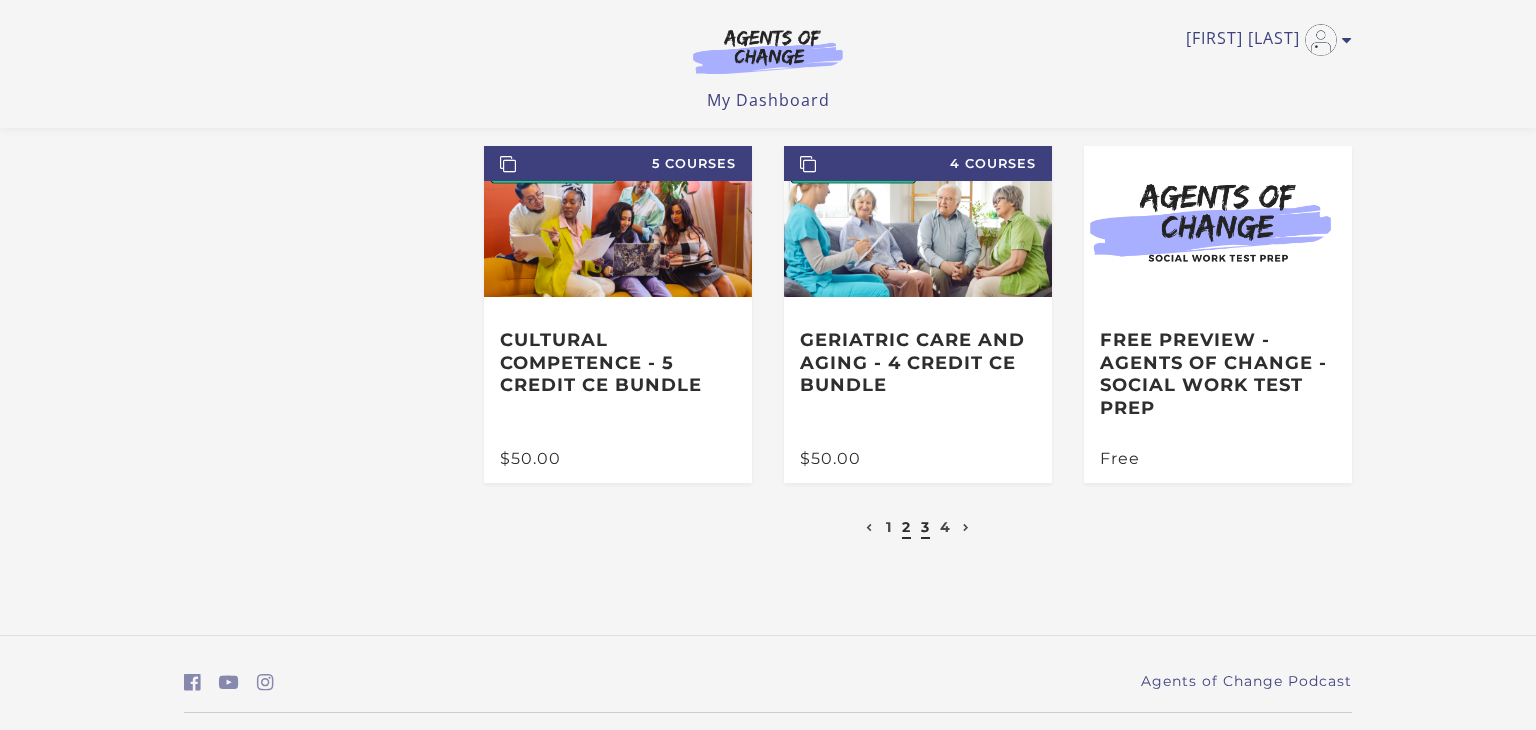 click on "3" at bounding box center [925, 527] 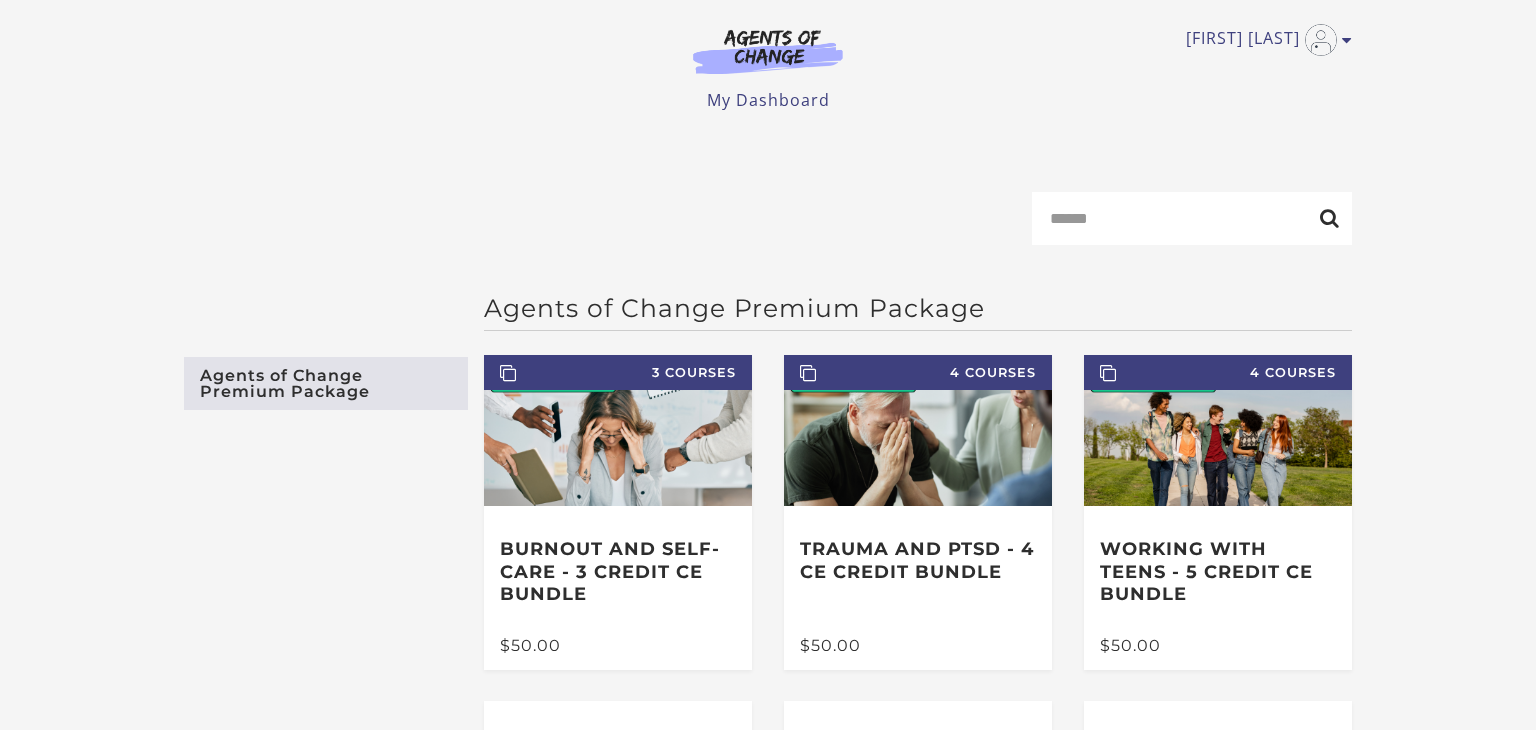 scroll, scrollTop: 0, scrollLeft: 0, axis: both 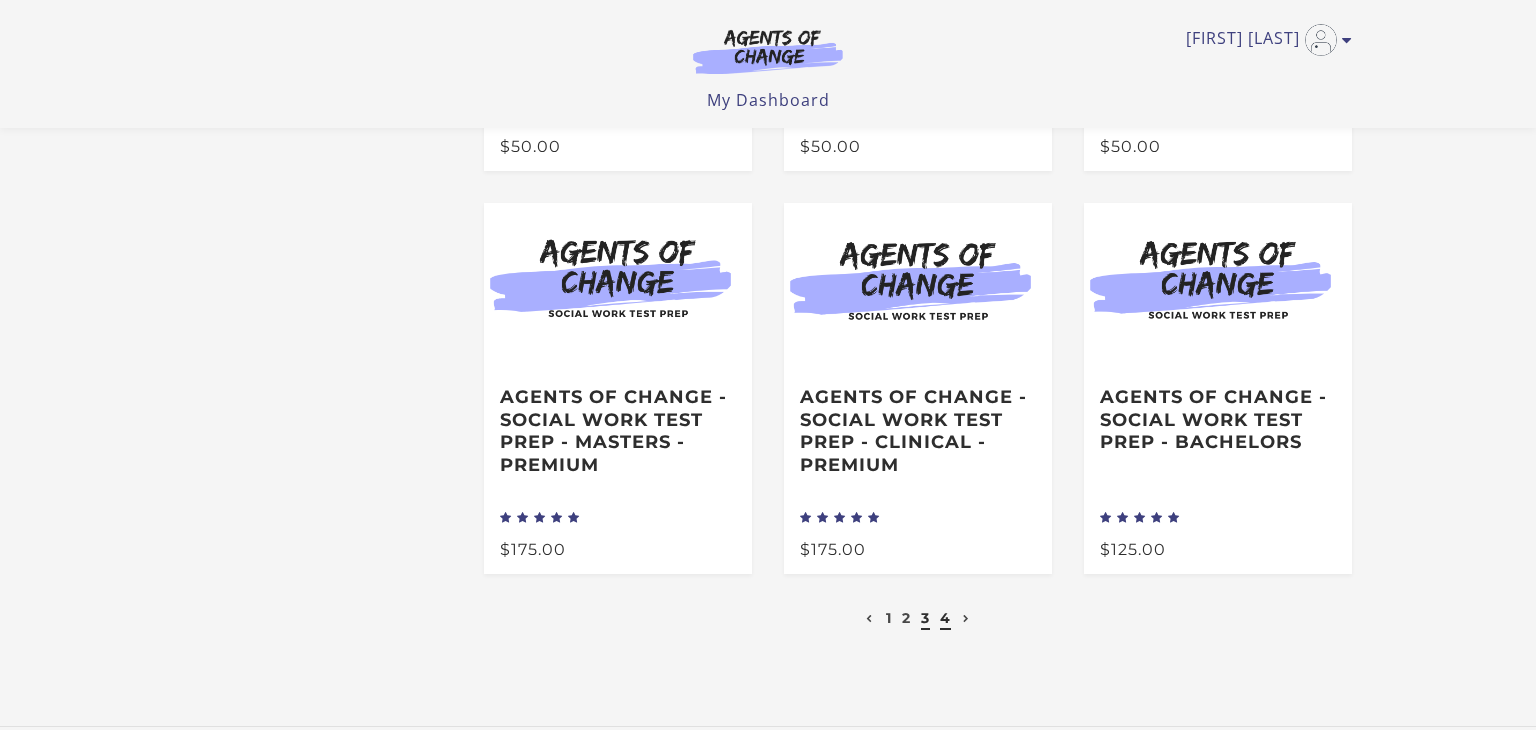 click on "4" at bounding box center [945, 618] 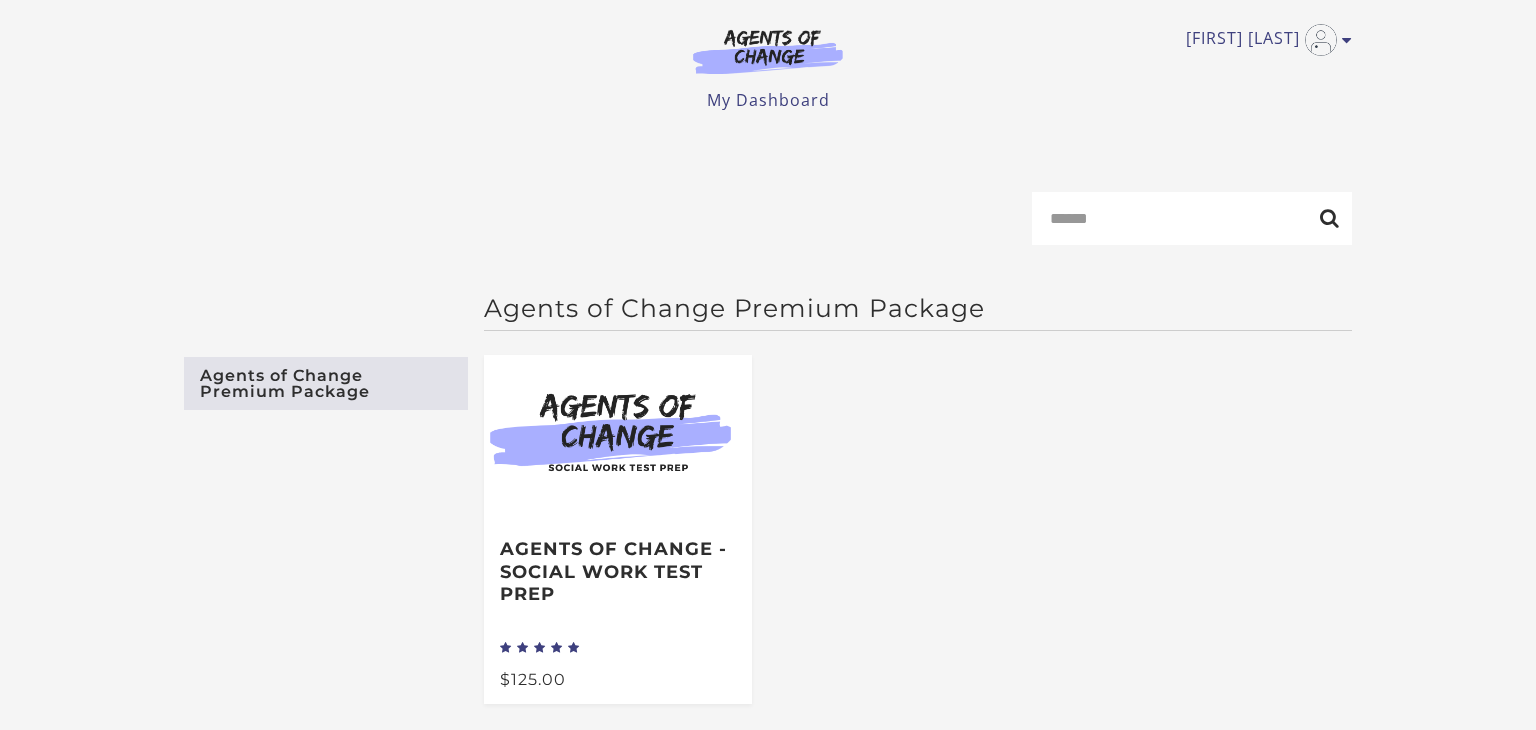 scroll, scrollTop: 0, scrollLeft: 0, axis: both 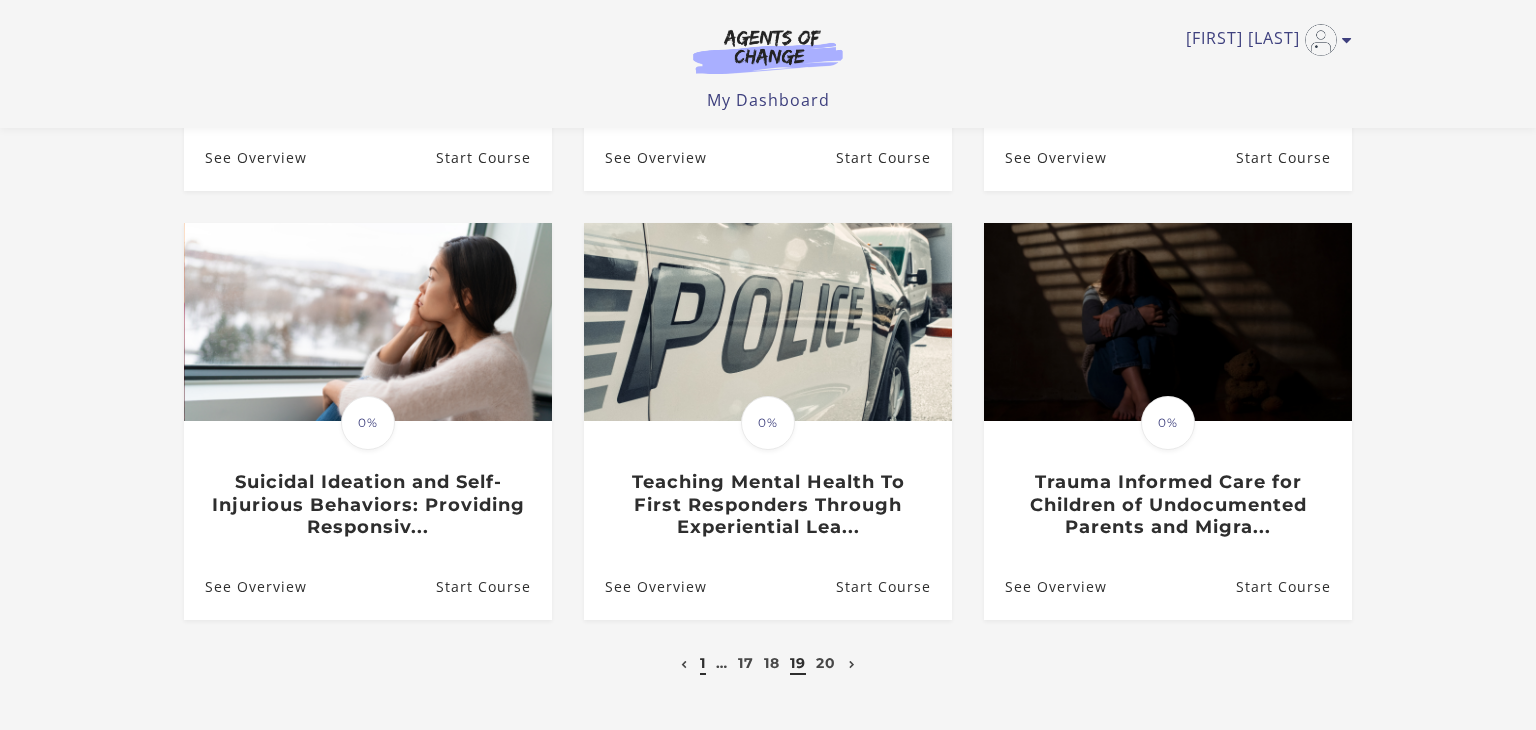 click on "1" at bounding box center (703, 663) 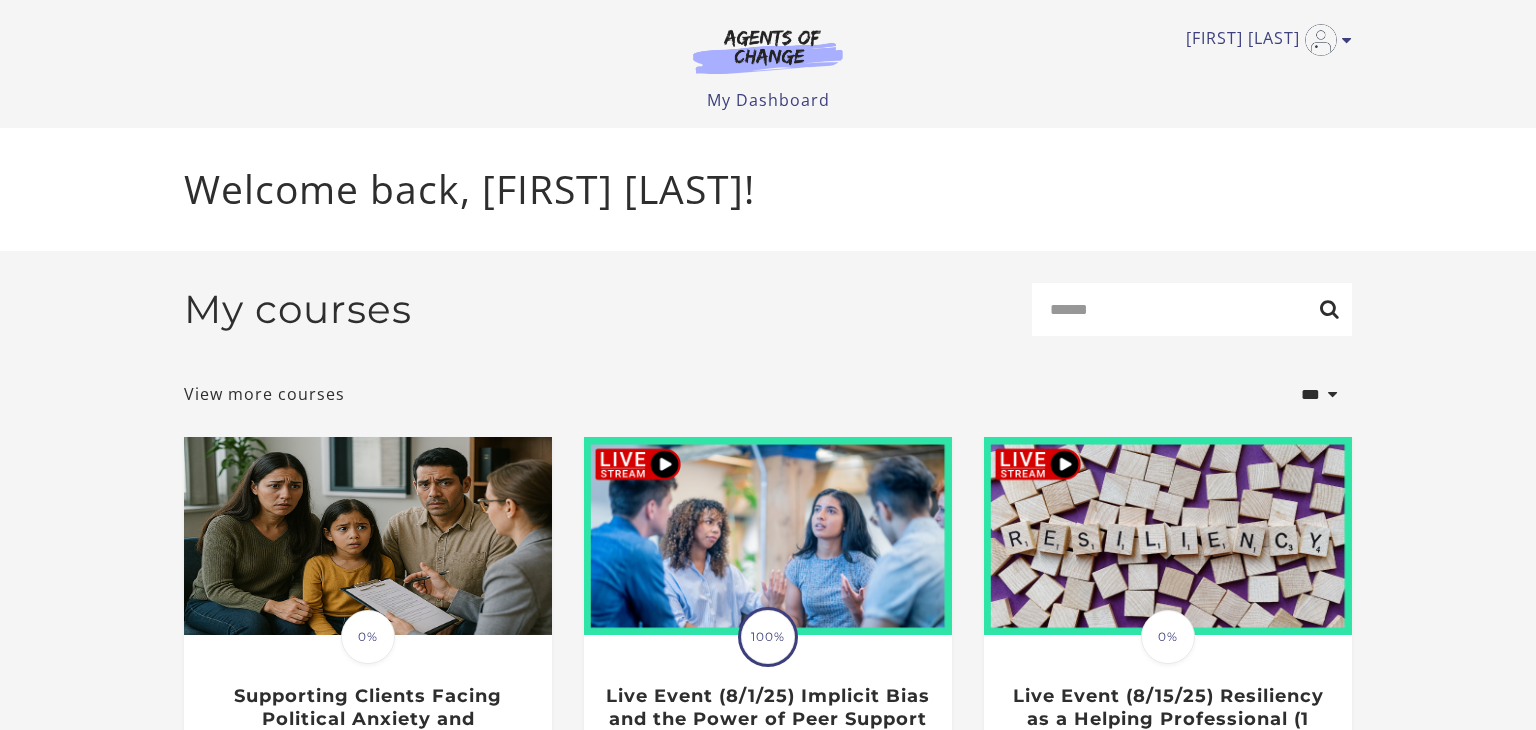 scroll, scrollTop: 0, scrollLeft: 0, axis: both 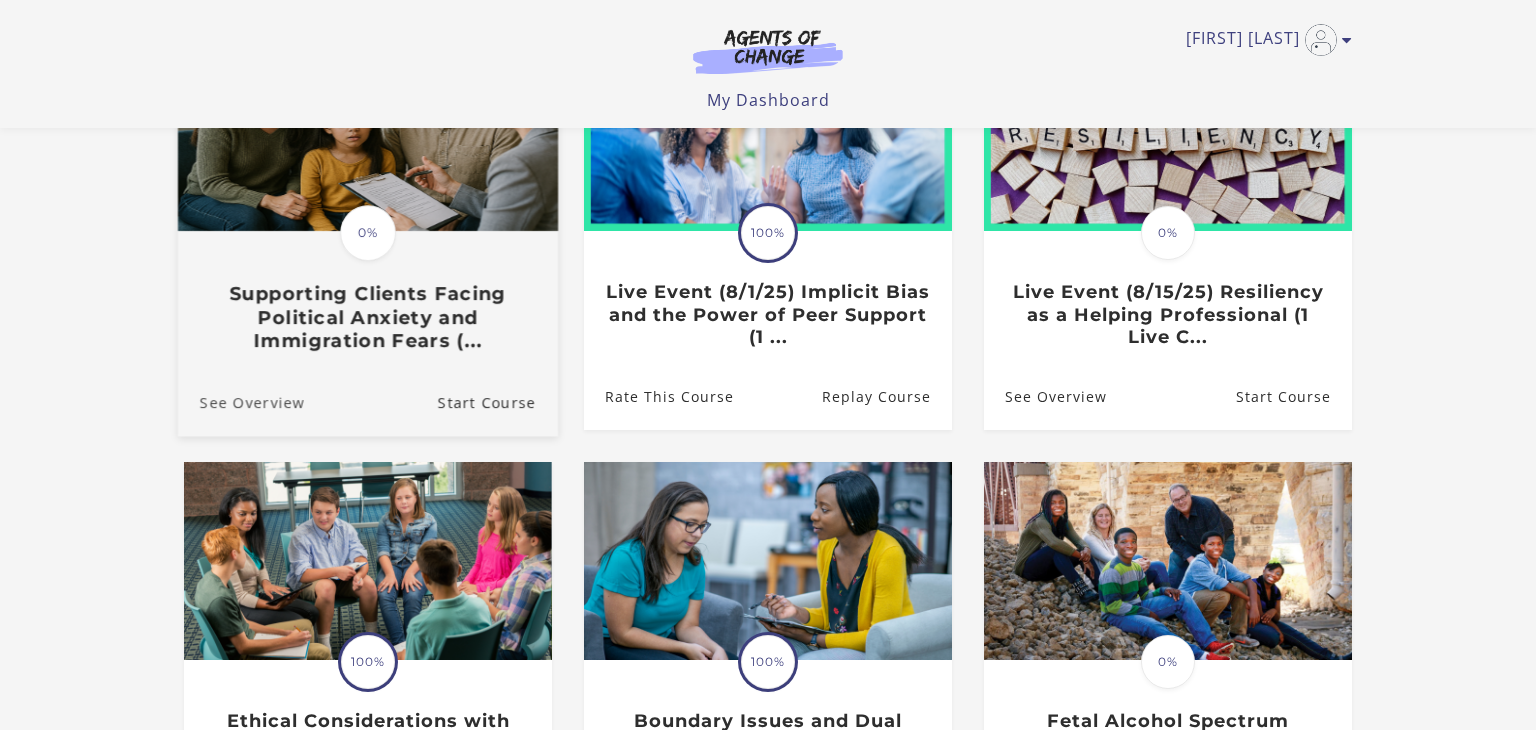 click on "See Overview" at bounding box center [241, 402] 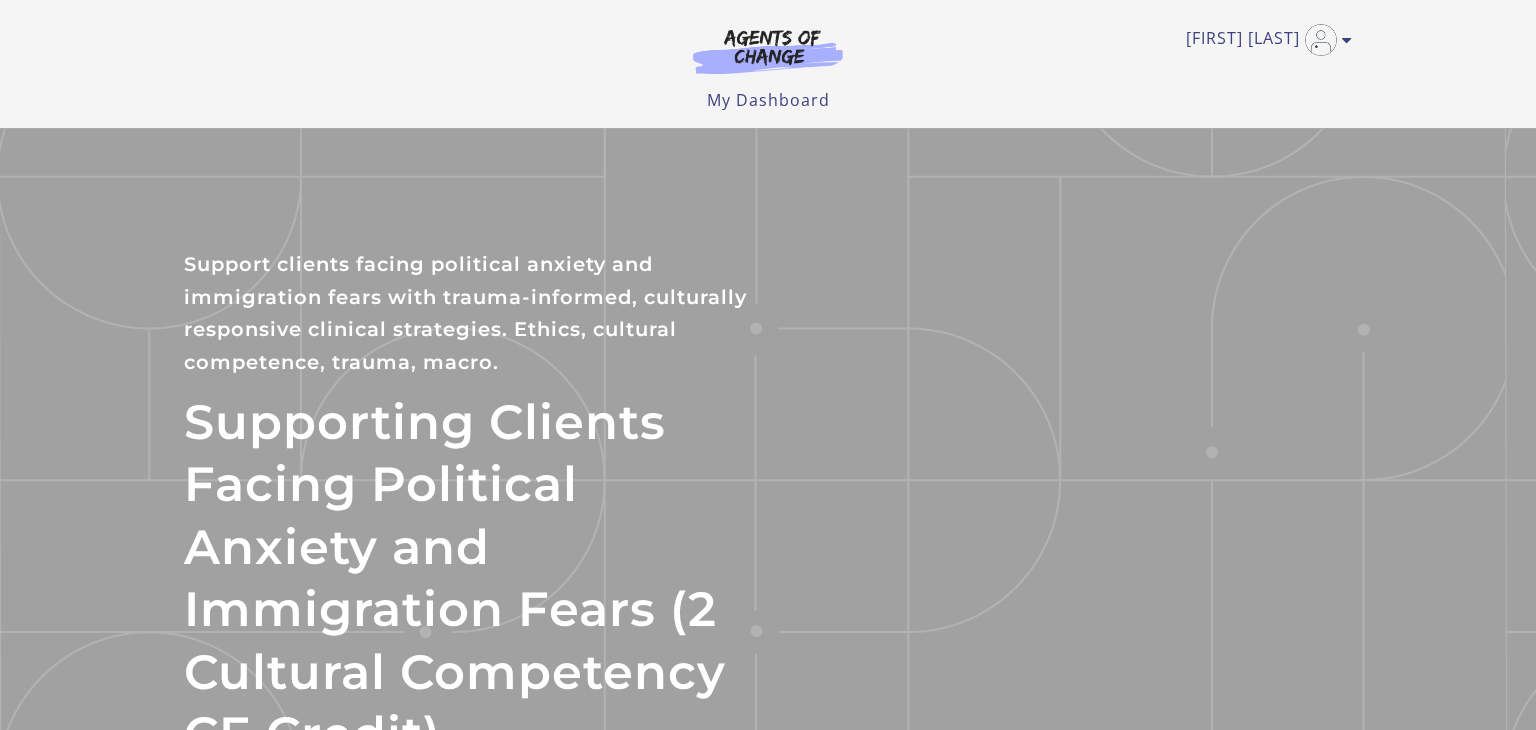 scroll, scrollTop: 0, scrollLeft: 0, axis: both 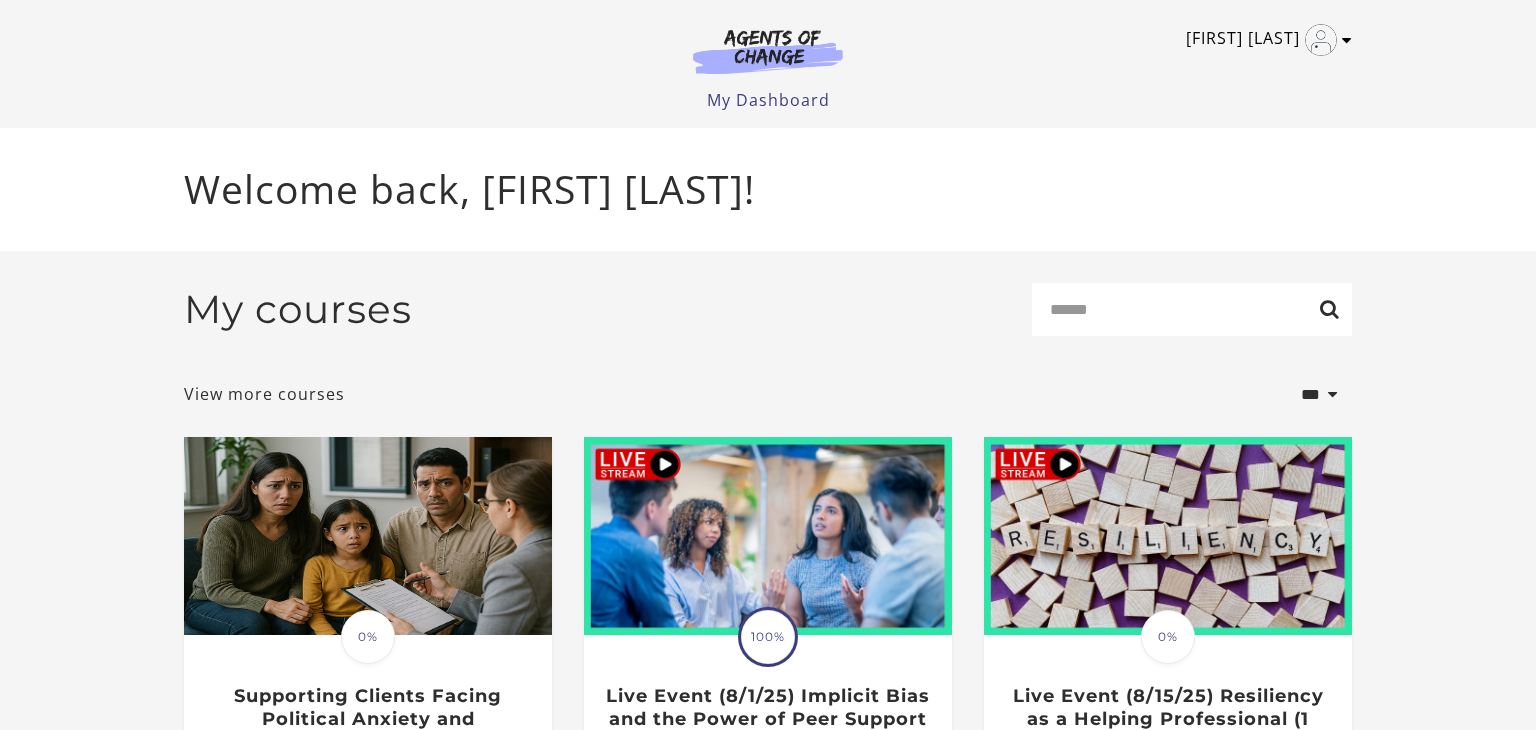 click on "[FIRST] [LAST]" at bounding box center (1264, 40) 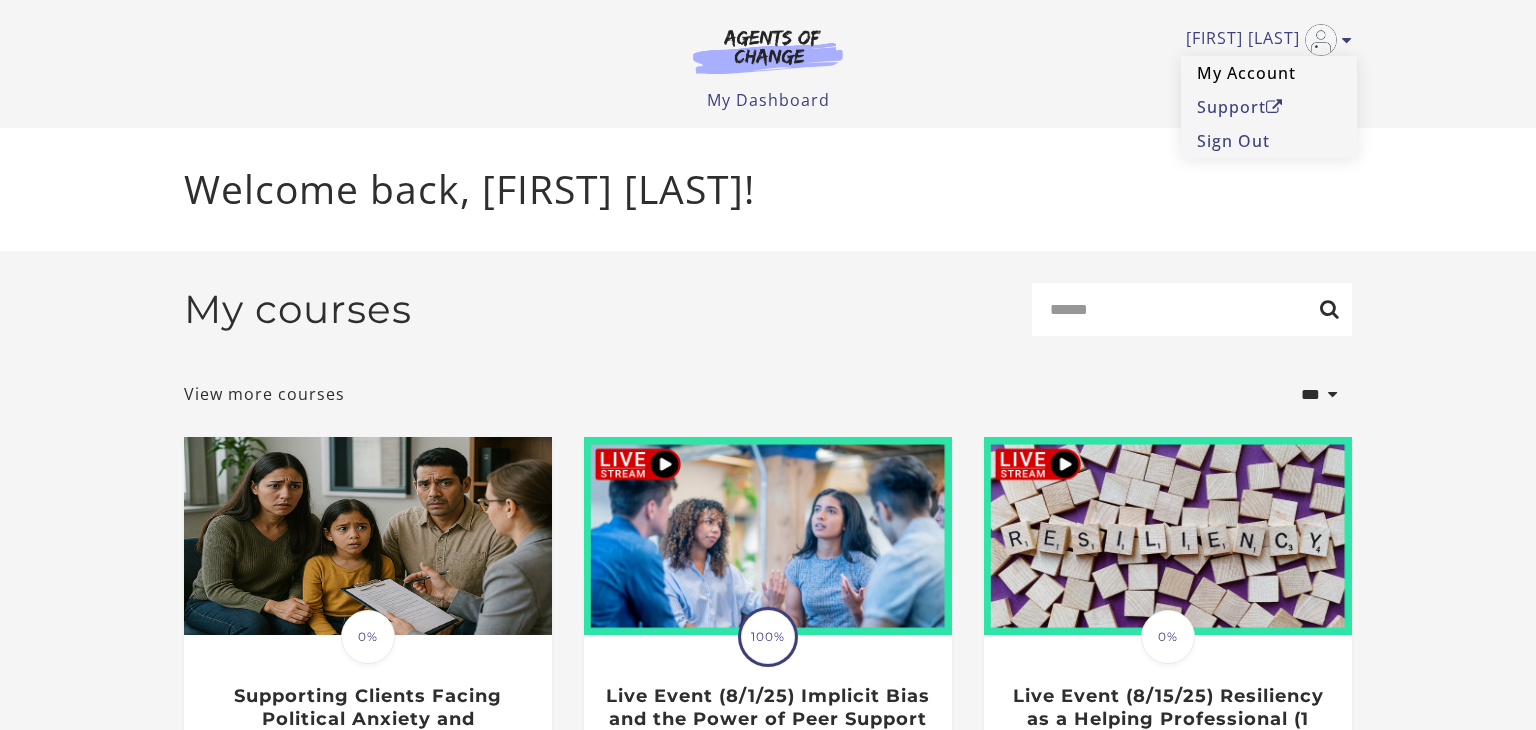 click on "My Account" at bounding box center (1269, 73) 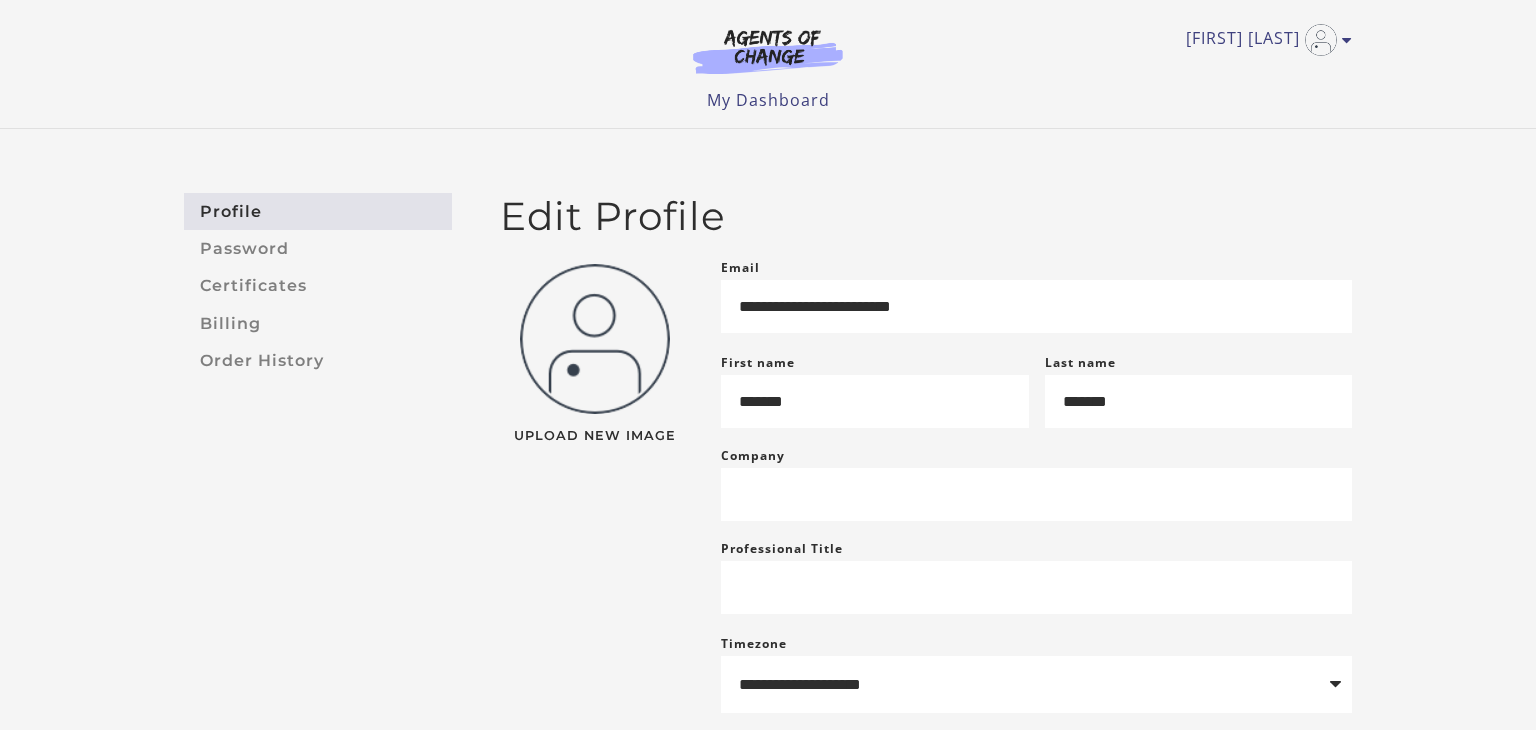 scroll, scrollTop: 0, scrollLeft: 0, axis: both 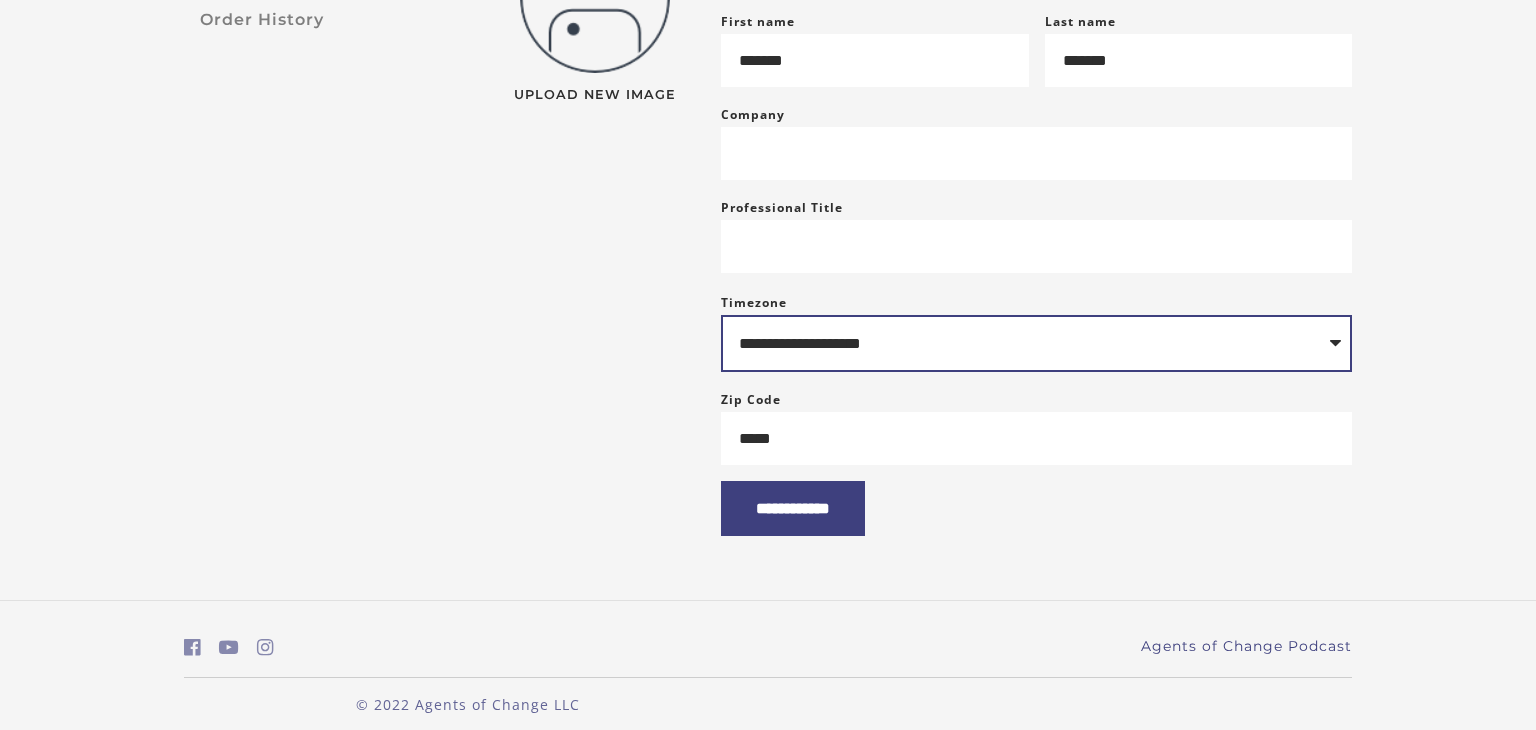 click on "**********" at bounding box center [1036, 343] 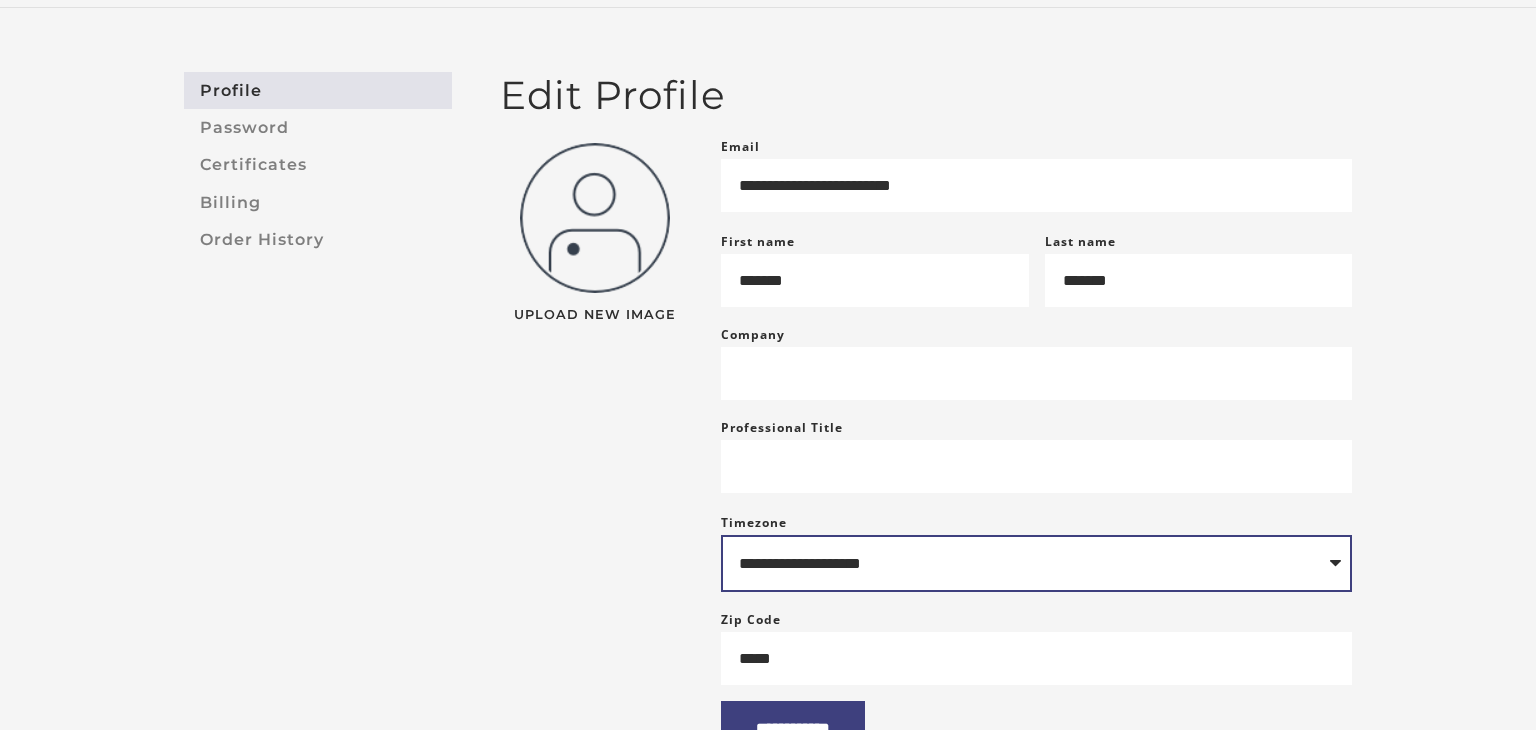 scroll, scrollTop: 129, scrollLeft: 0, axis: vertical 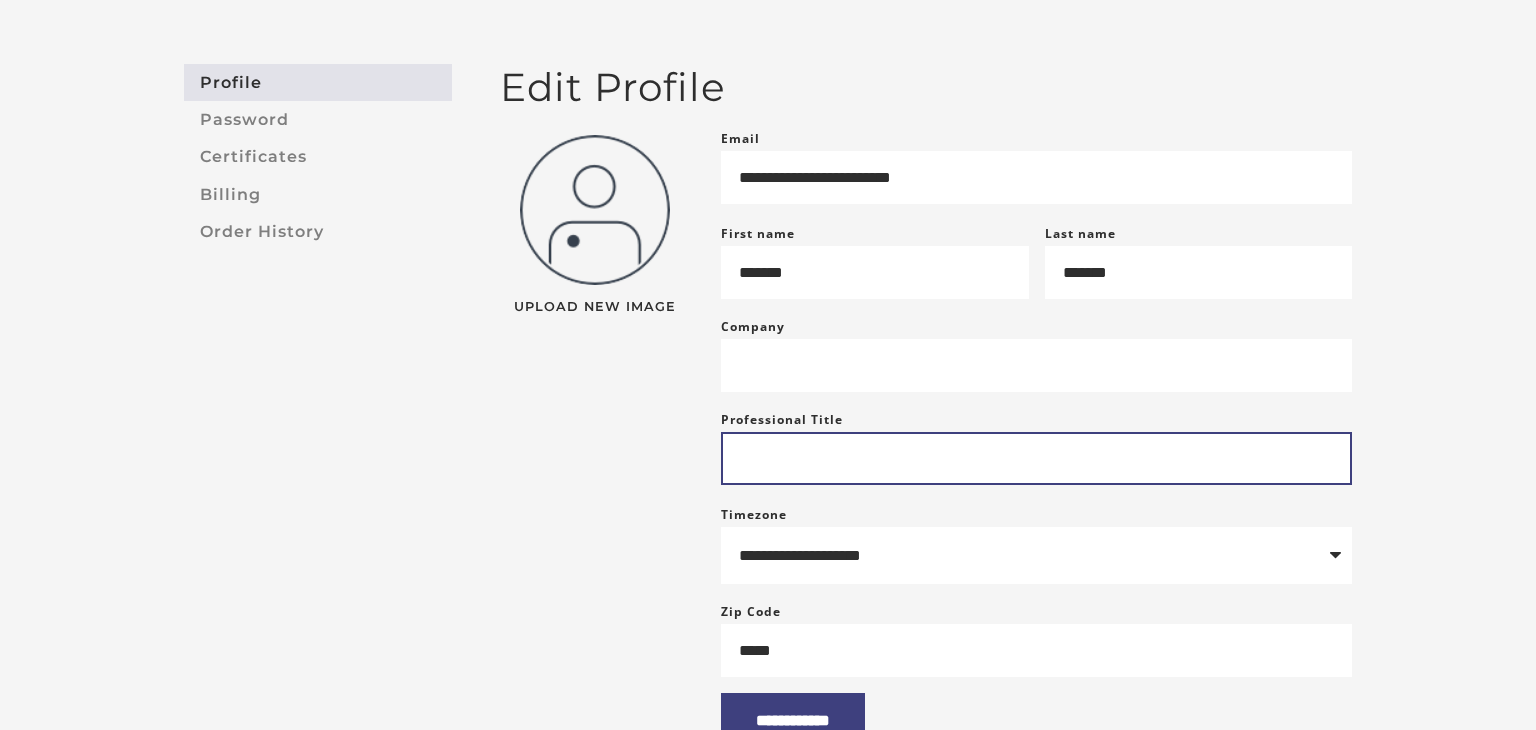 click on "Professional Title" at bounding box center (1036, 458) 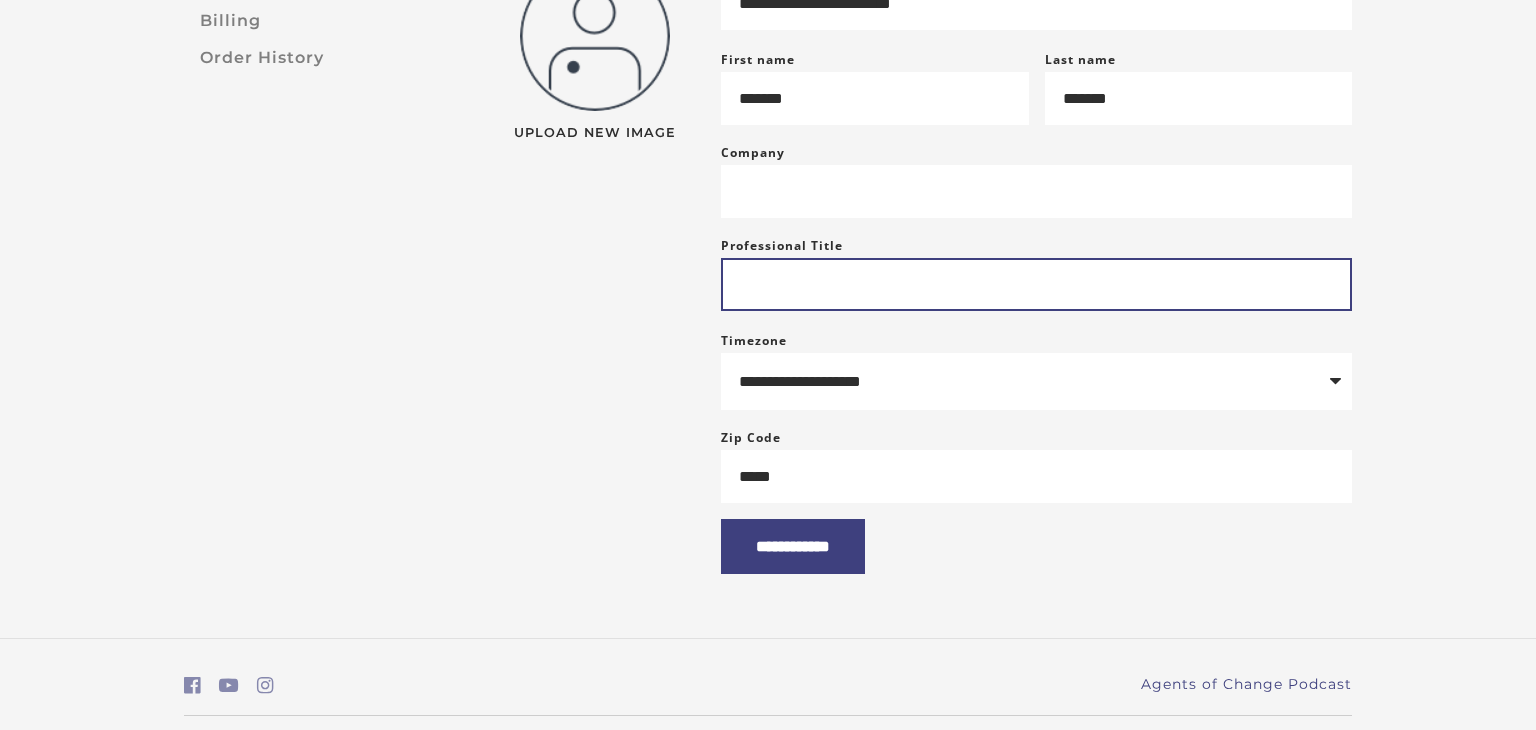 scroll, scrollTop: 0, scrollLeft: 0, axis: both 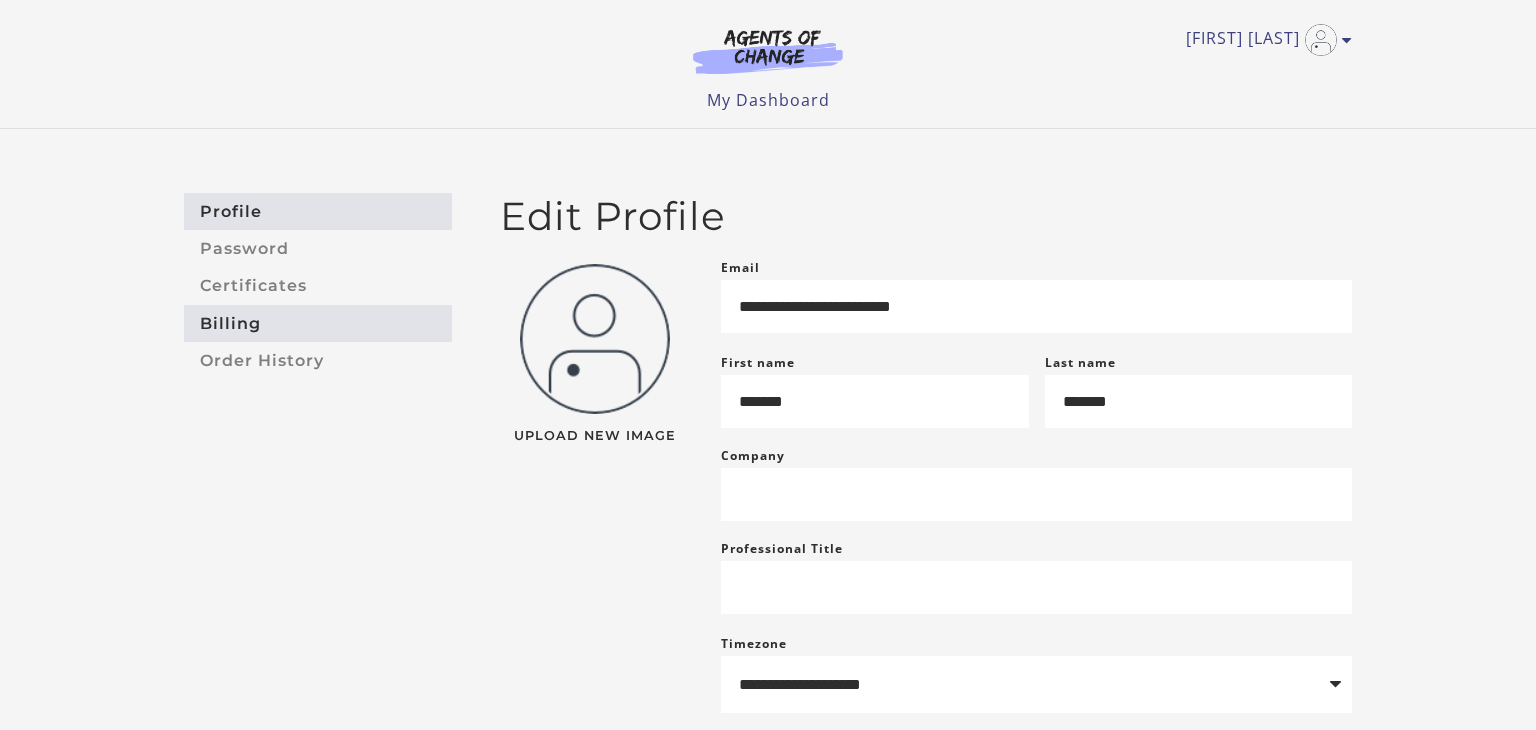 click on "Billing" at bounding box center [318, 323] 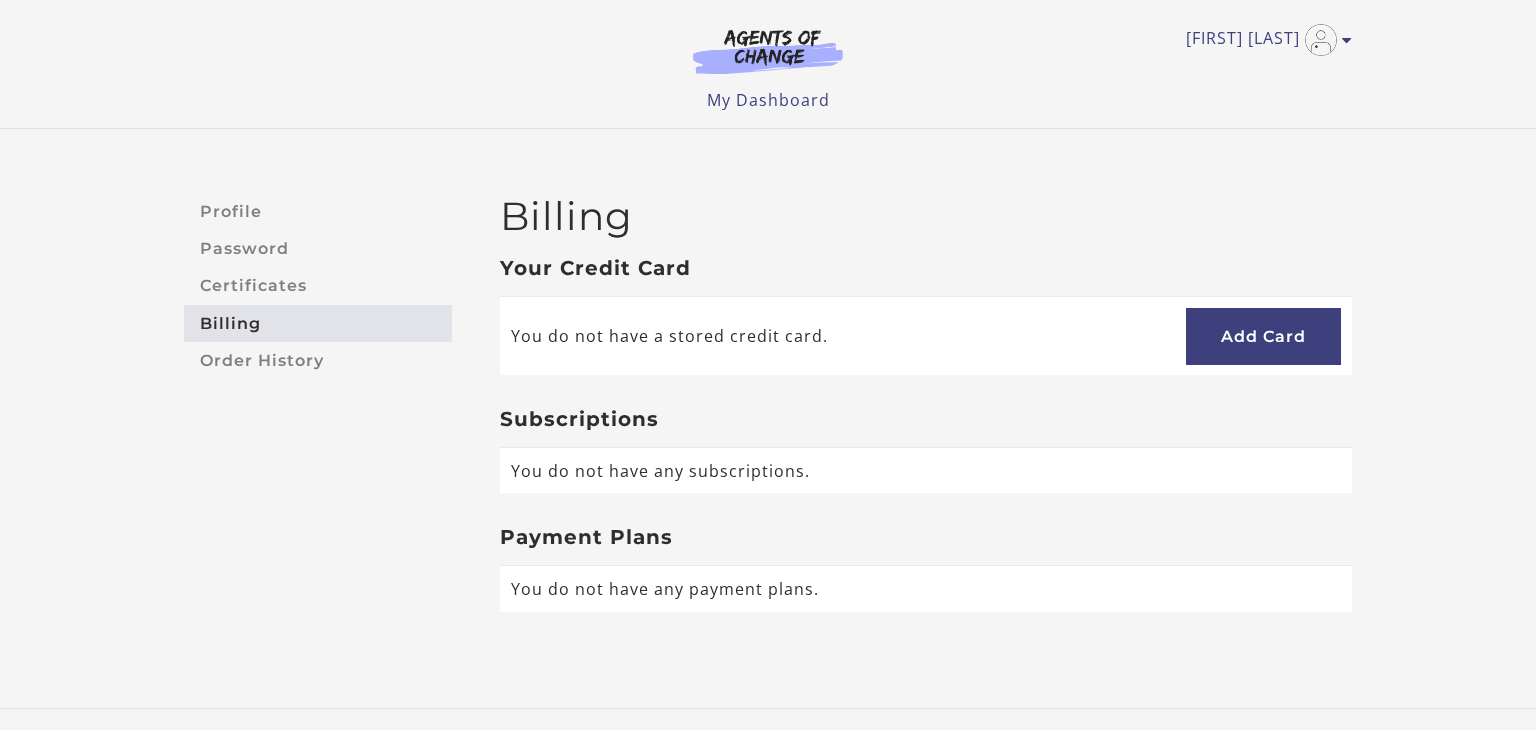 scroll, scrollTop: 0, scrollLeft: 0, axis: both 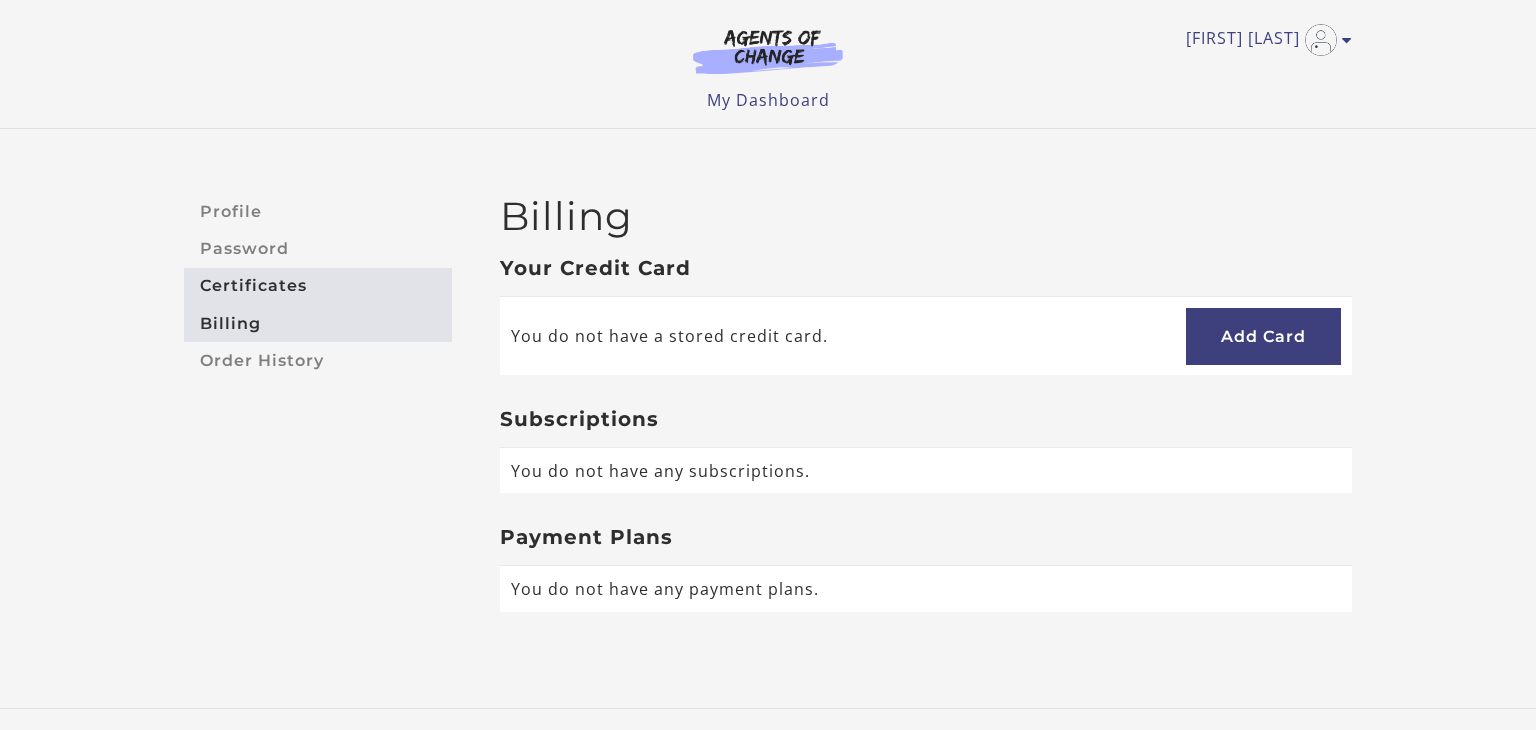 click on "Certificates" at bounding box center [318, 286] 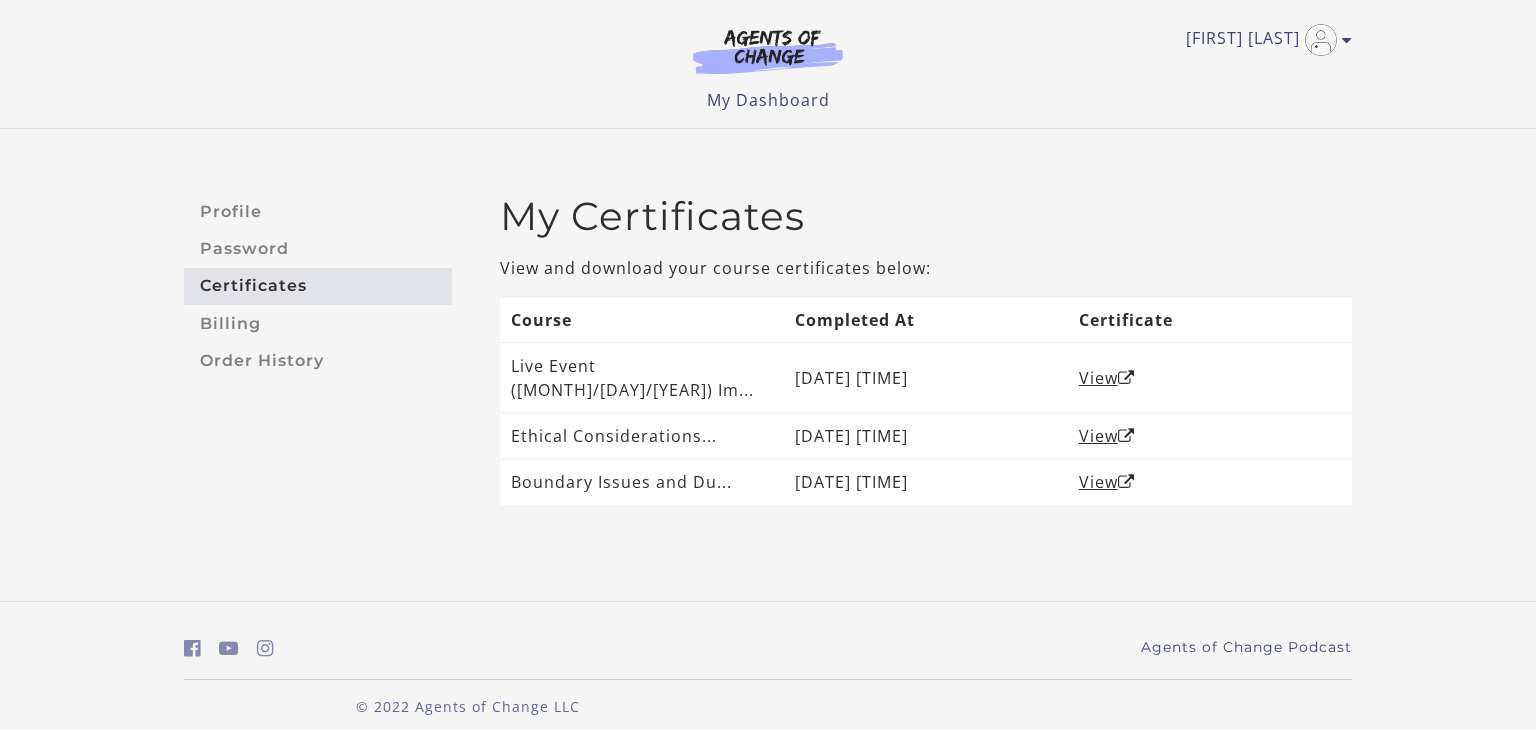 scroll, scrollTop: 0, scrollLeft: 0, axis: both 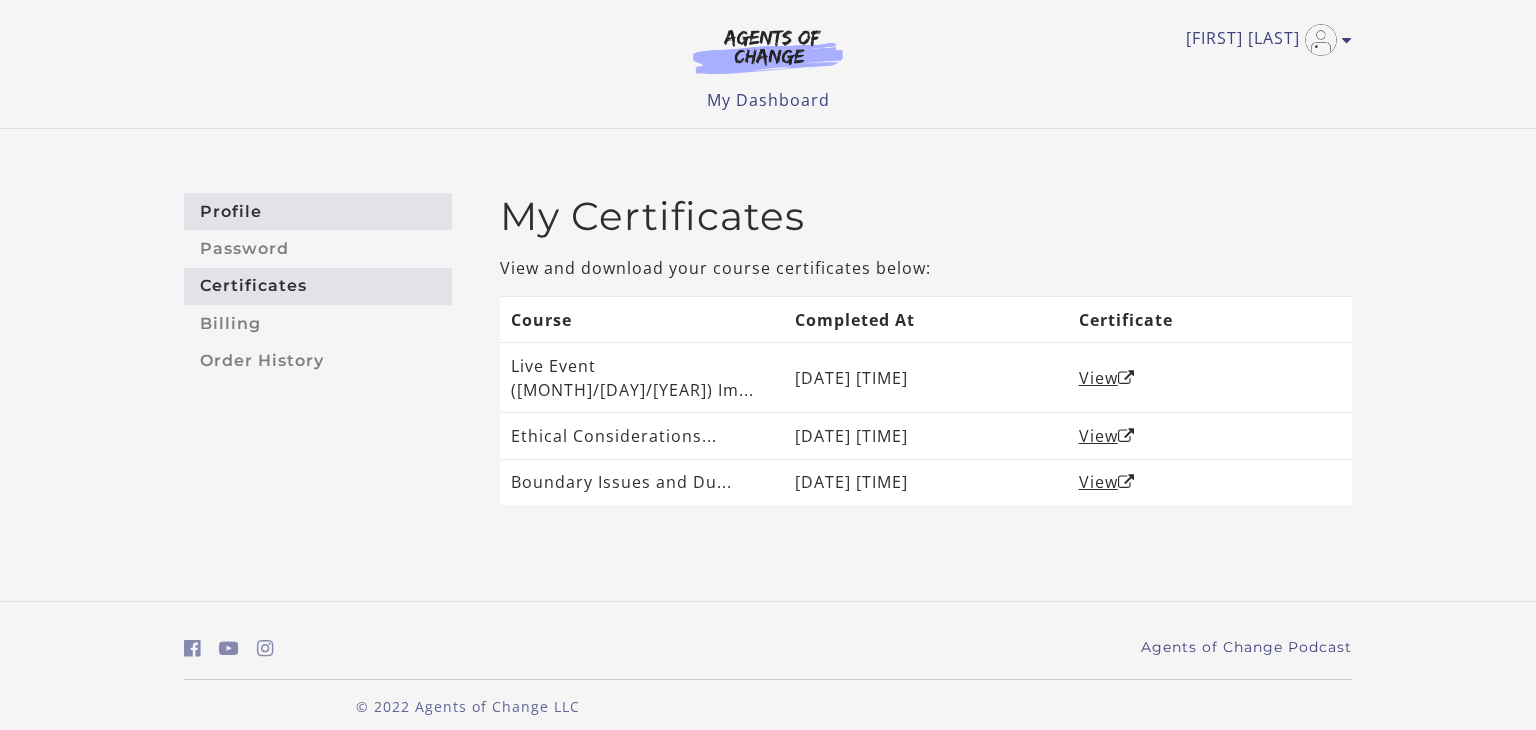 click on "Profile" at bounding box center (318, 211) 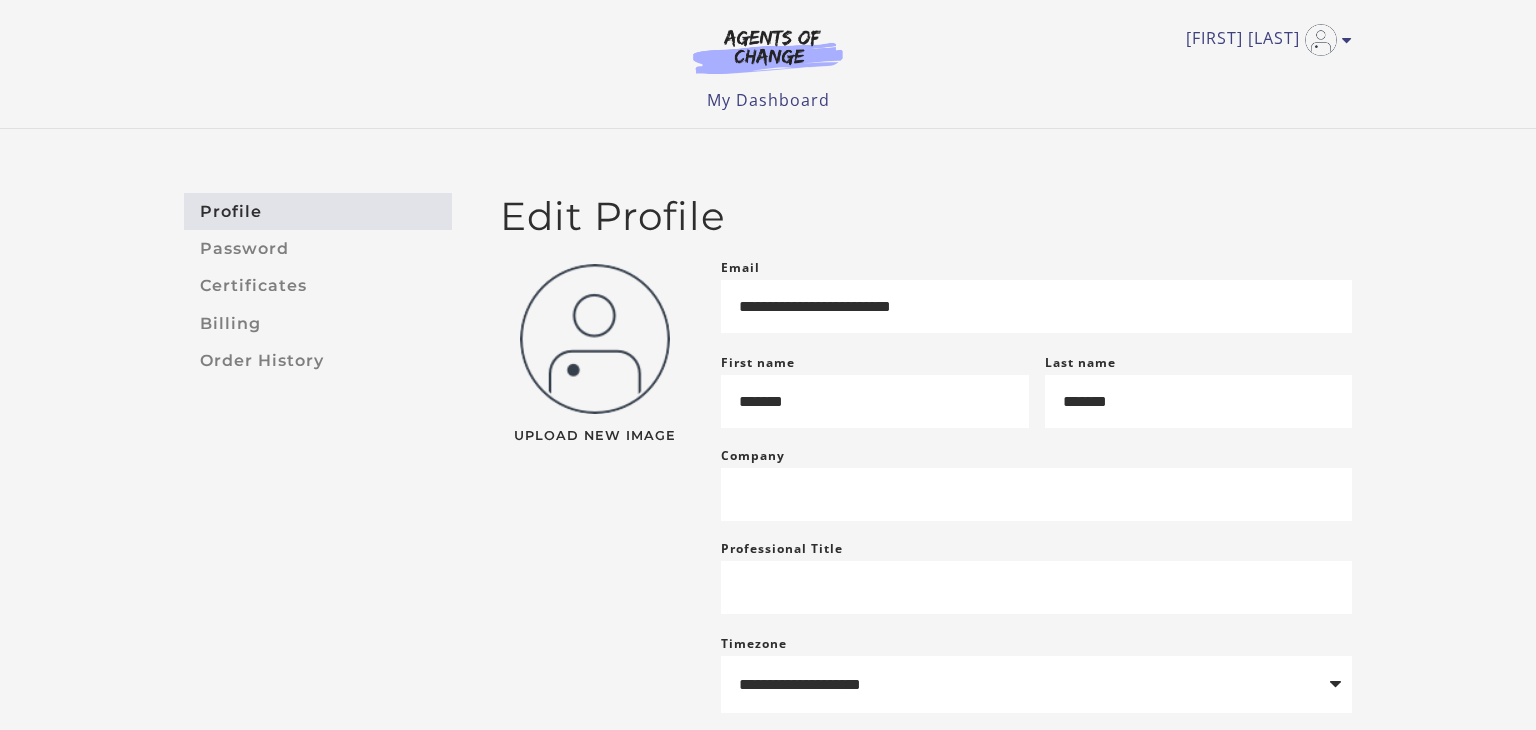 scroll, scrollTop: 0, scrollLeft: 0, axis: both 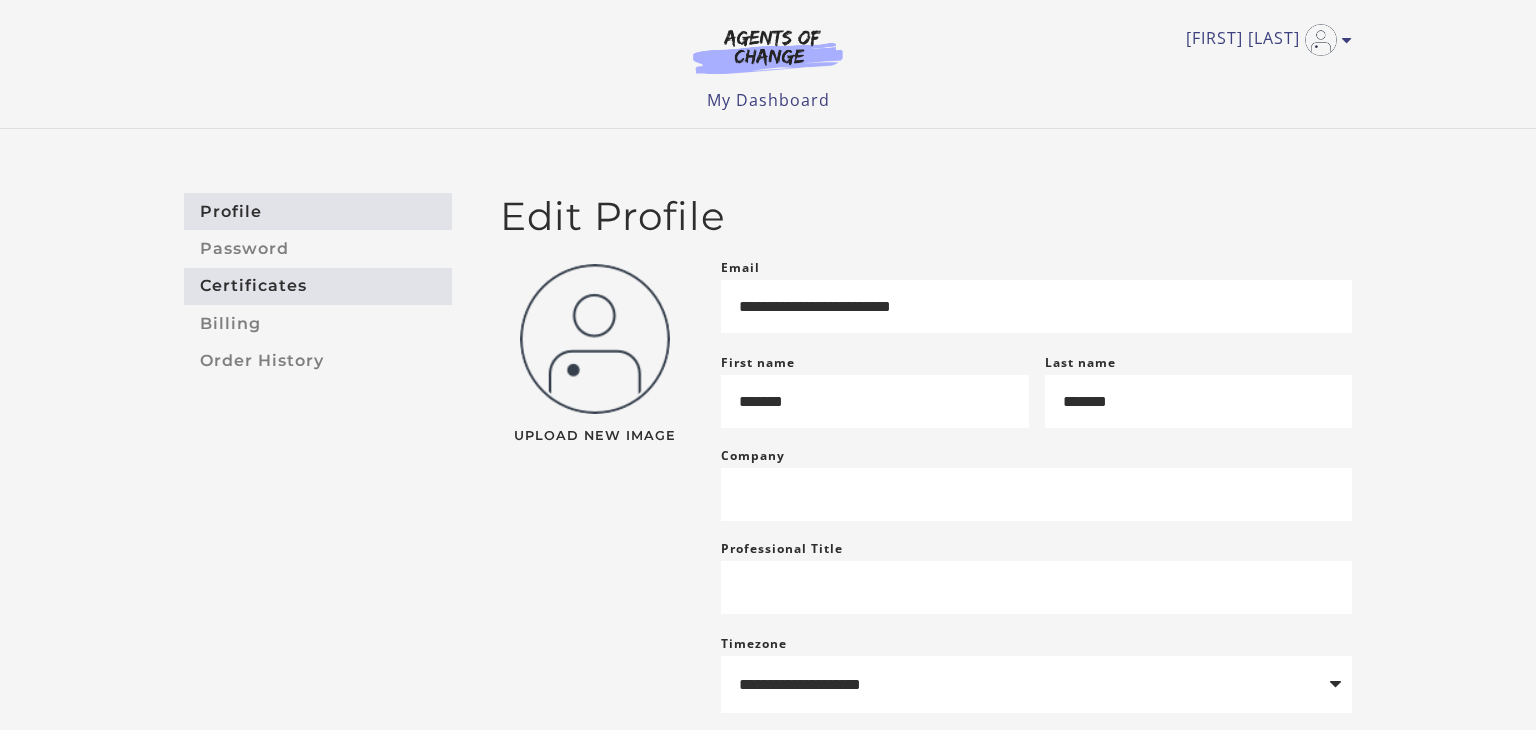 click on "Certificates" at bounding box center (318, 286) 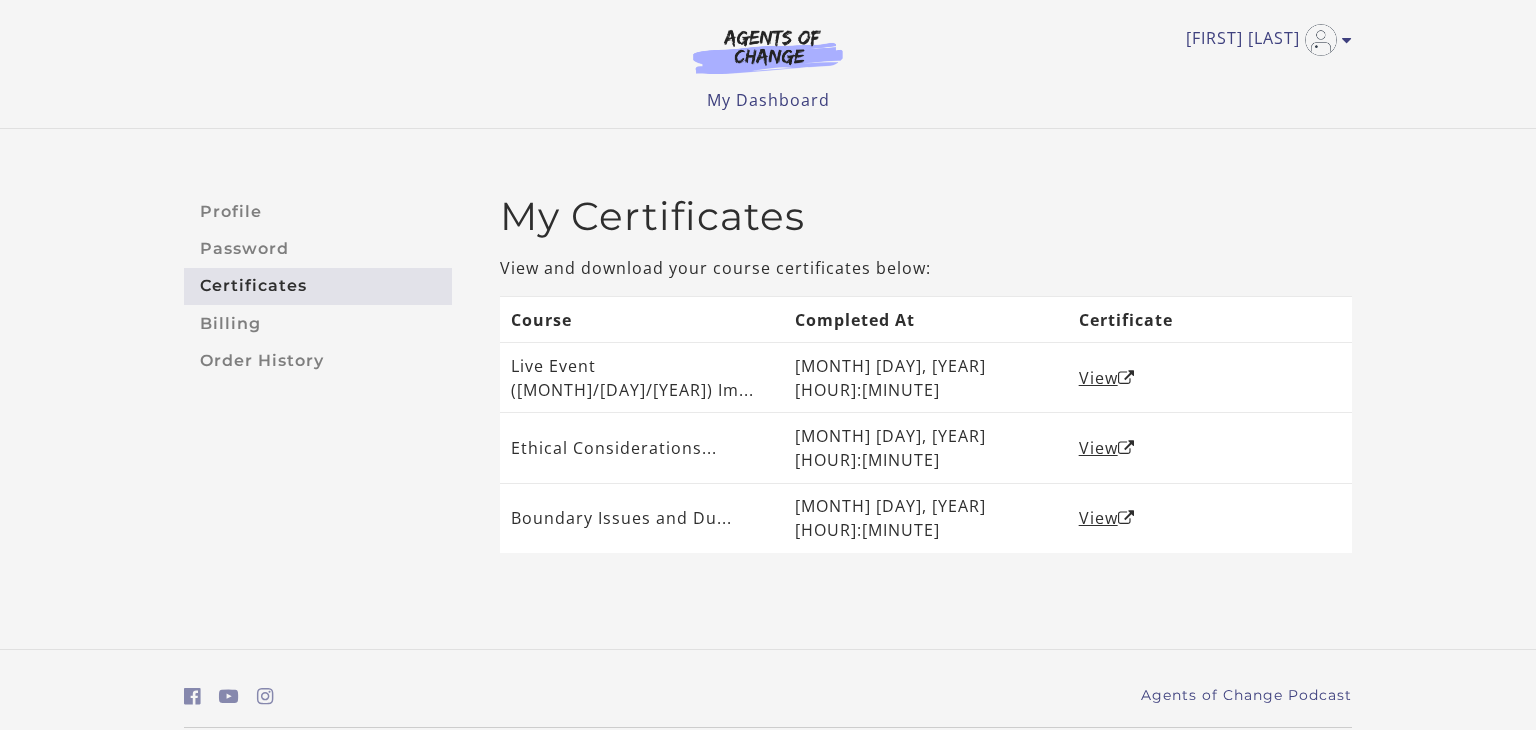 scroll, scrollTop: 0, scrollLeft: 0, axis: both 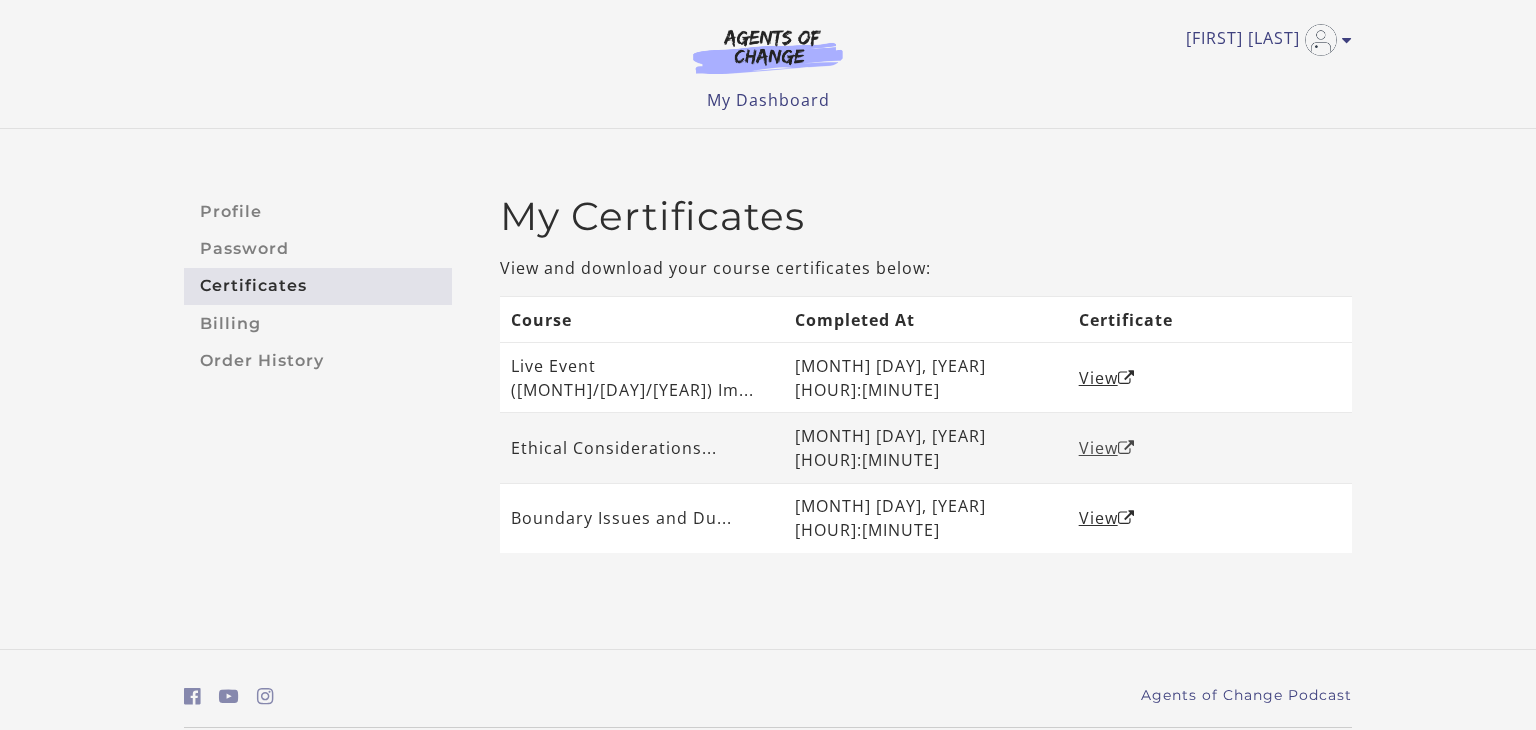 click on "View" at bounding box center (1107, 448) 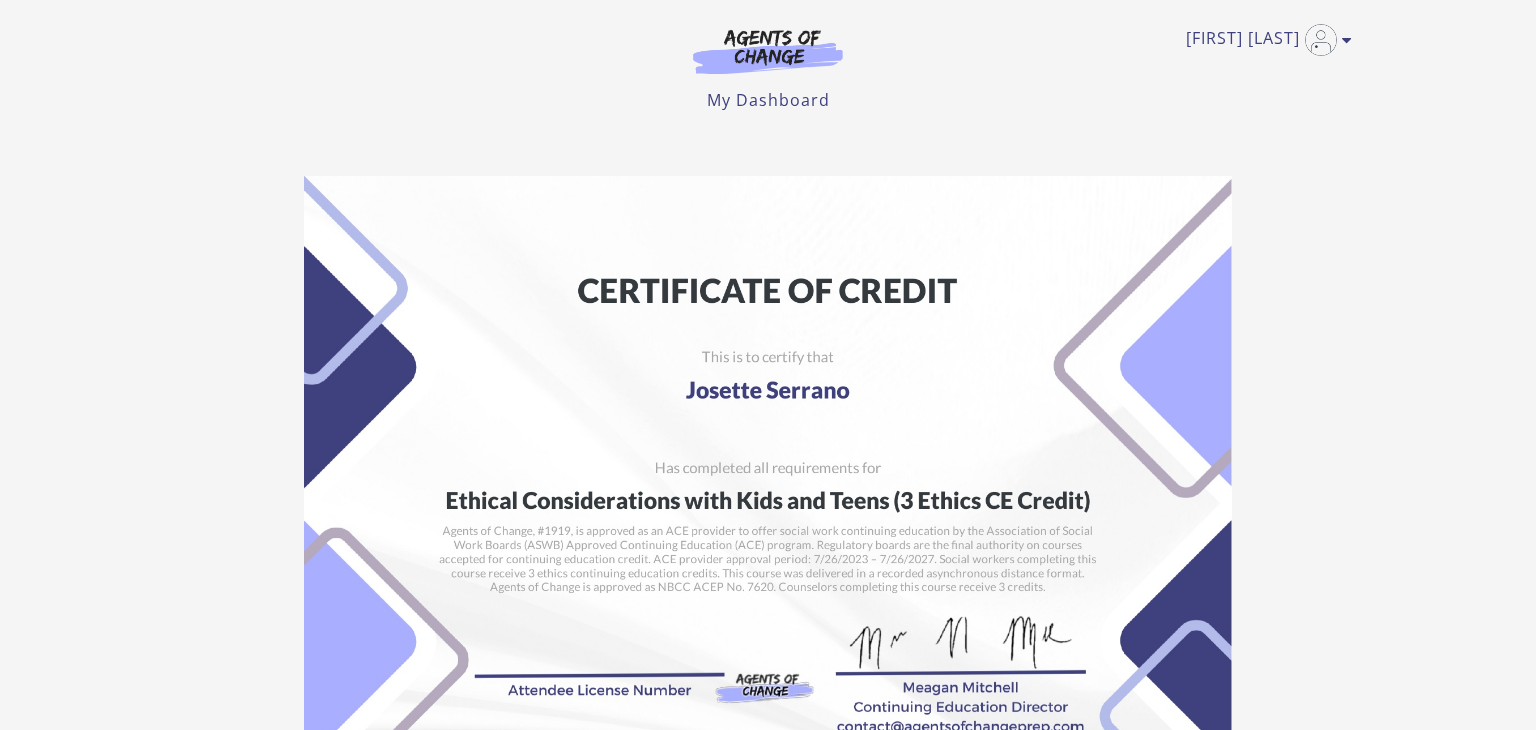 scroll, scrollTop: 0, scrollLeft: 0, axis: both 